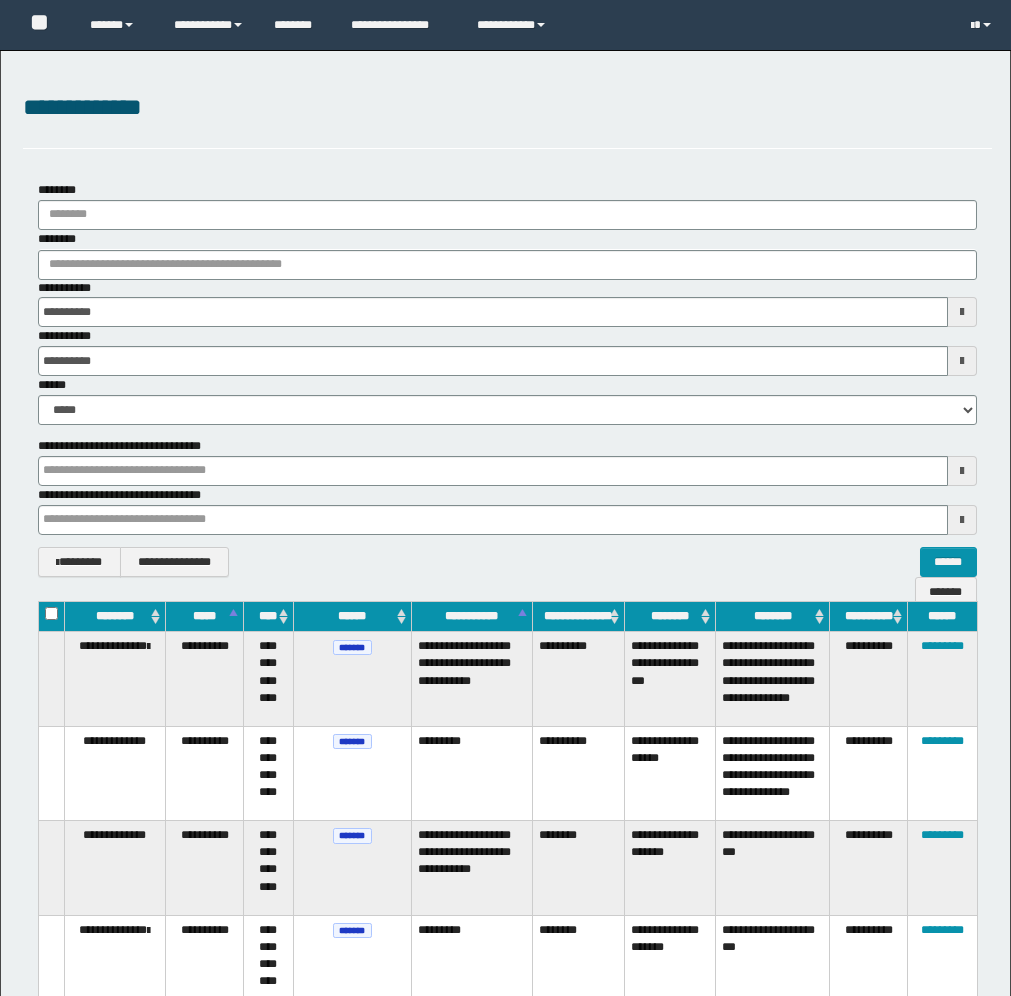 scroll, scrollTop: 3883, scrollLeft: 0, axis: vertical 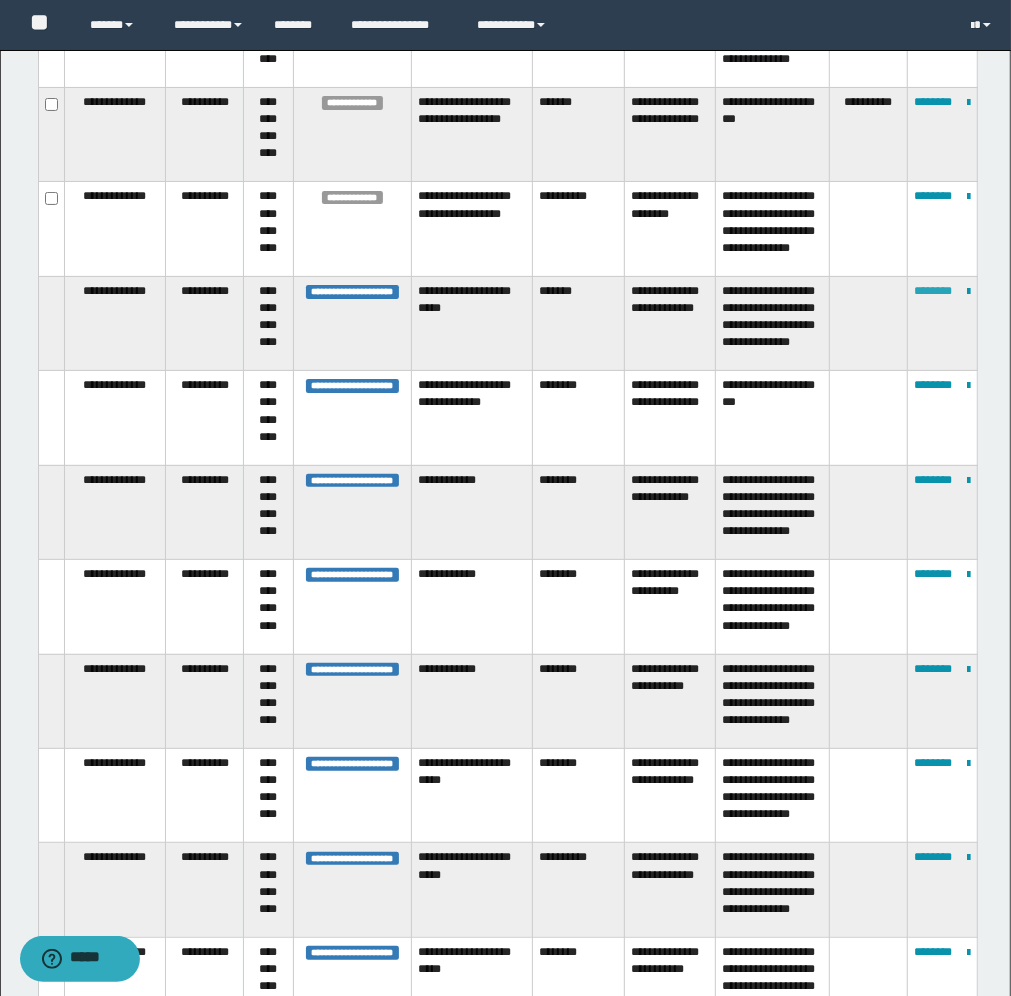 click on "********" at bounding box center [933, 291] 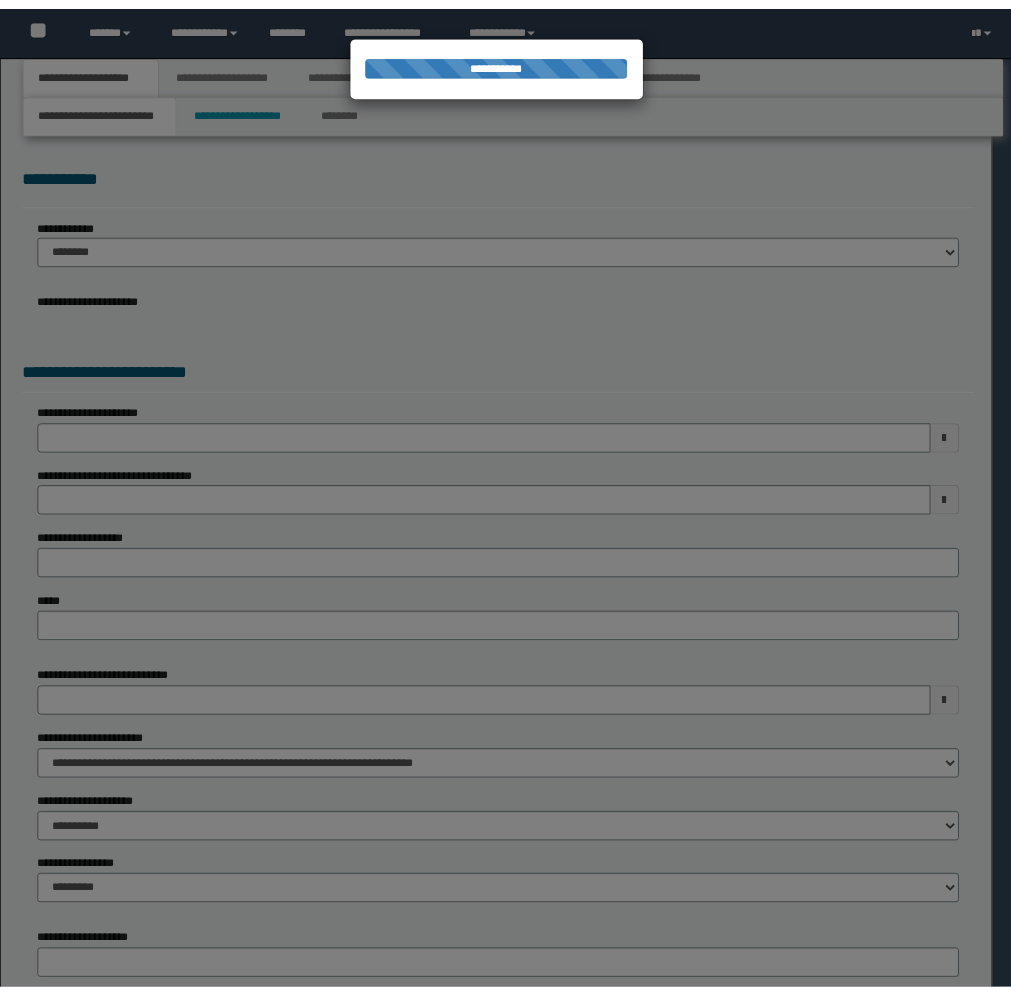 scroll, scrollTop: 0, scrollLeft: 0, axis: both 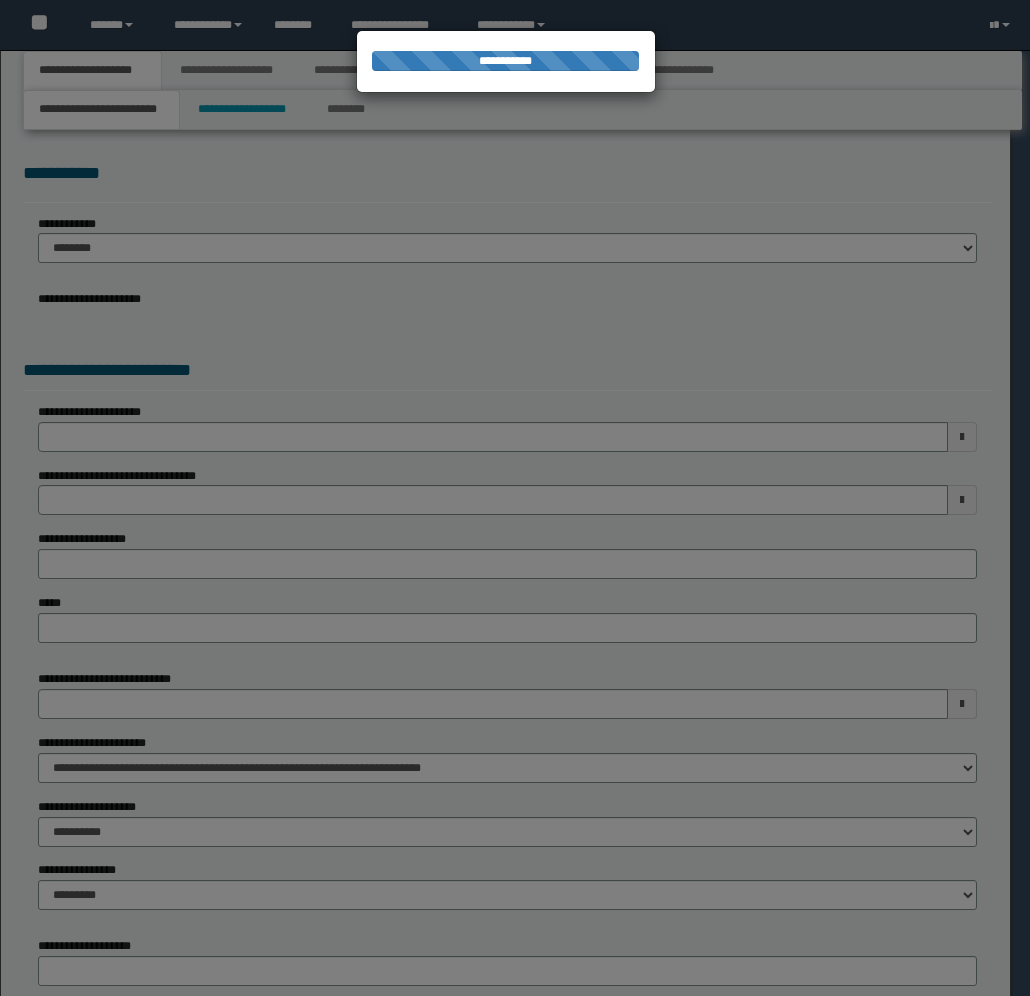 select on "*" 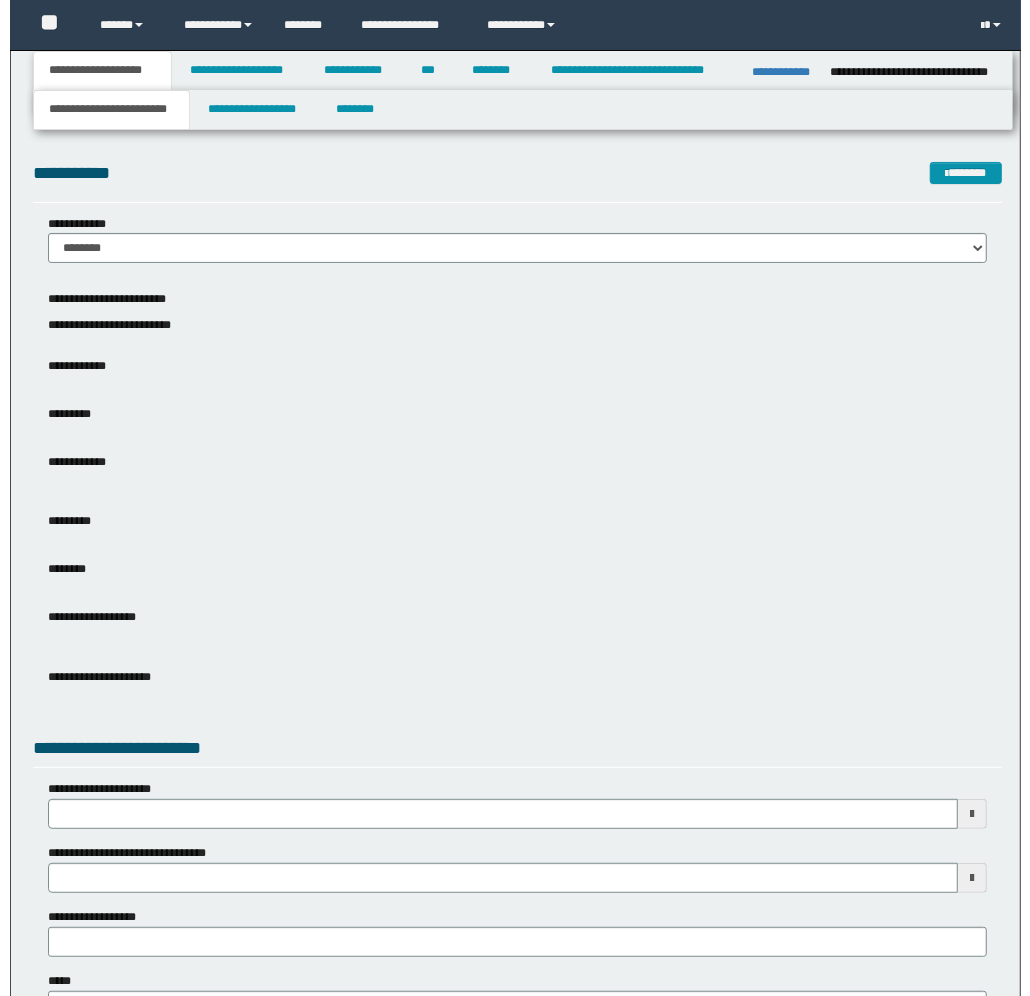 scroll, scrollTop: 0, scrollLeft: 0, axis: both 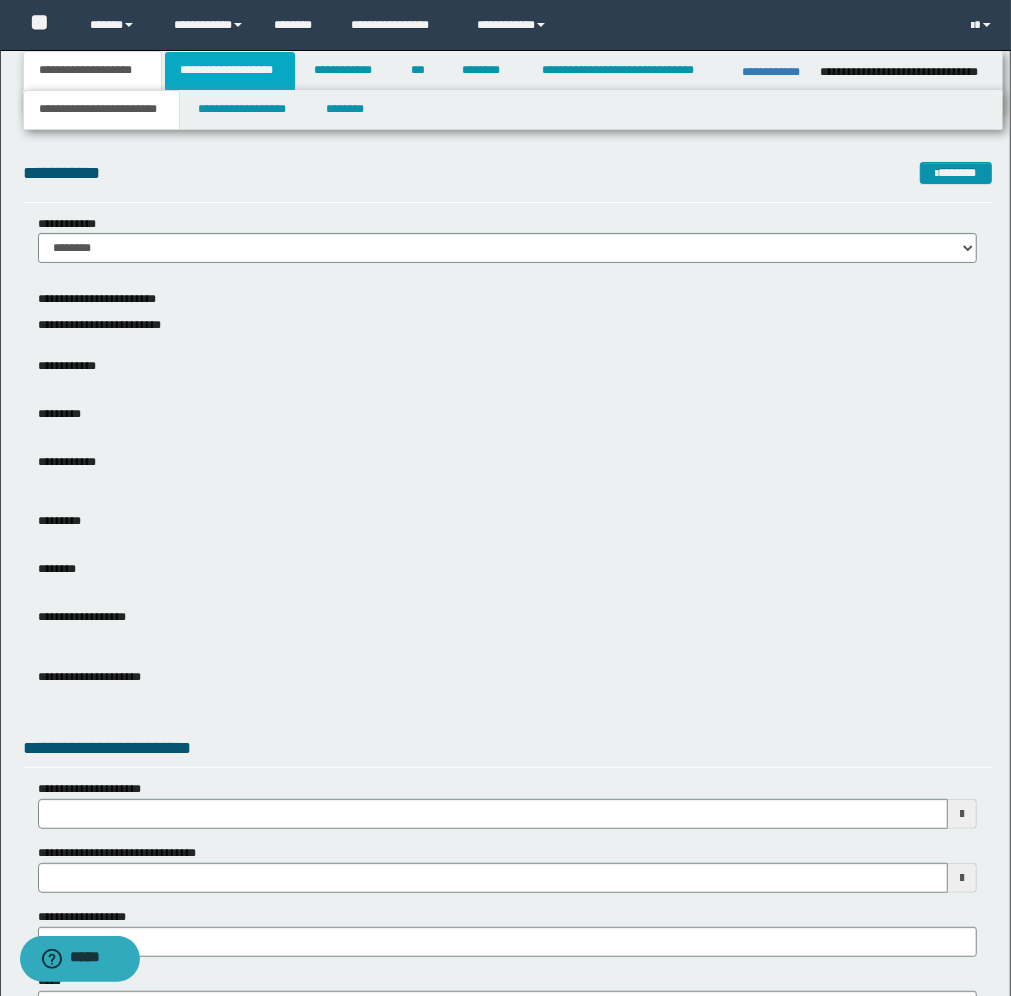 click on "**********" at bounding box center (230, 71) 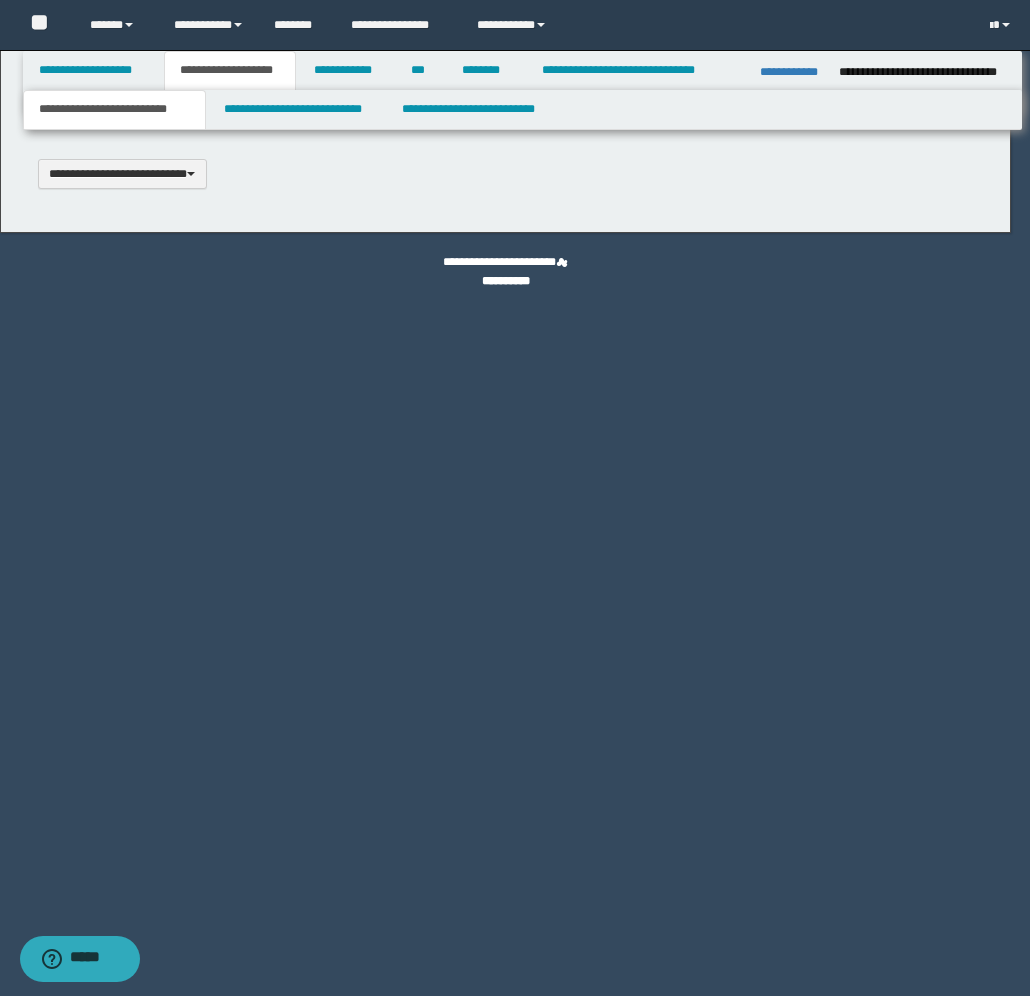 scroll, scrollTop: 0, scrollLeft: 0, axis: both 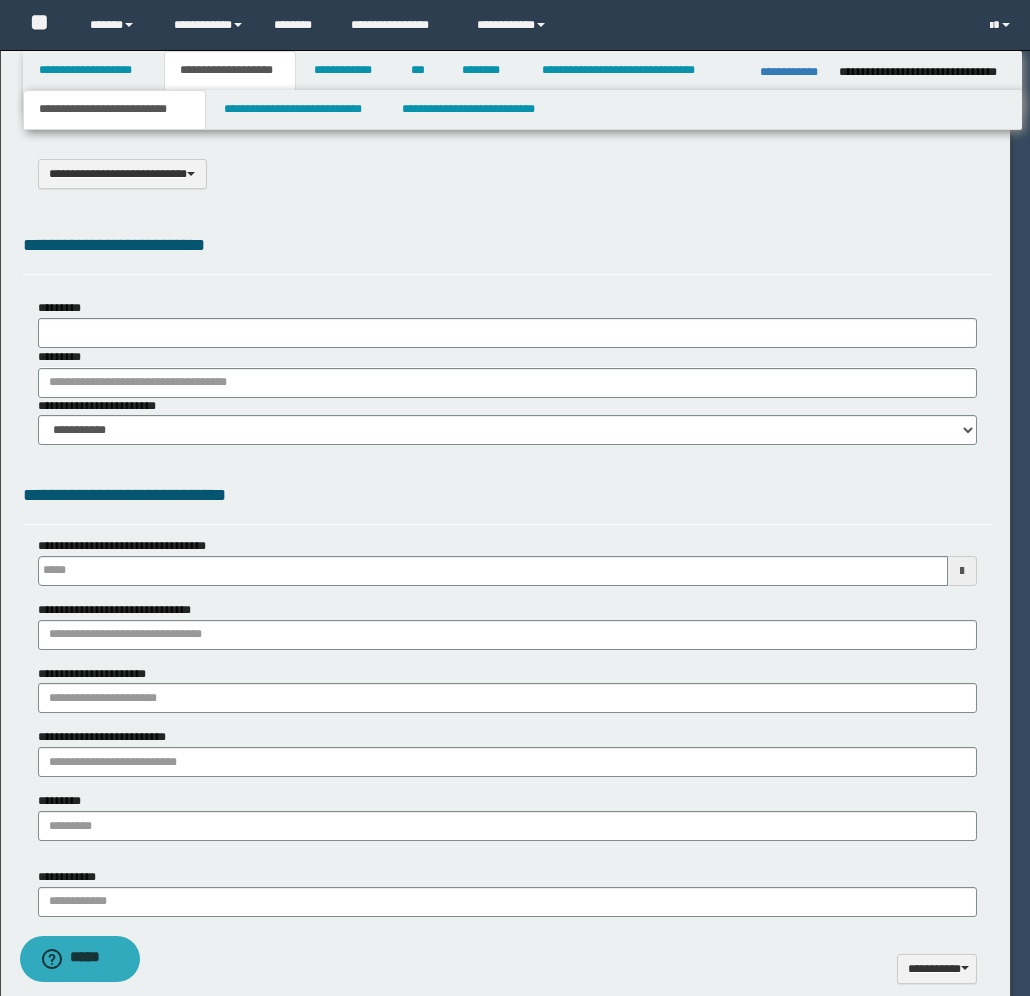 select on "*" 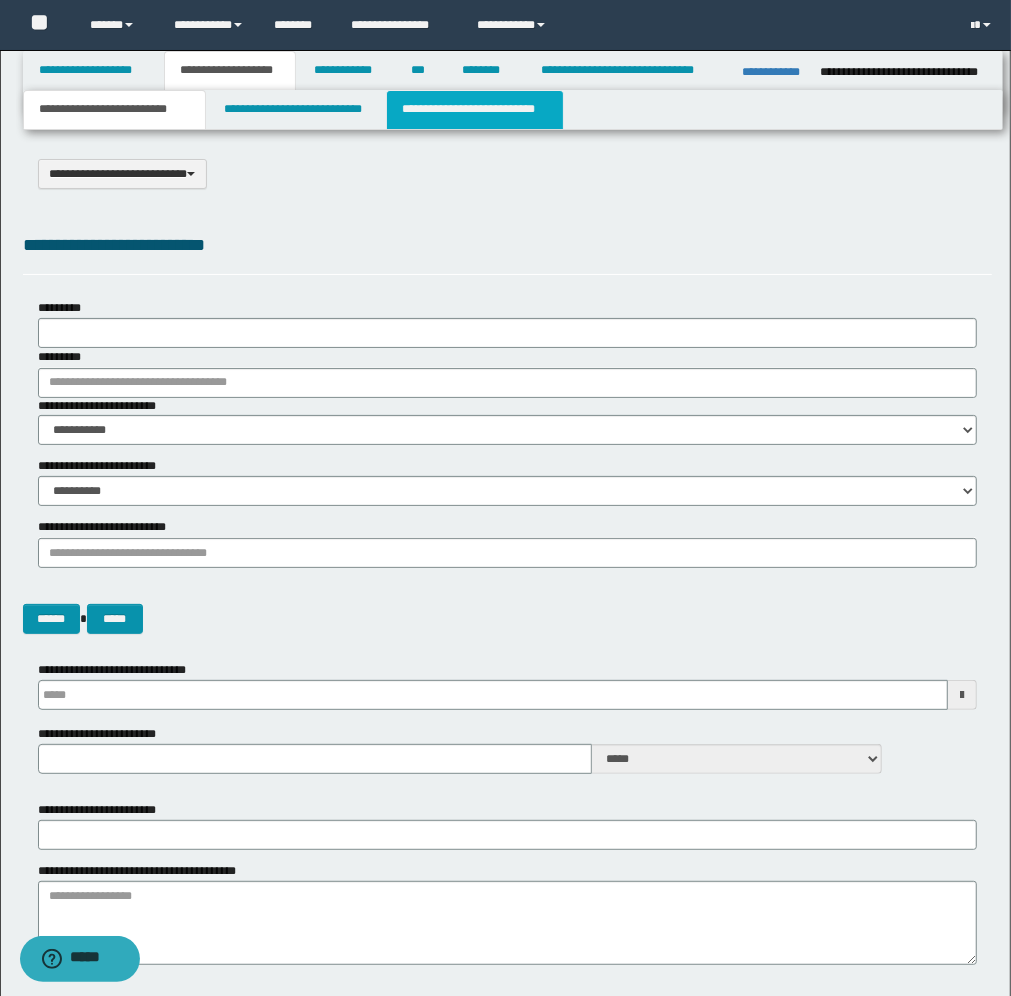 click on "**********" at bounding box center [475, 110] 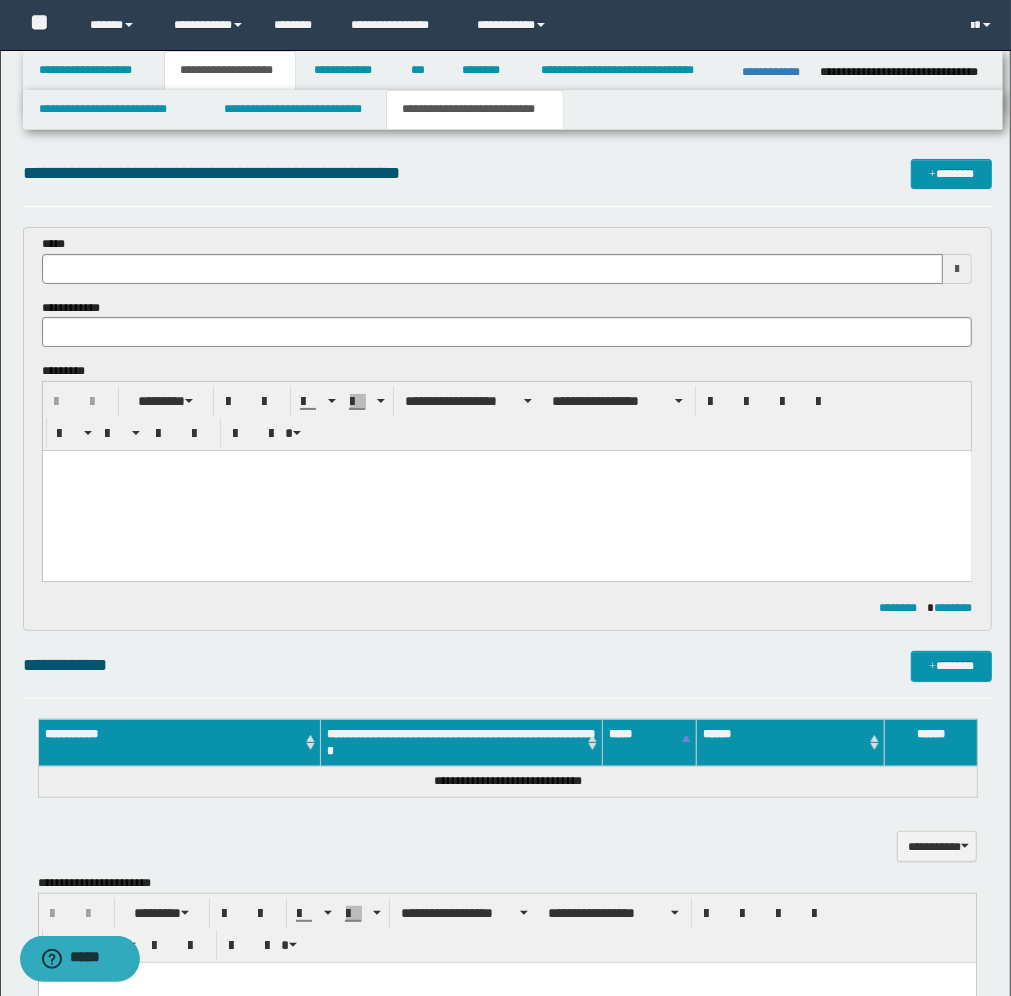 scroll, scrollTop: 0, scrollLeft: 0, axis: both 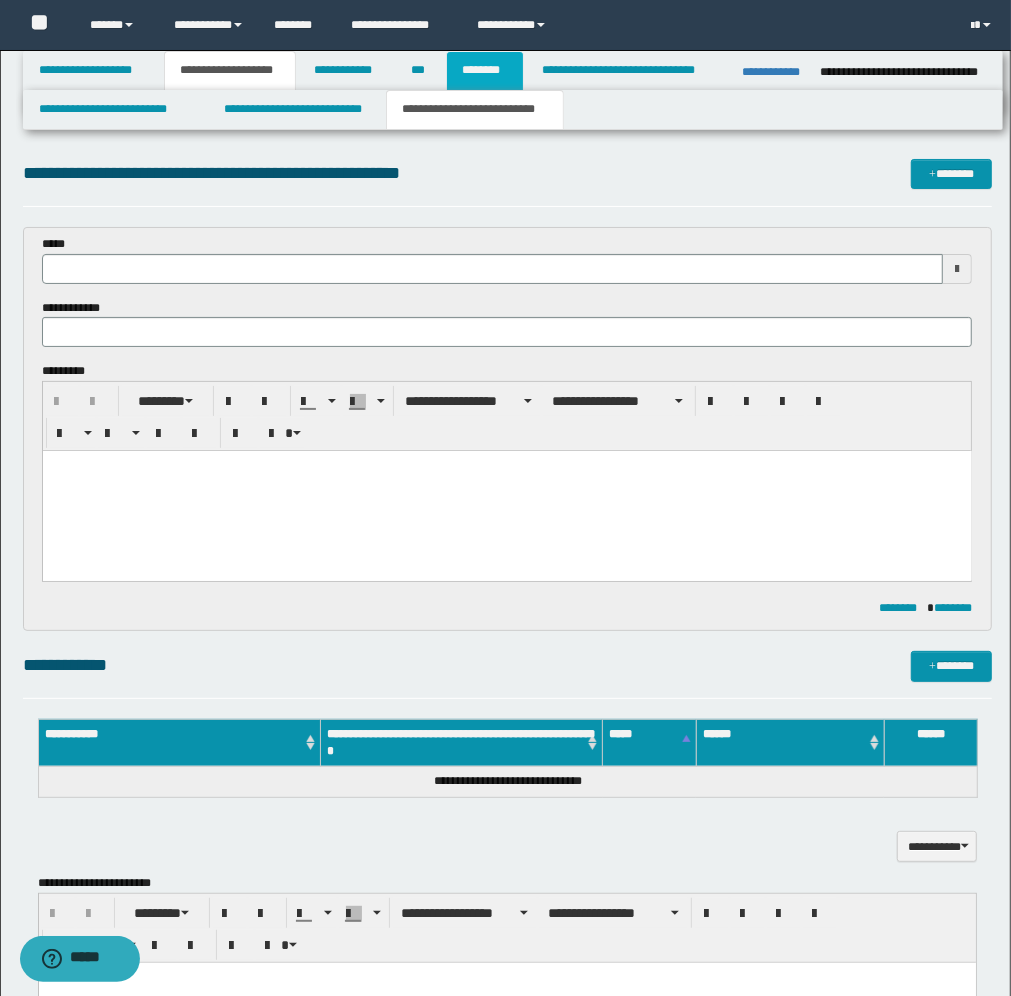 click on "********" at bounding box center [485, 71] 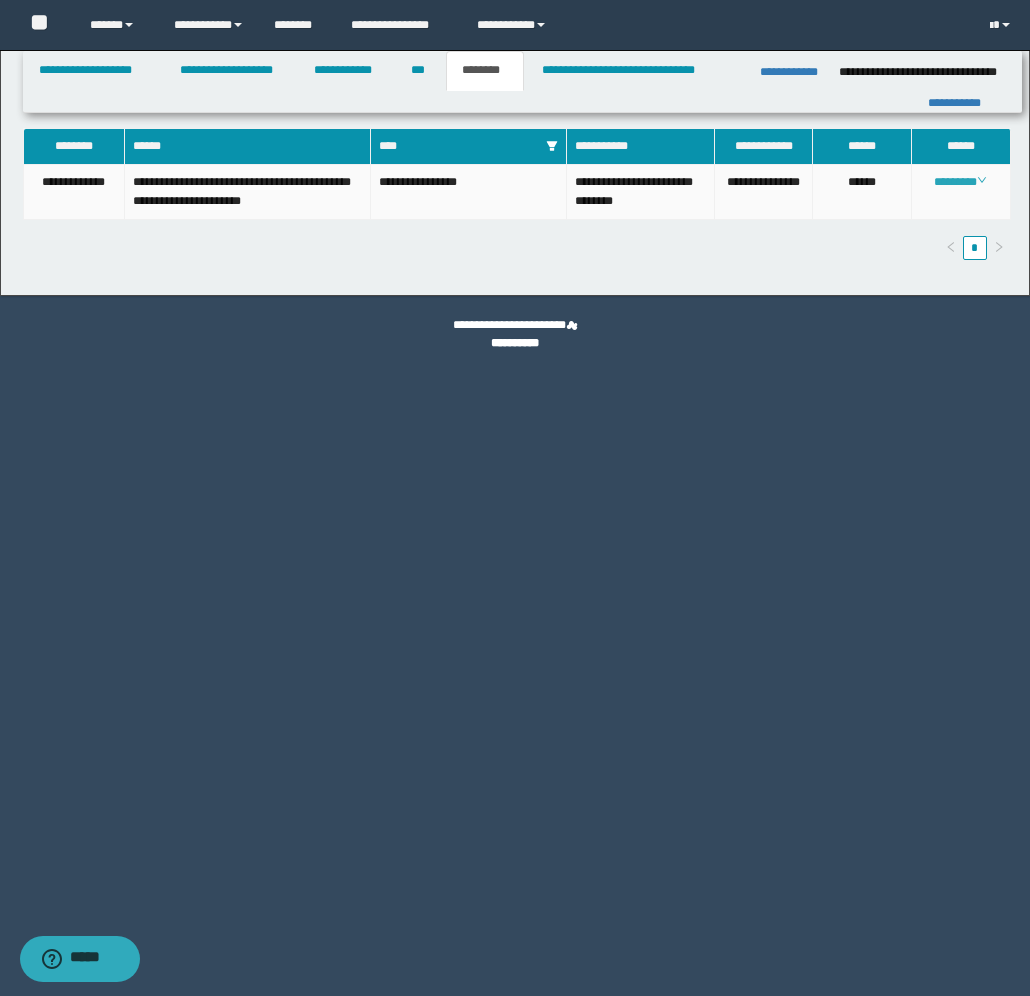 click on "********" at bounding box center (960, 182) 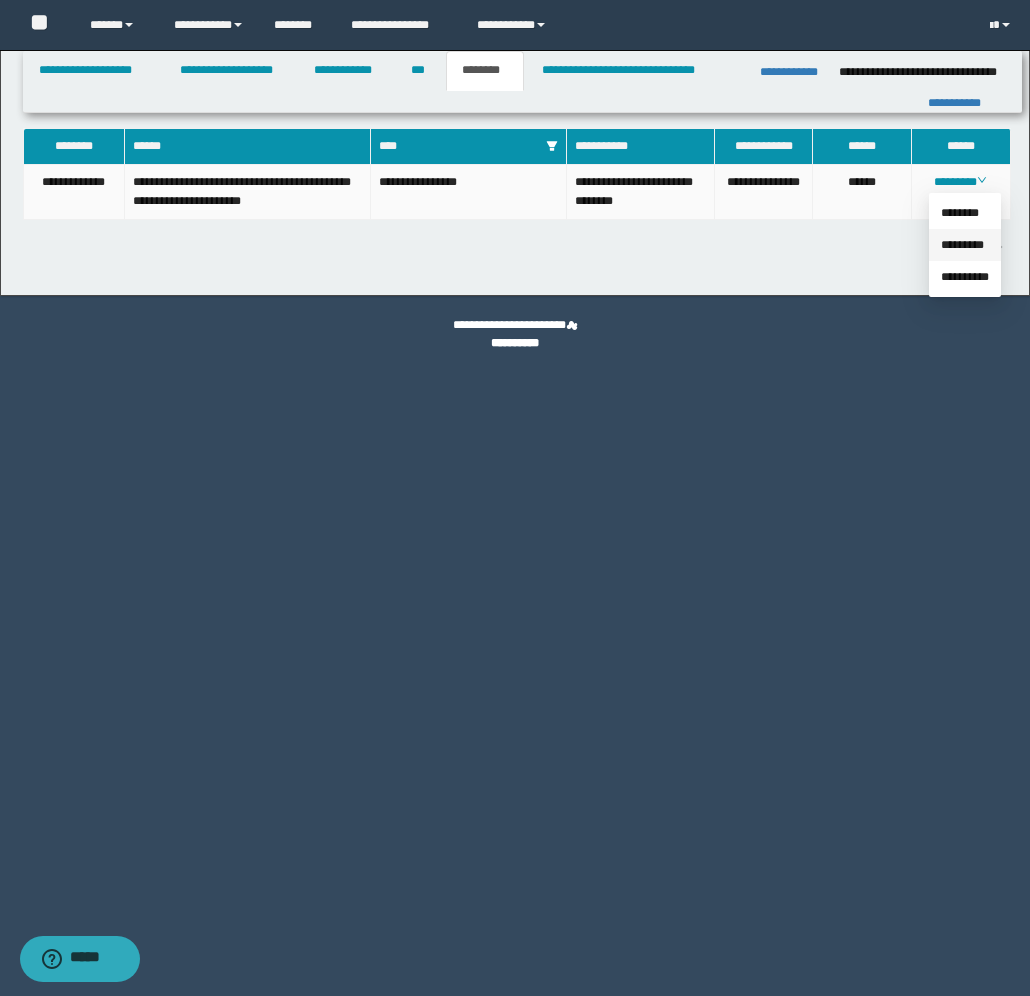 click on "*********" at bounding box center (962, 245) 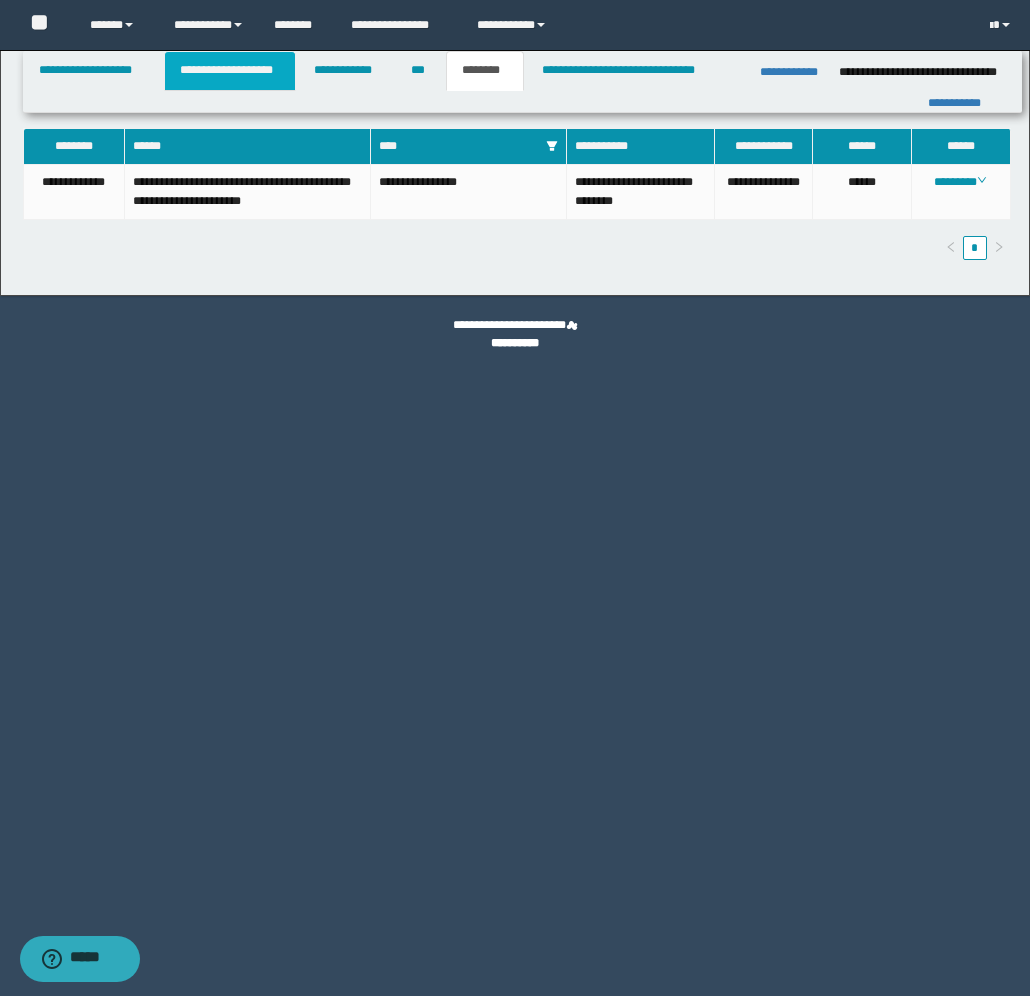click on "**********" at bounding box center [230, 71] 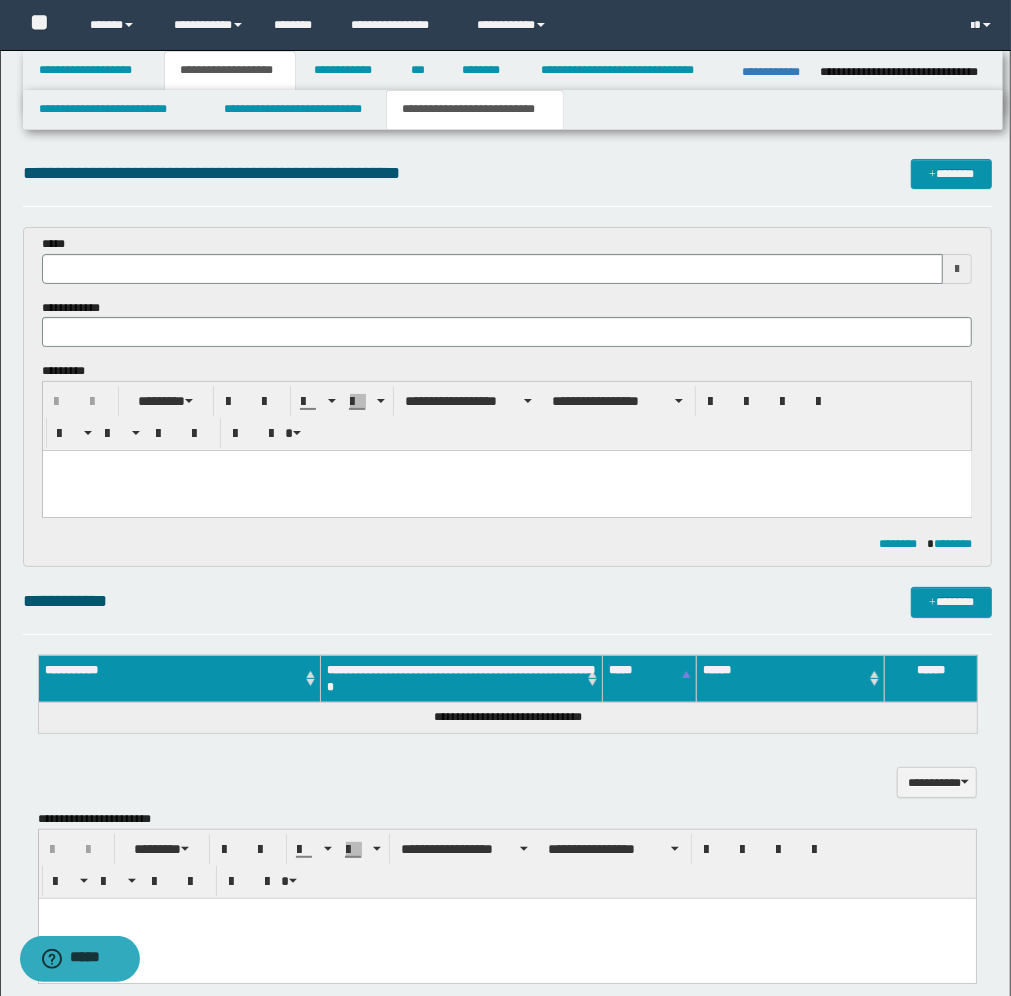 type 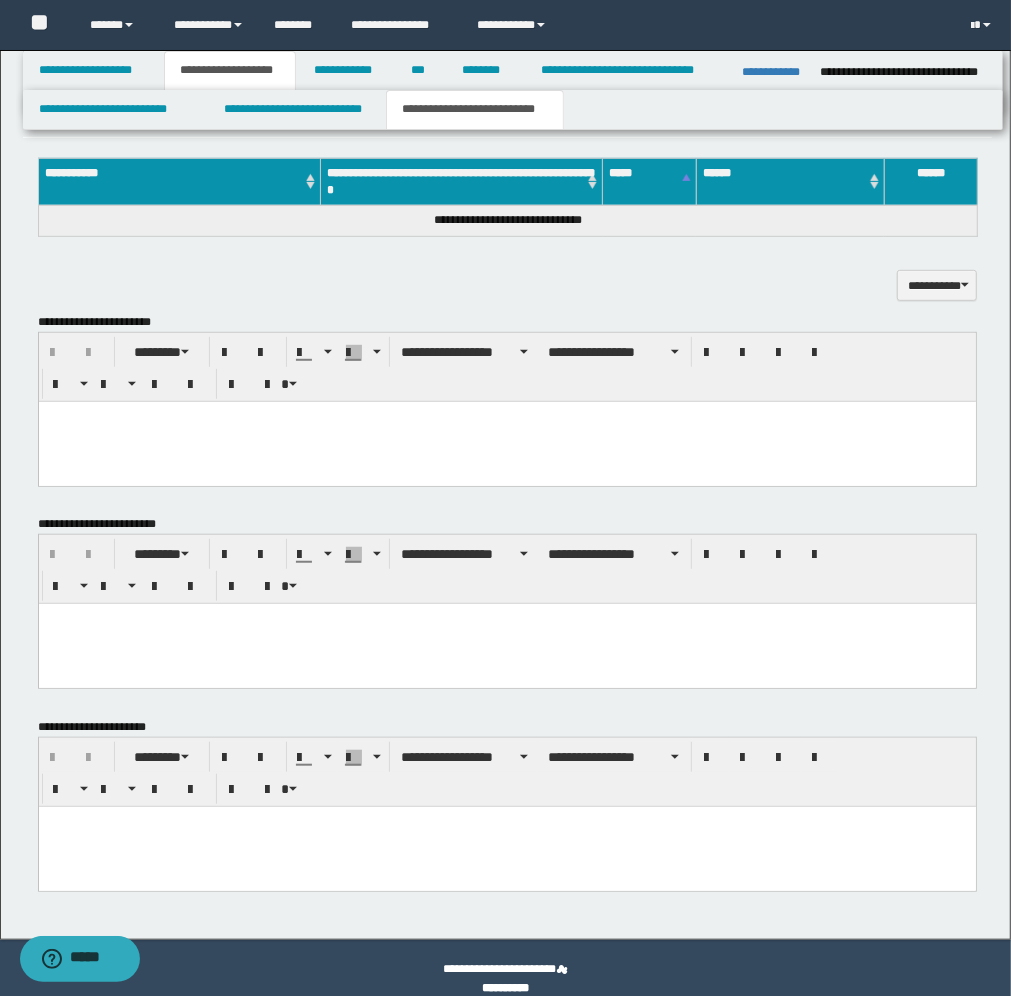 scroll, scrollTop: 500, scrollLeft: 0, axis: vertical 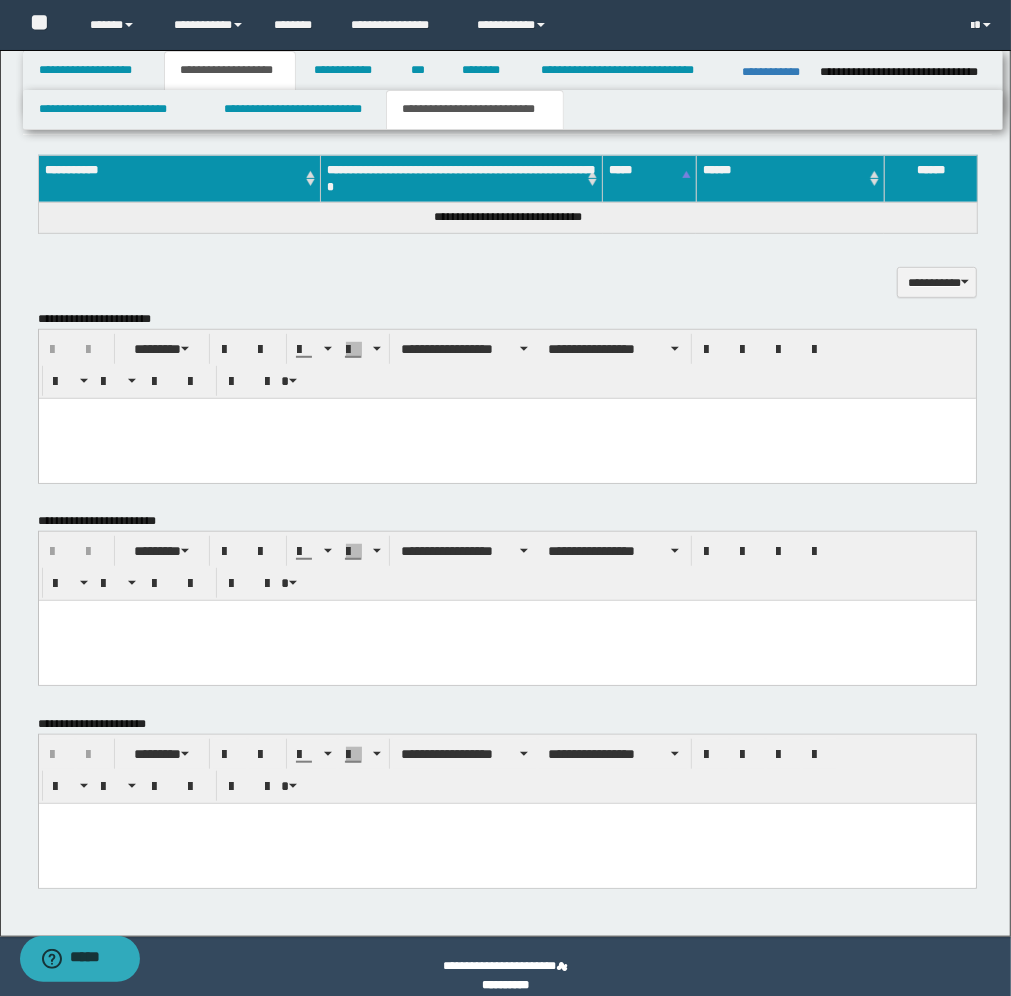 click at bounding box center (506, 438) 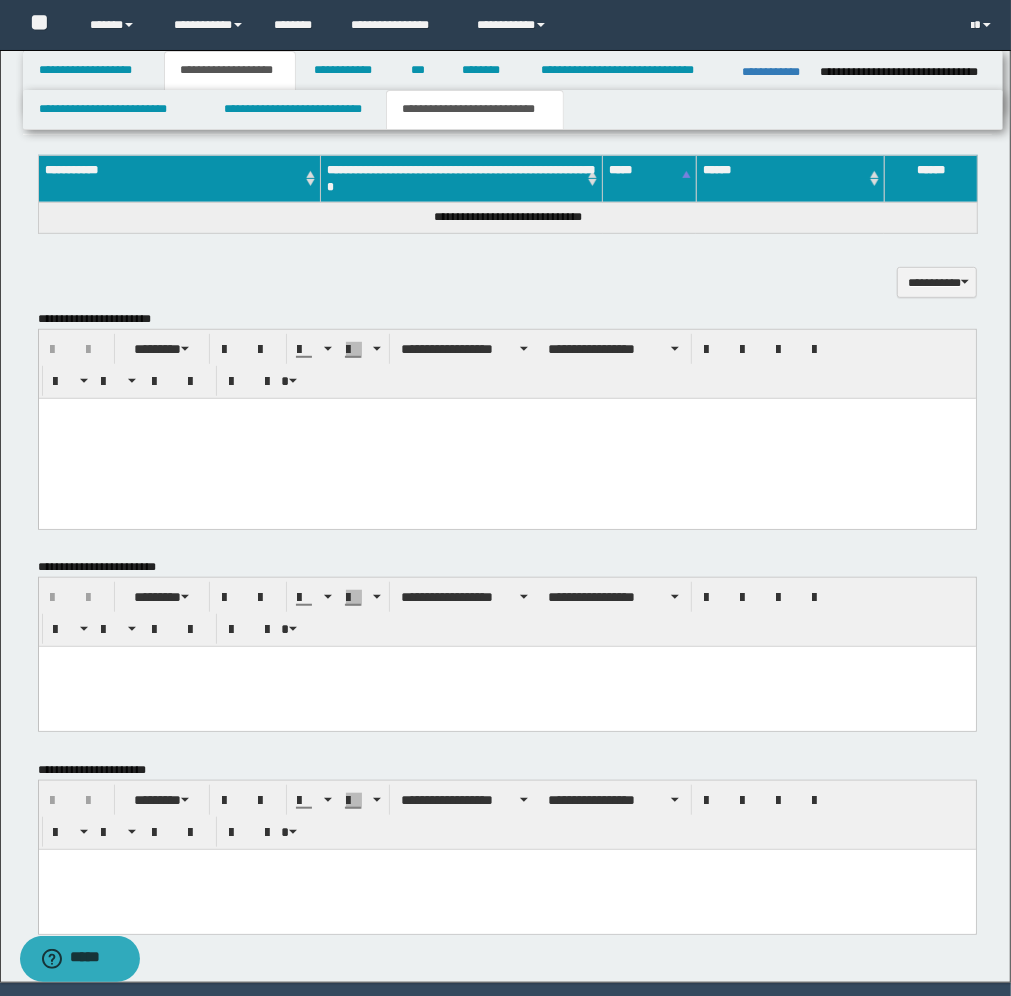 click at bounding box center (506, 438) 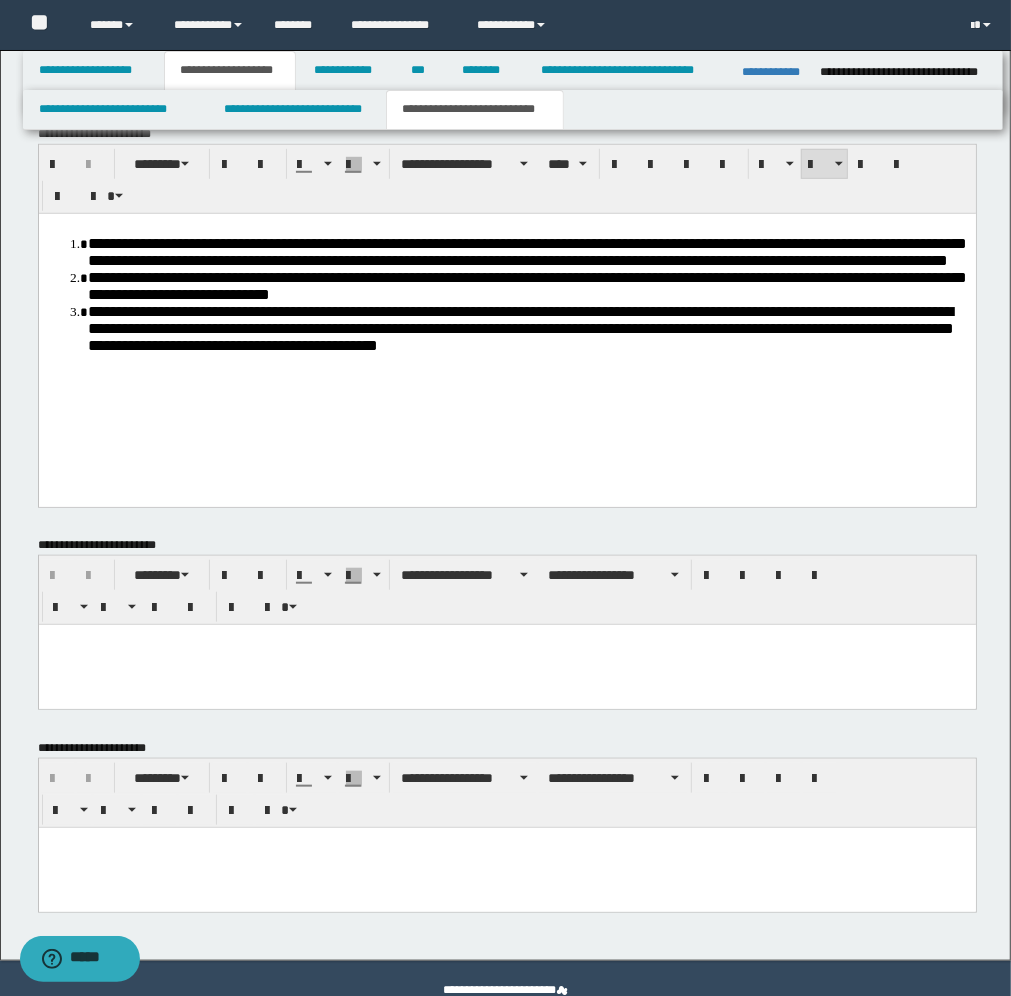scroll, scrollTop: 727, scrollLeft: 0, axis: vertical 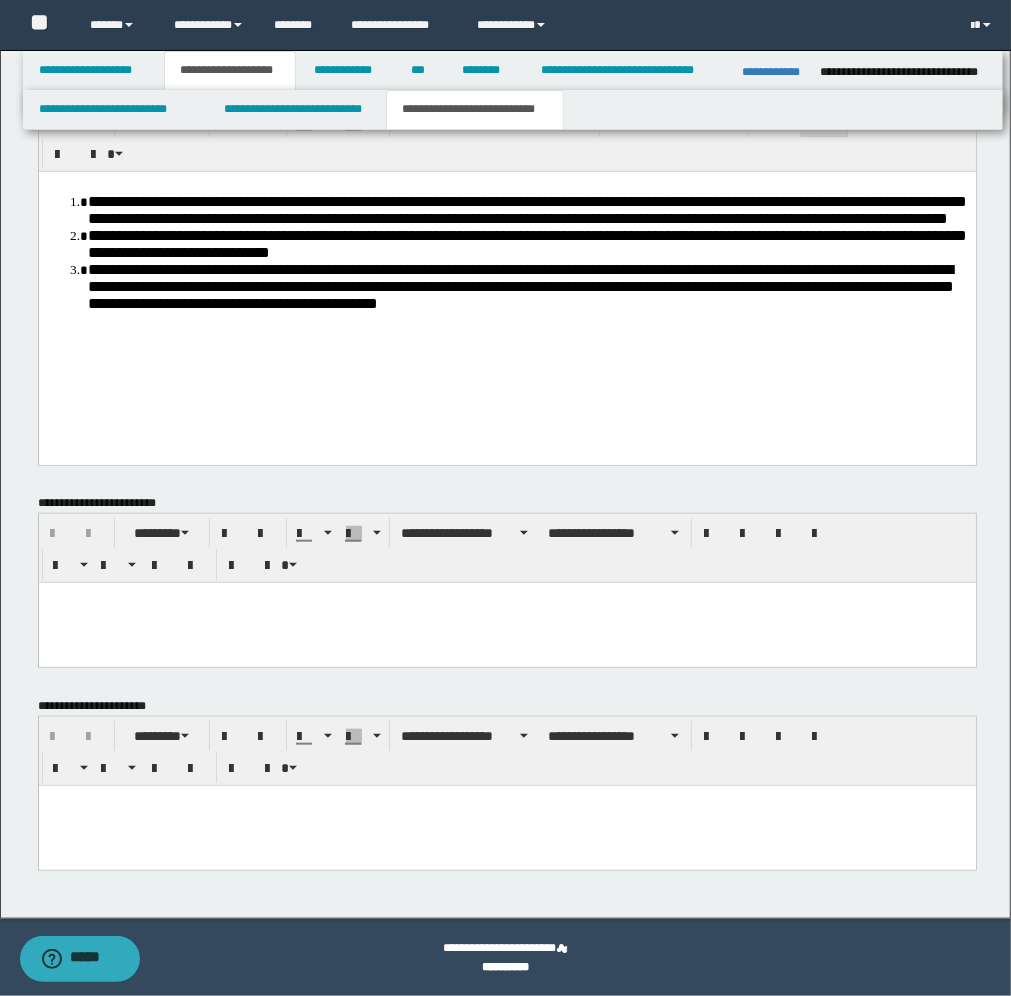 click at bounding box center (506, 800) 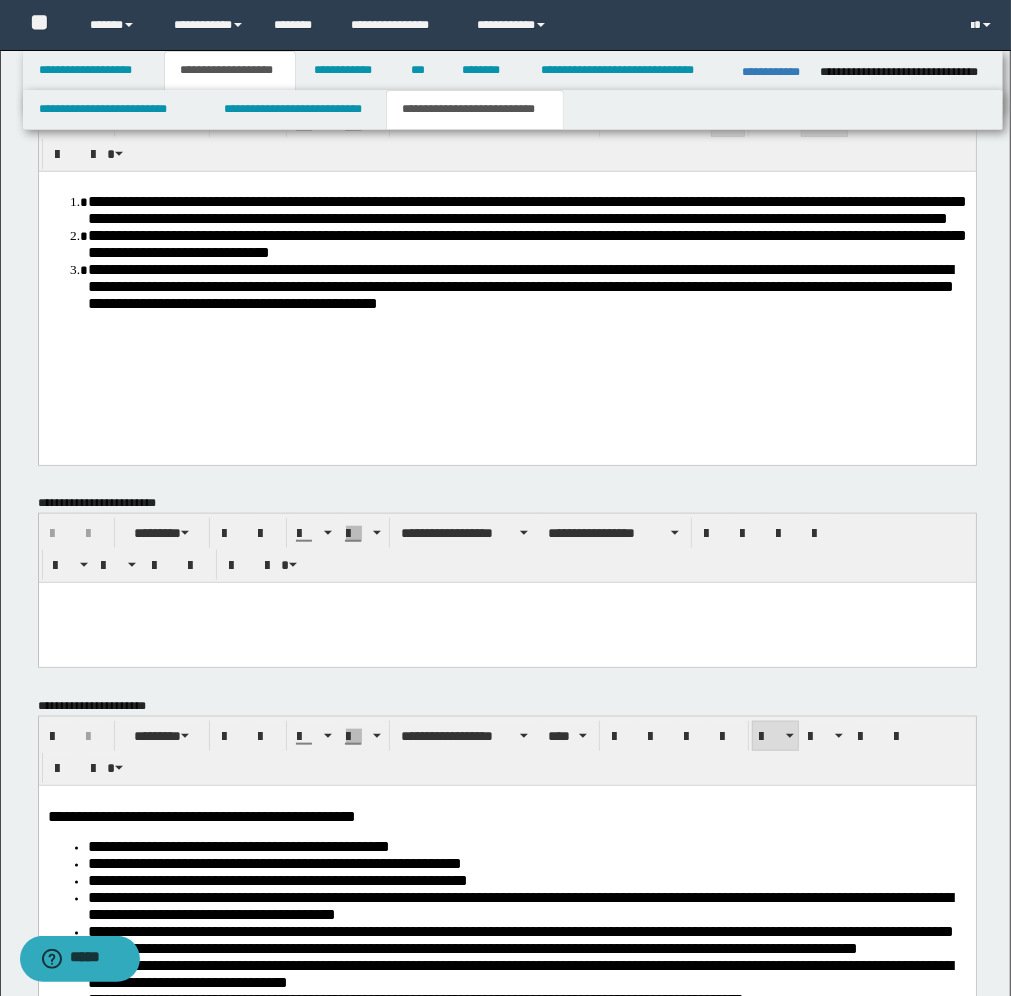 click on "**********" at bounding box center [526, 209] 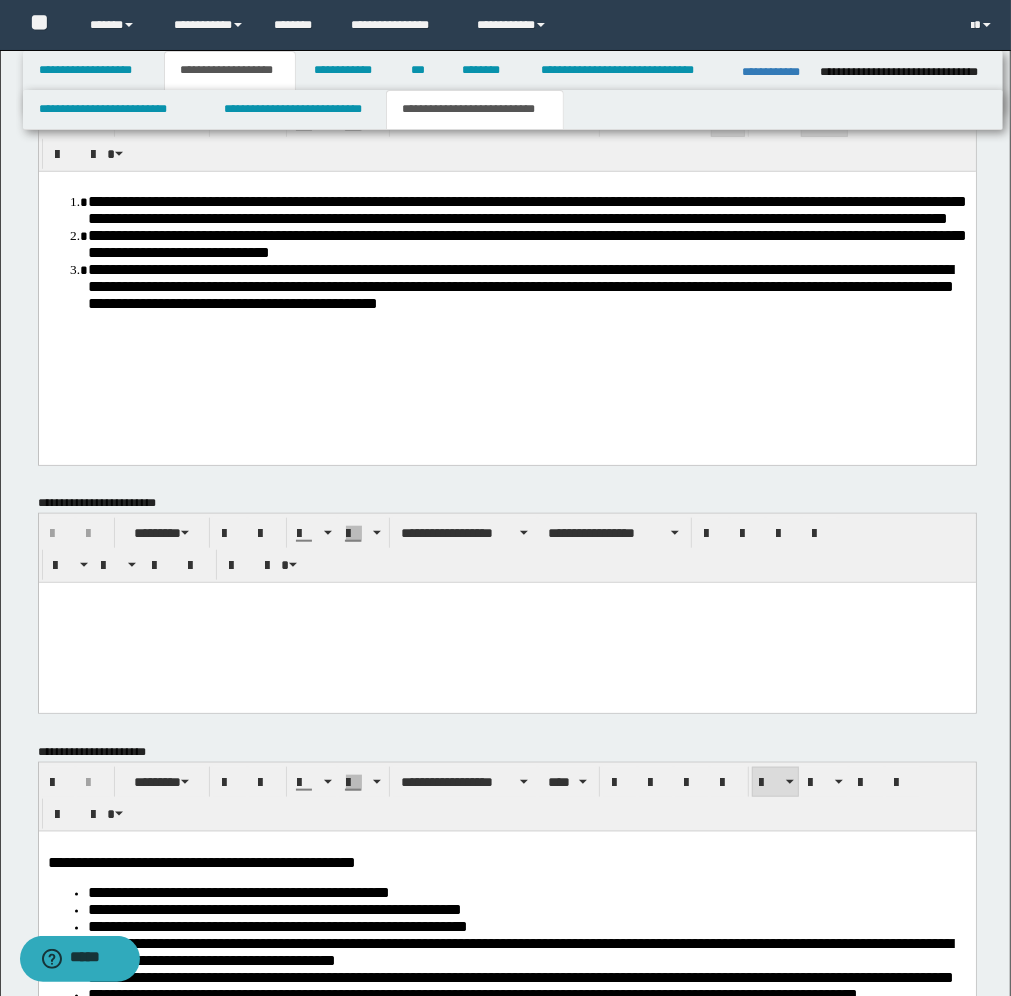 click at bounding box center [506, 597] 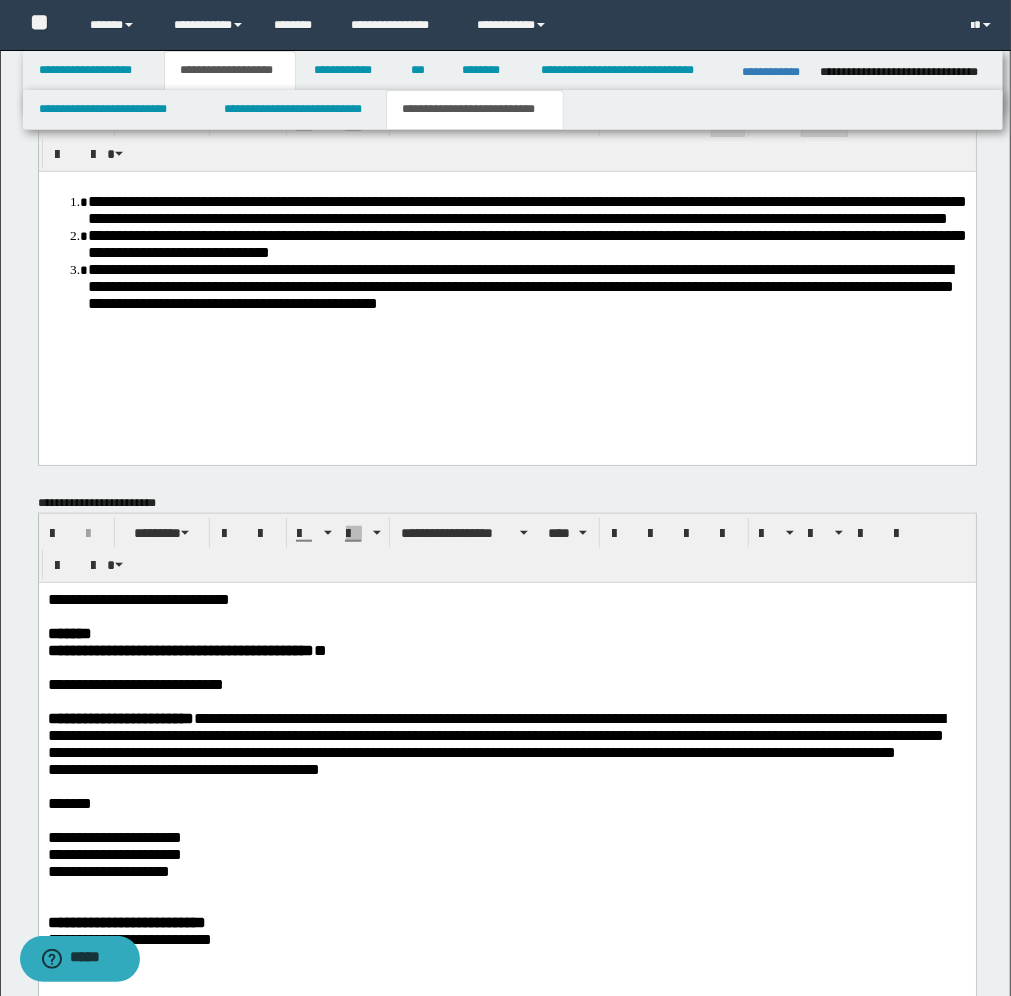 click on "**********" at bounding box center [138, 598] 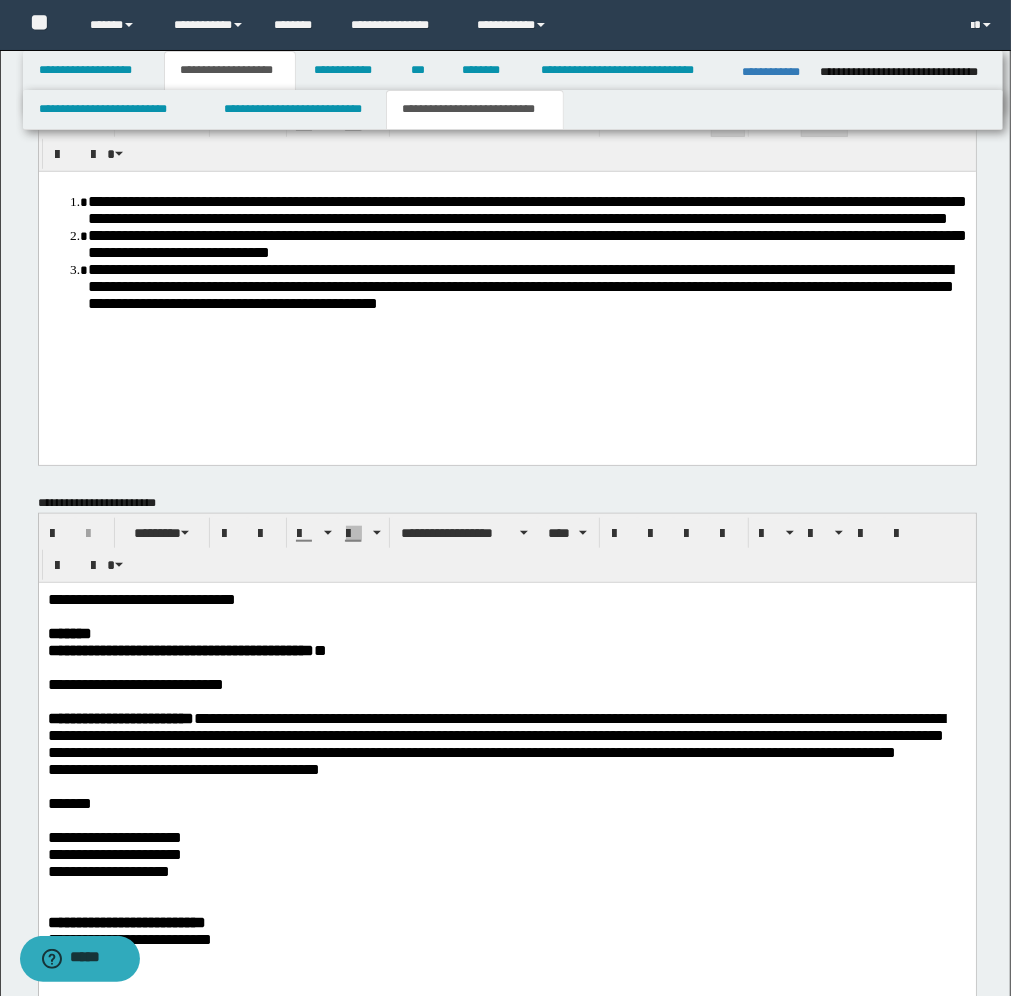 click on "**********" at bounding box center [141, 598] 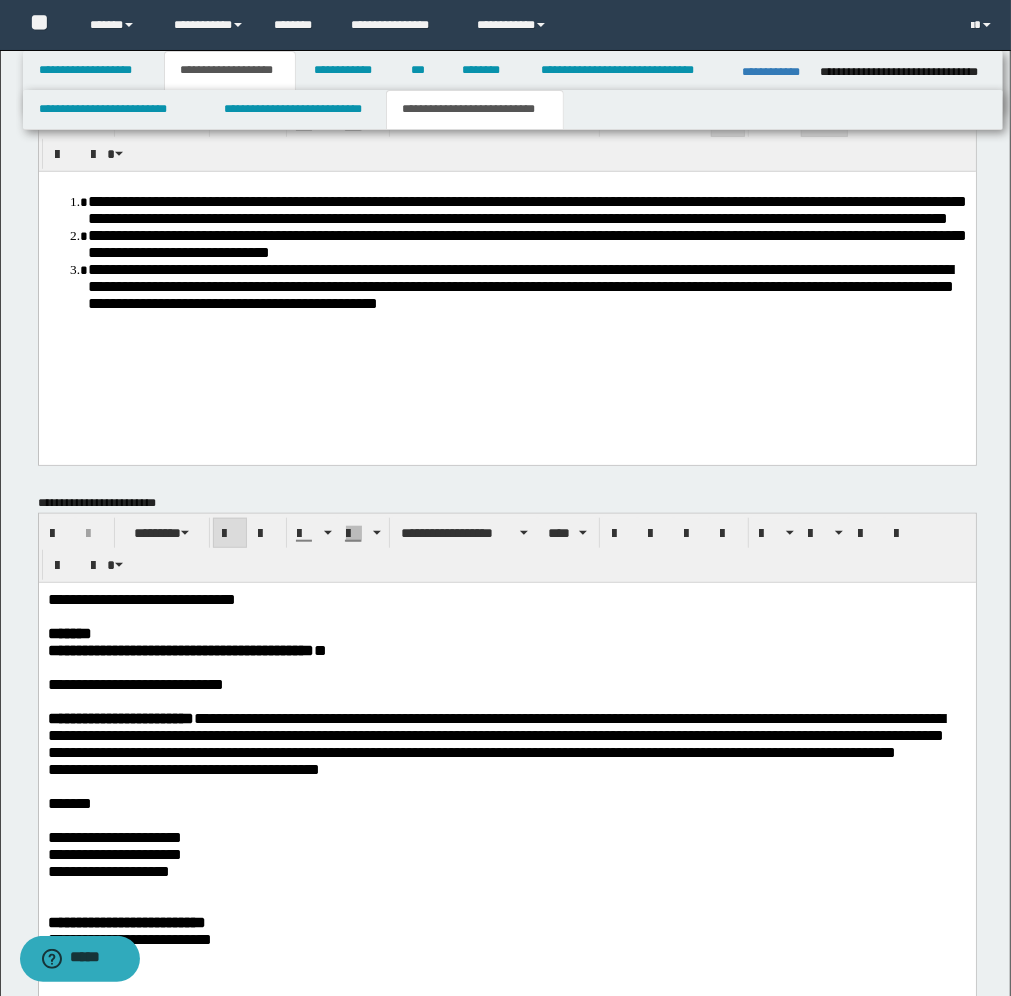 click on "**********" at bounding box center [120, 717] 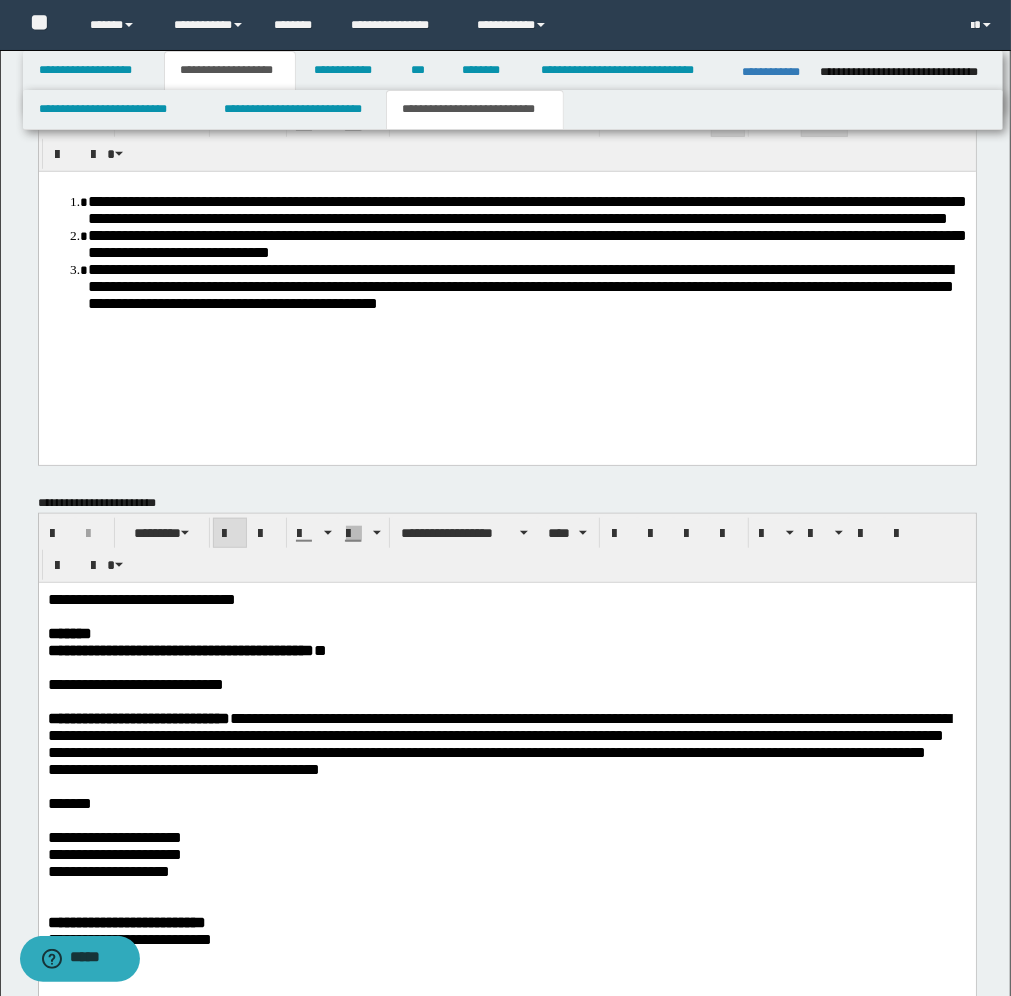 click on "**********" at bounding box center (498, 734) 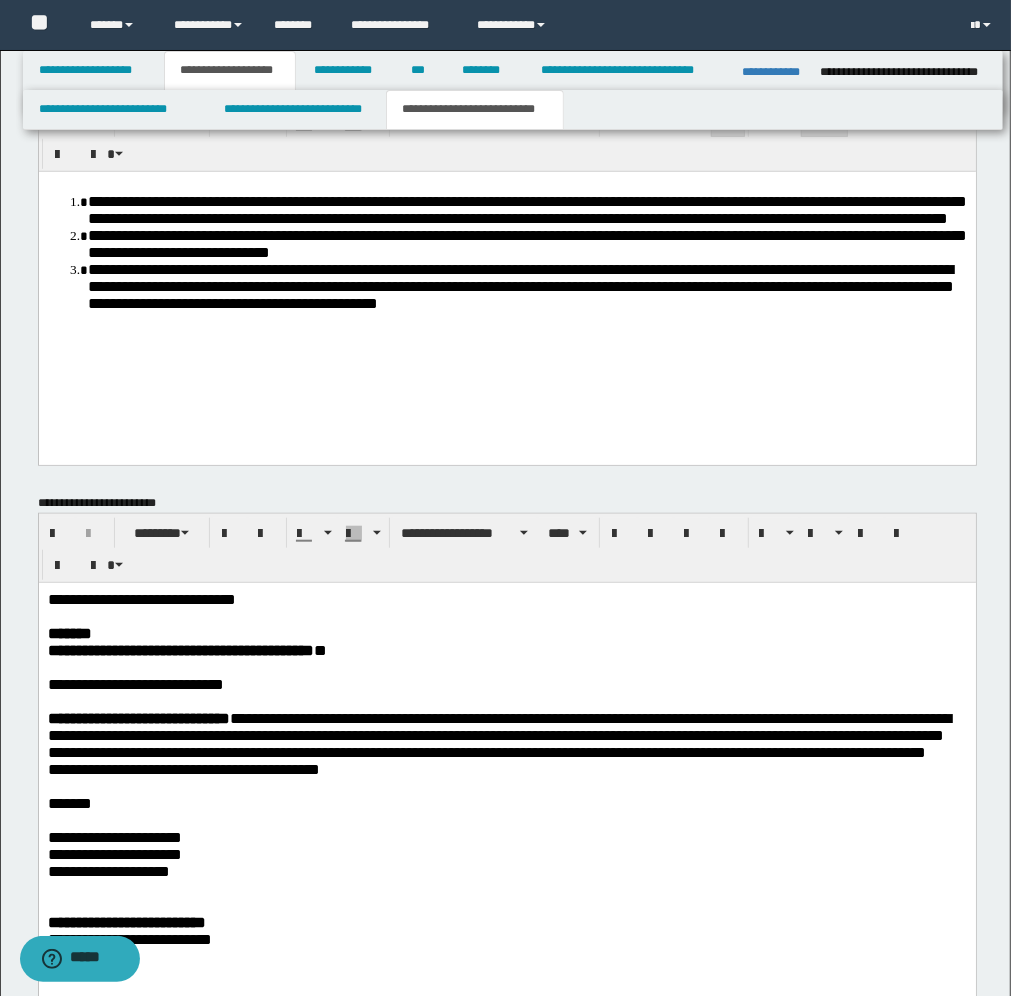 click on "**********" at bounding box center [498, 734] 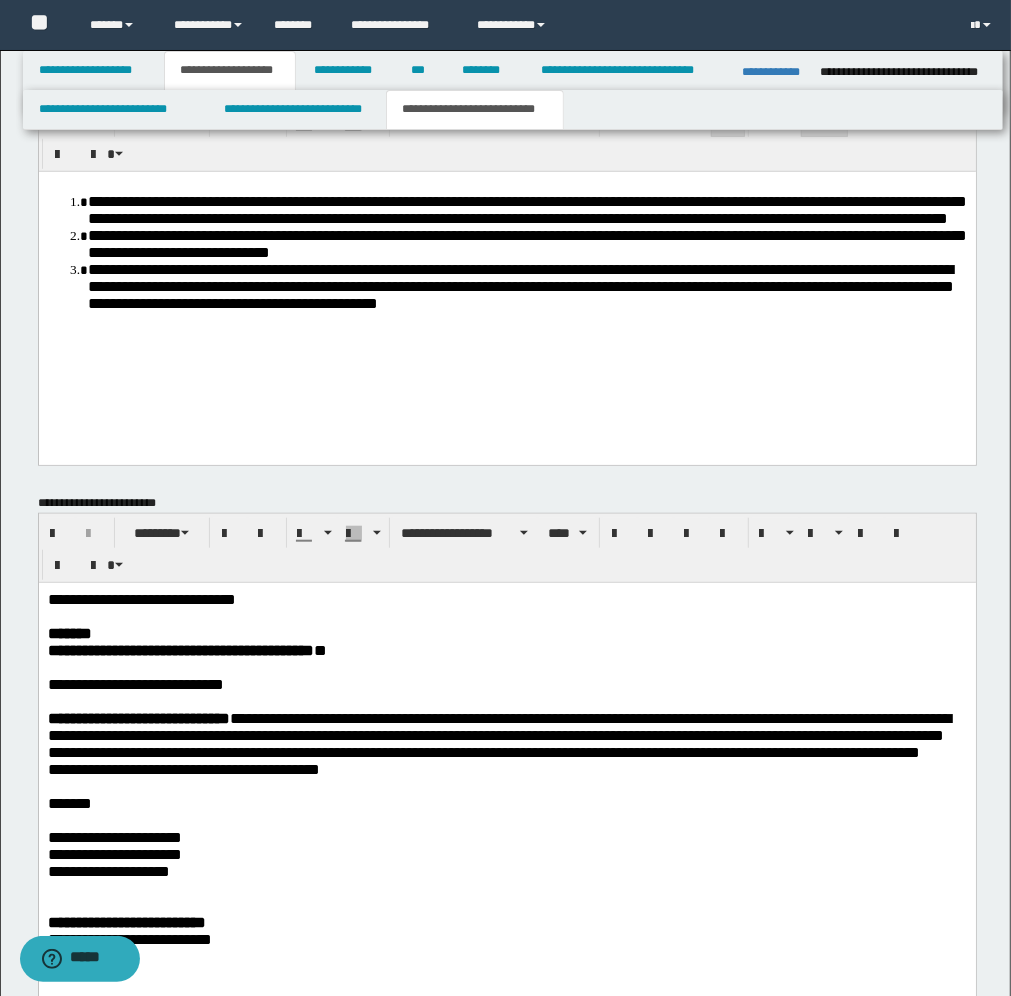 click on "**********" at bounding box center [498, 734] 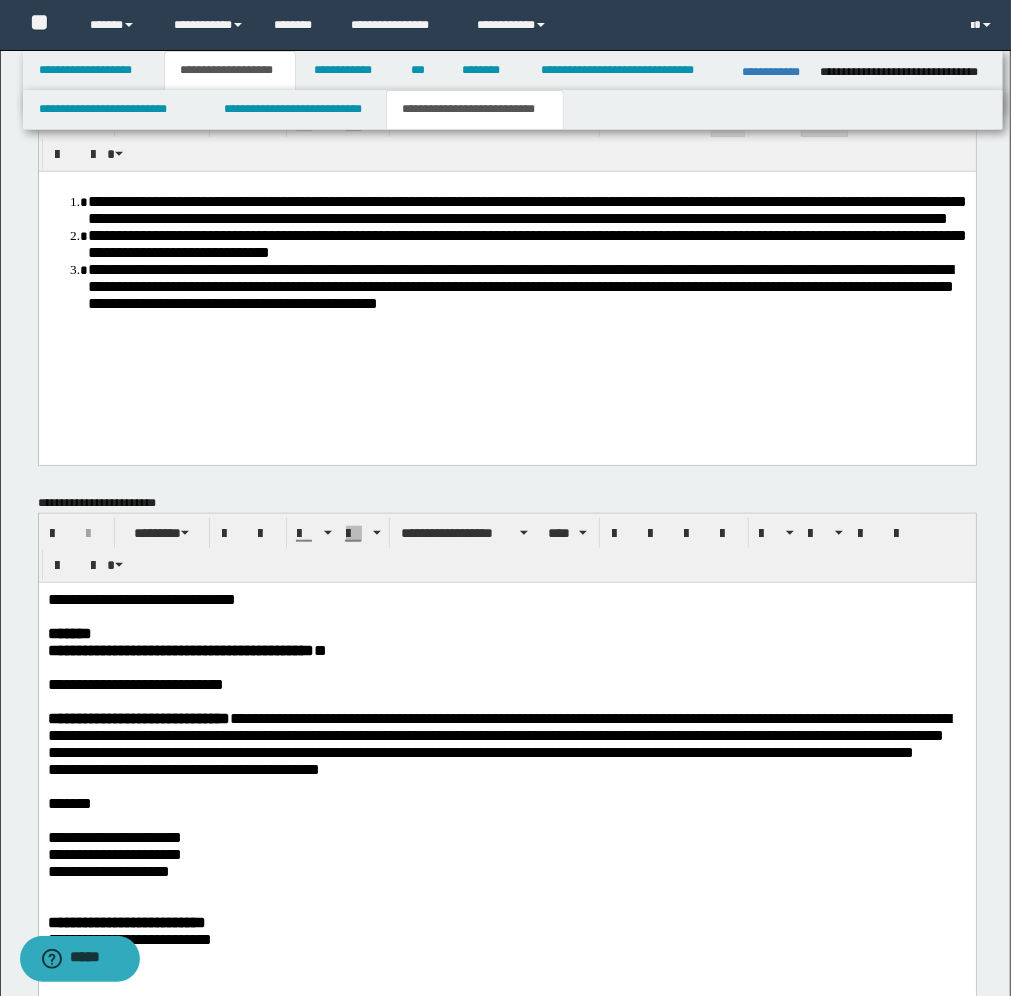 click on "**********" at bounding box center (498, 734) 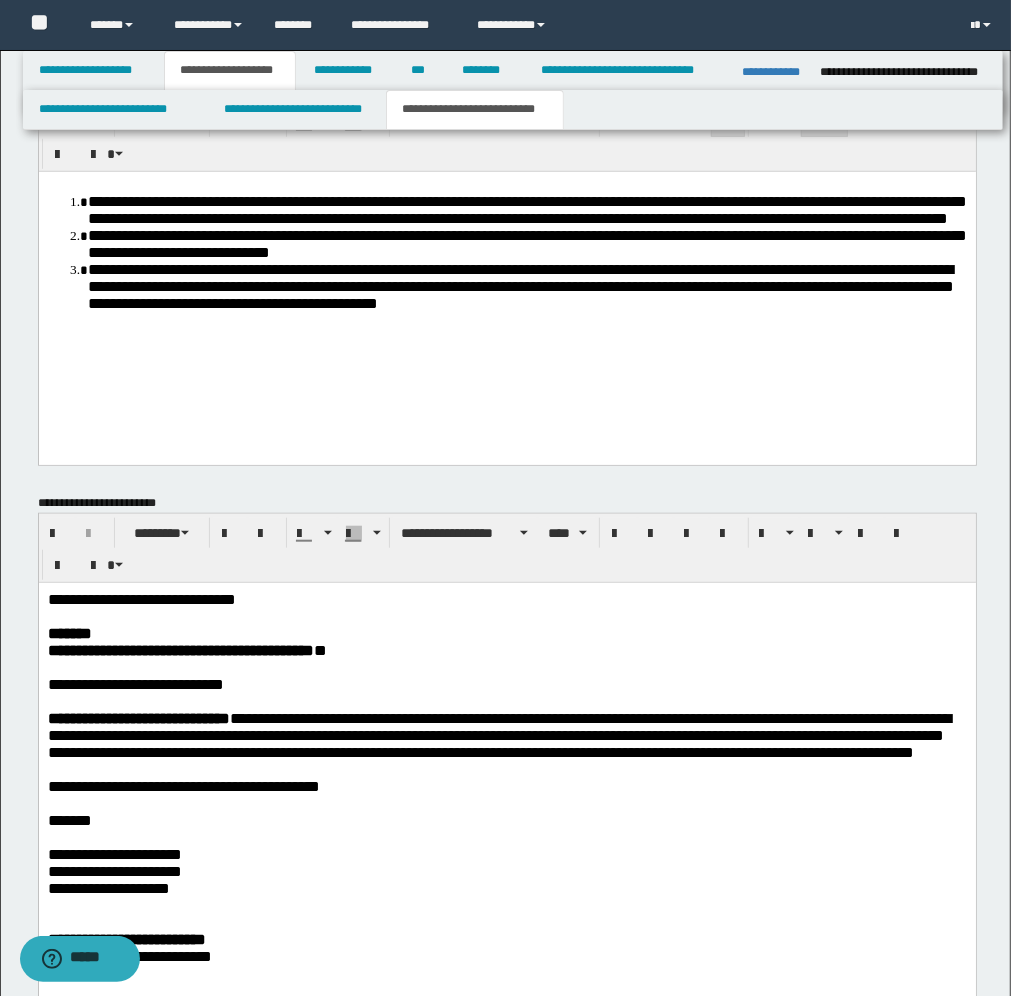 click on "**********" at bounding box center (498, 734) 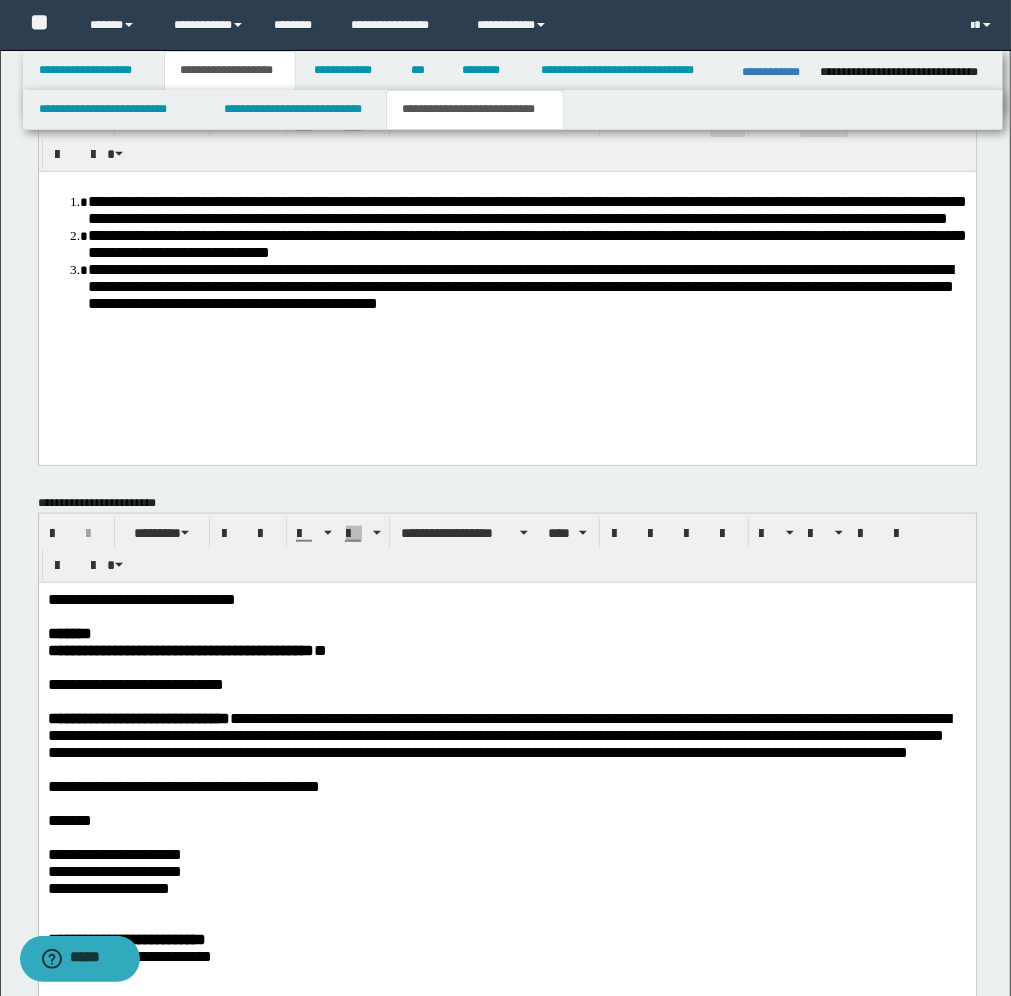 click on "**********" at bounding box center (498, 734) 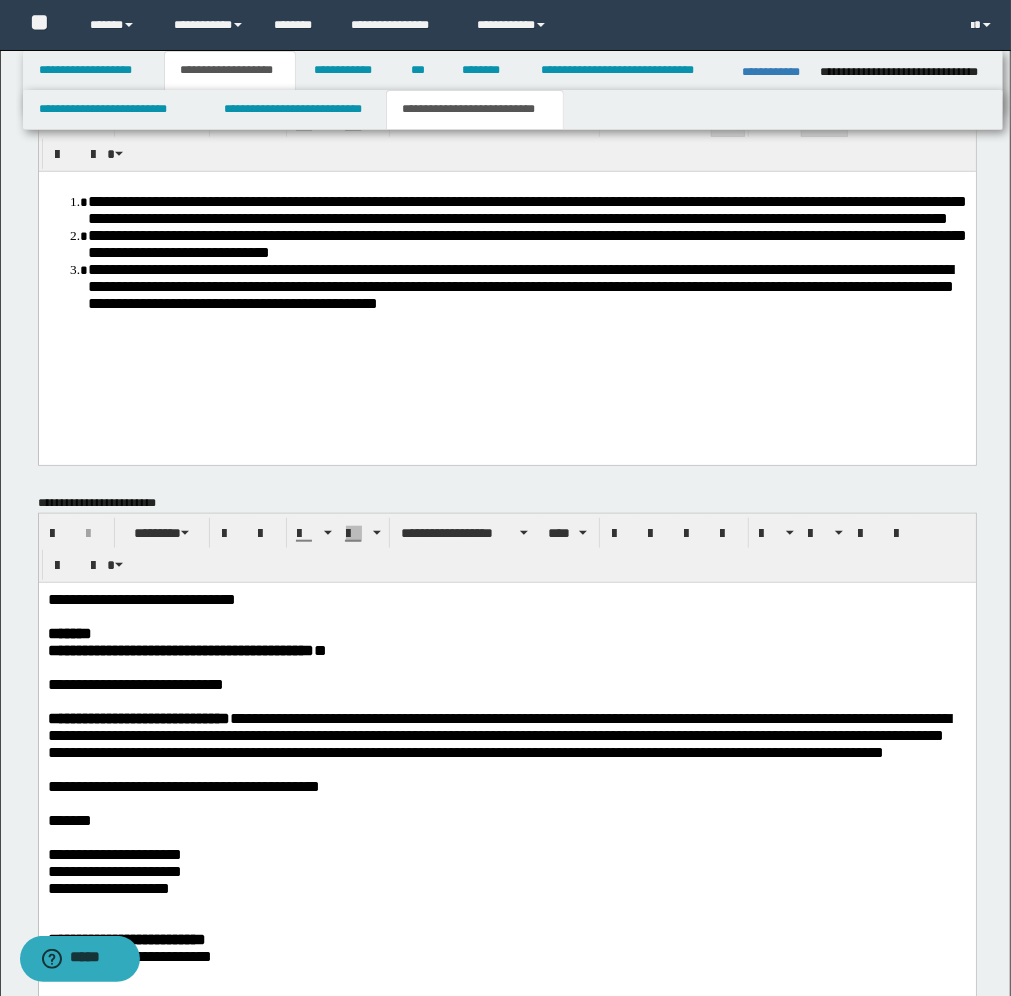 click on "**********" at bounding box center [498, 734] 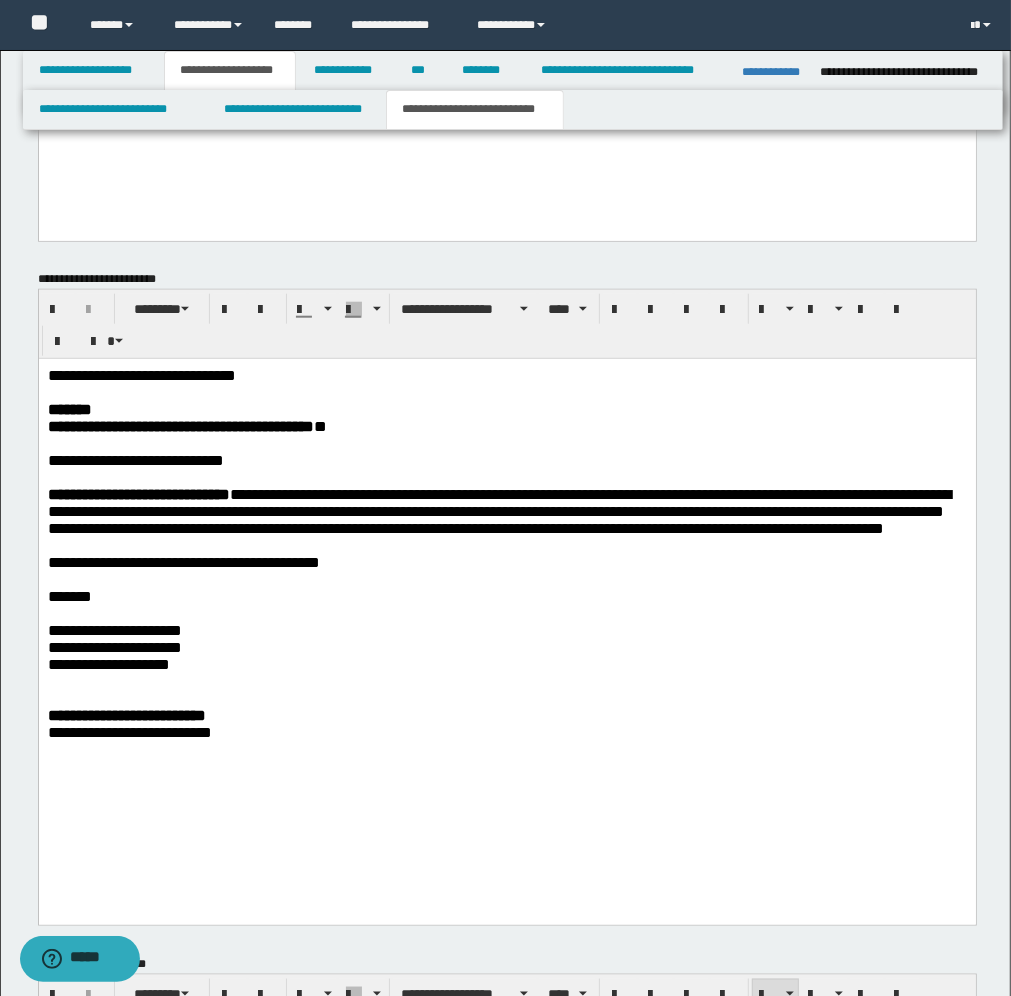 scroll, scrollTop: 1102, scrollLeft: 0, axis: vertical 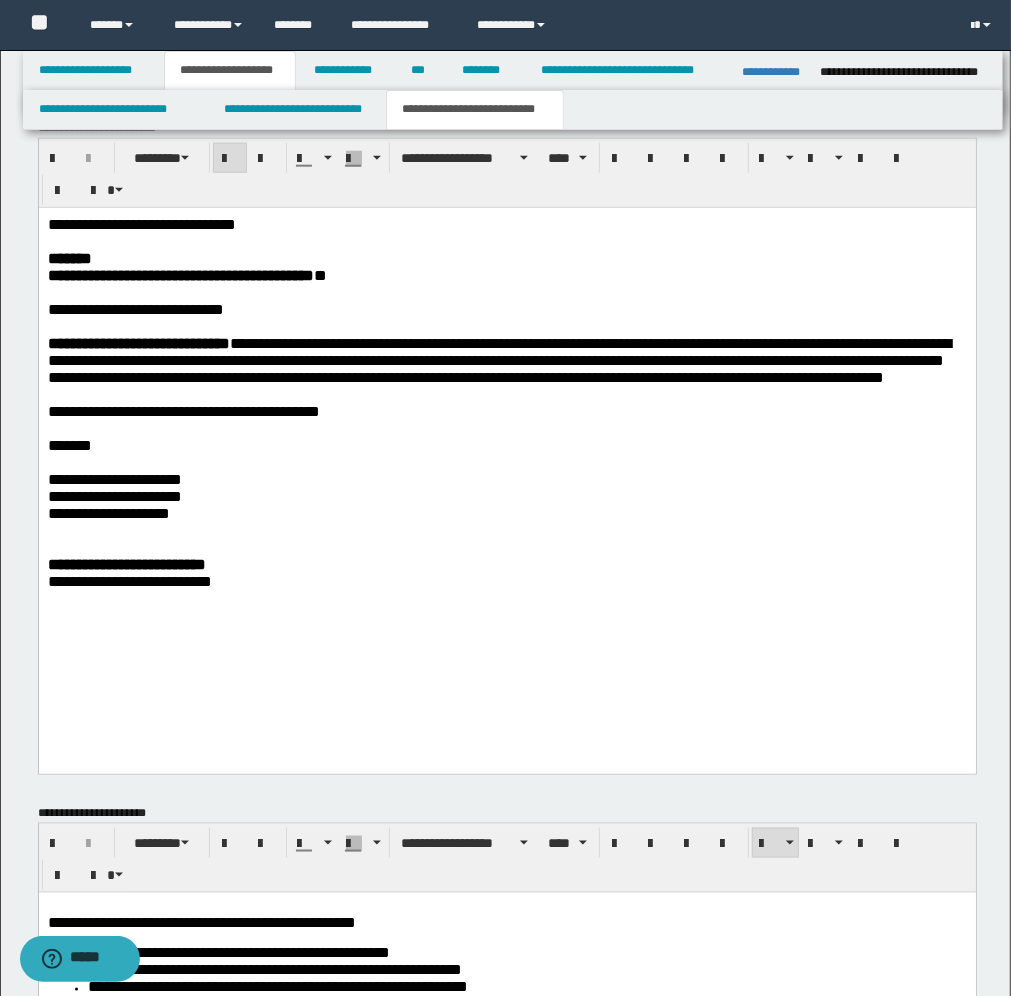 click on "**********" at bounding box center [126, 564] 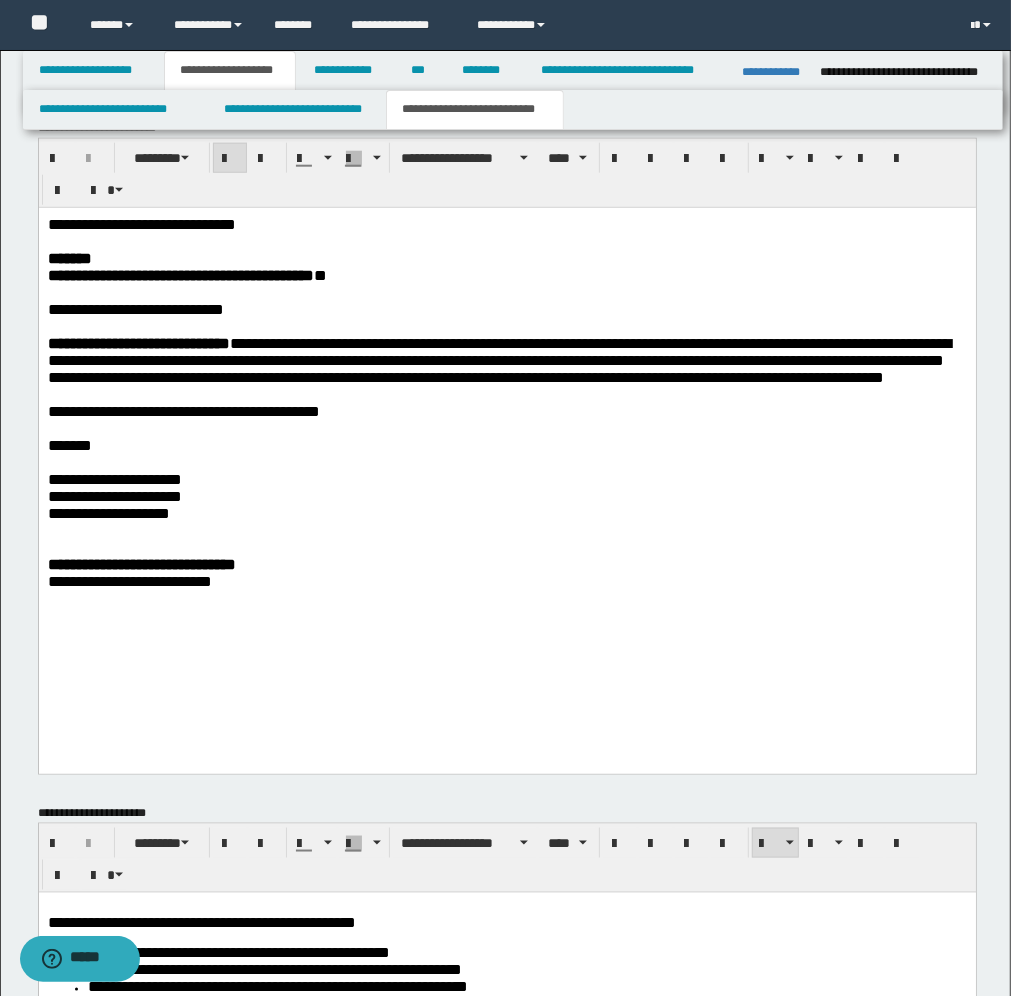 click on "**********" at bounding box center (141, 564) 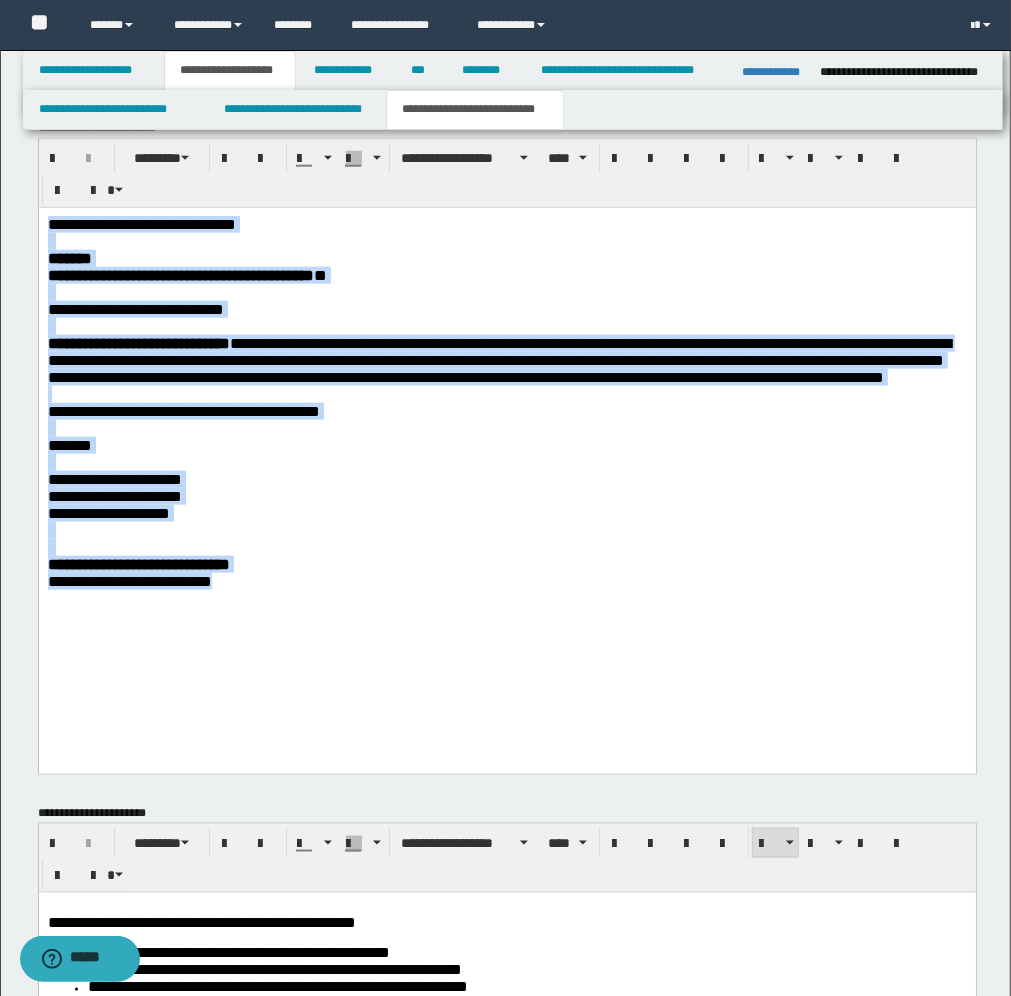 drag, startPoint x: 268, startPoint y: 656, endPoint x: -7, endPoint y: 218, distance: 517.1741 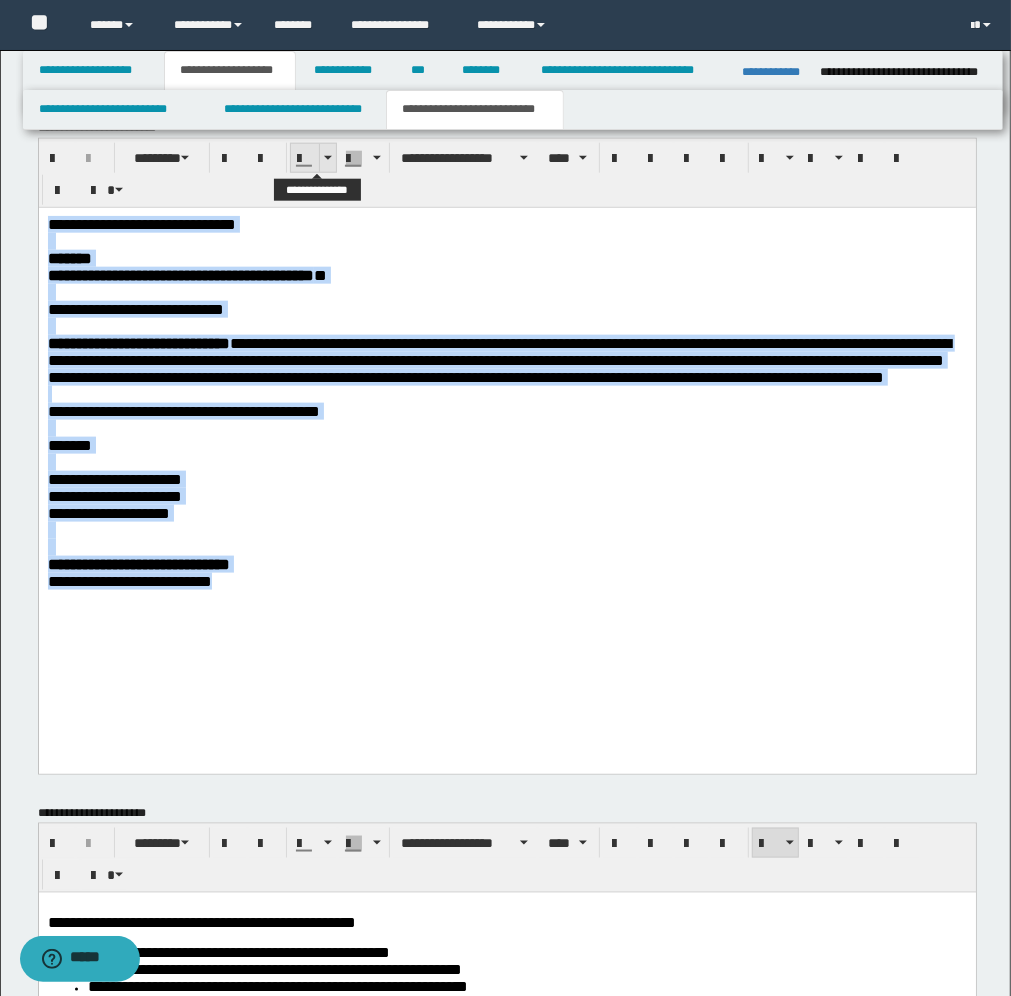 click at bounding box center [327, 158] 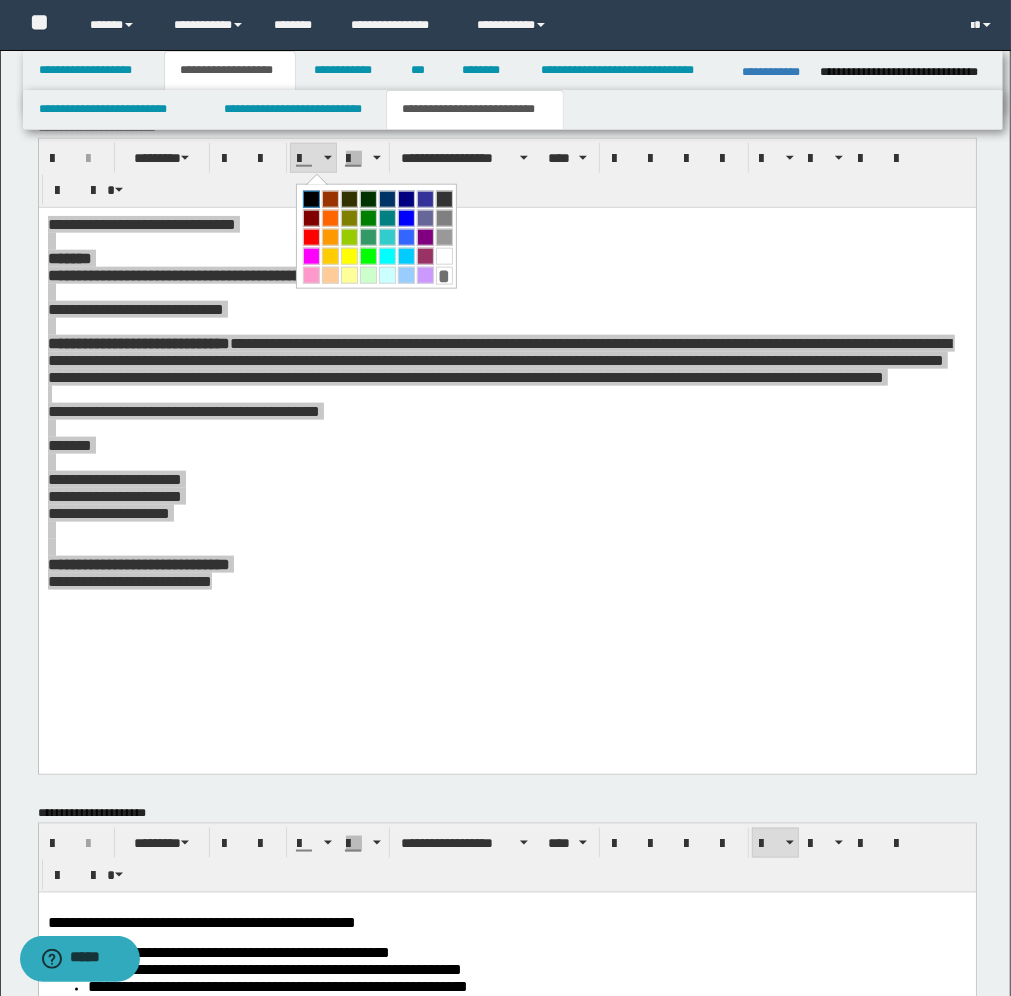 click at bounding box center [311, 199] 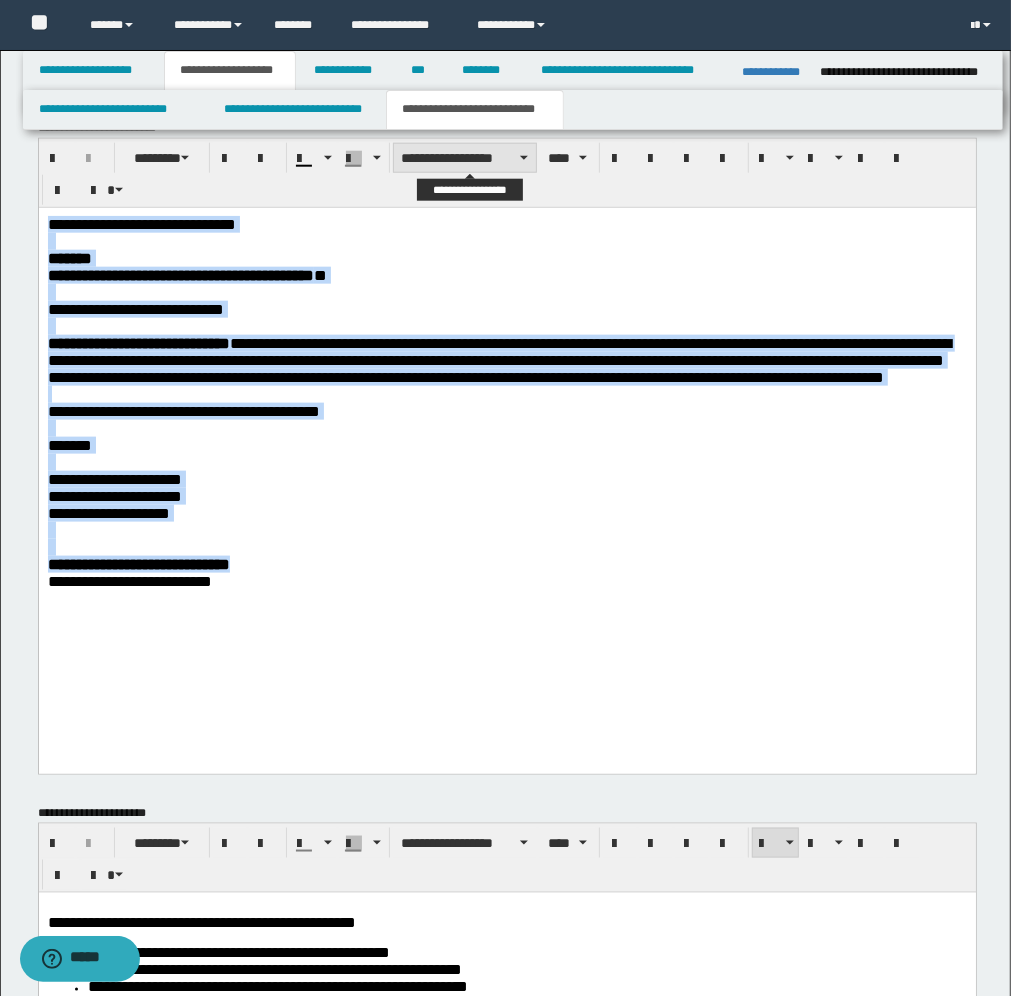 click on "**********" at bounding box center [465, 158] 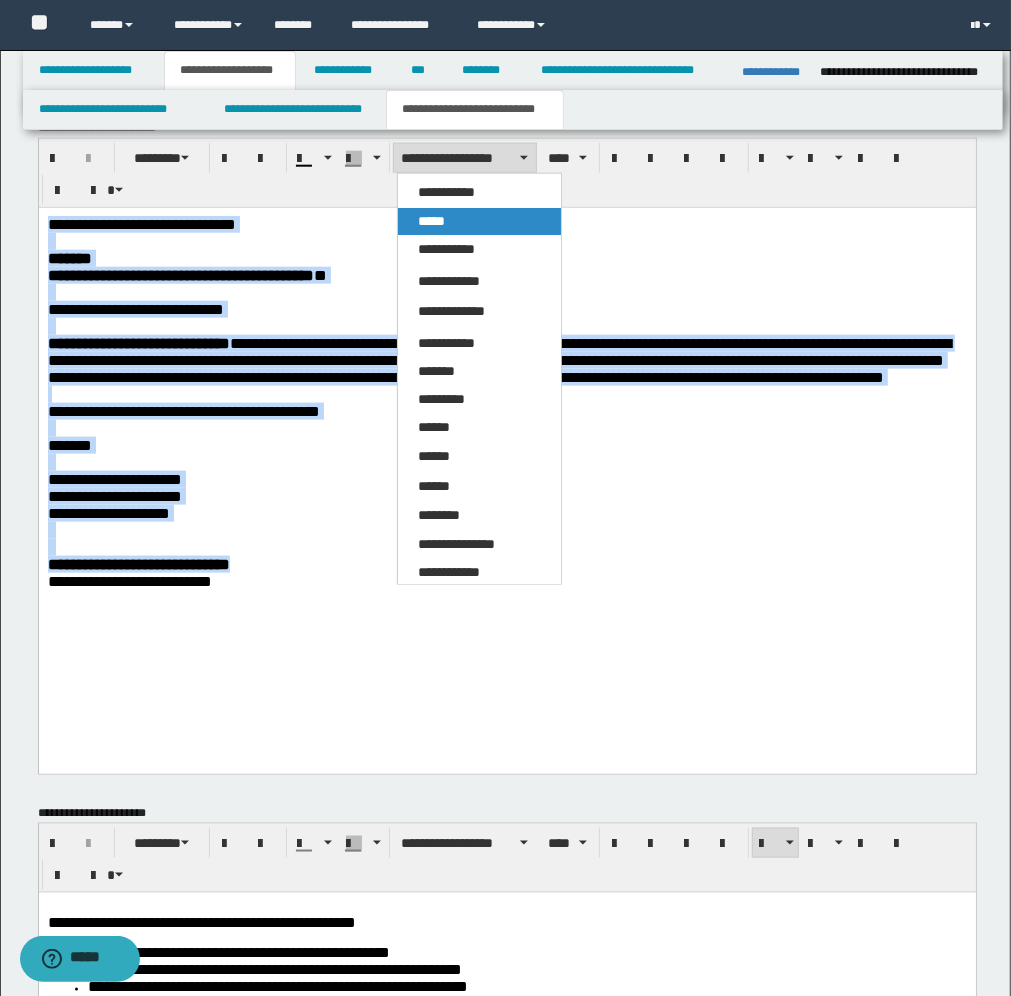 click on "*****" at bounding box center (431, 221) 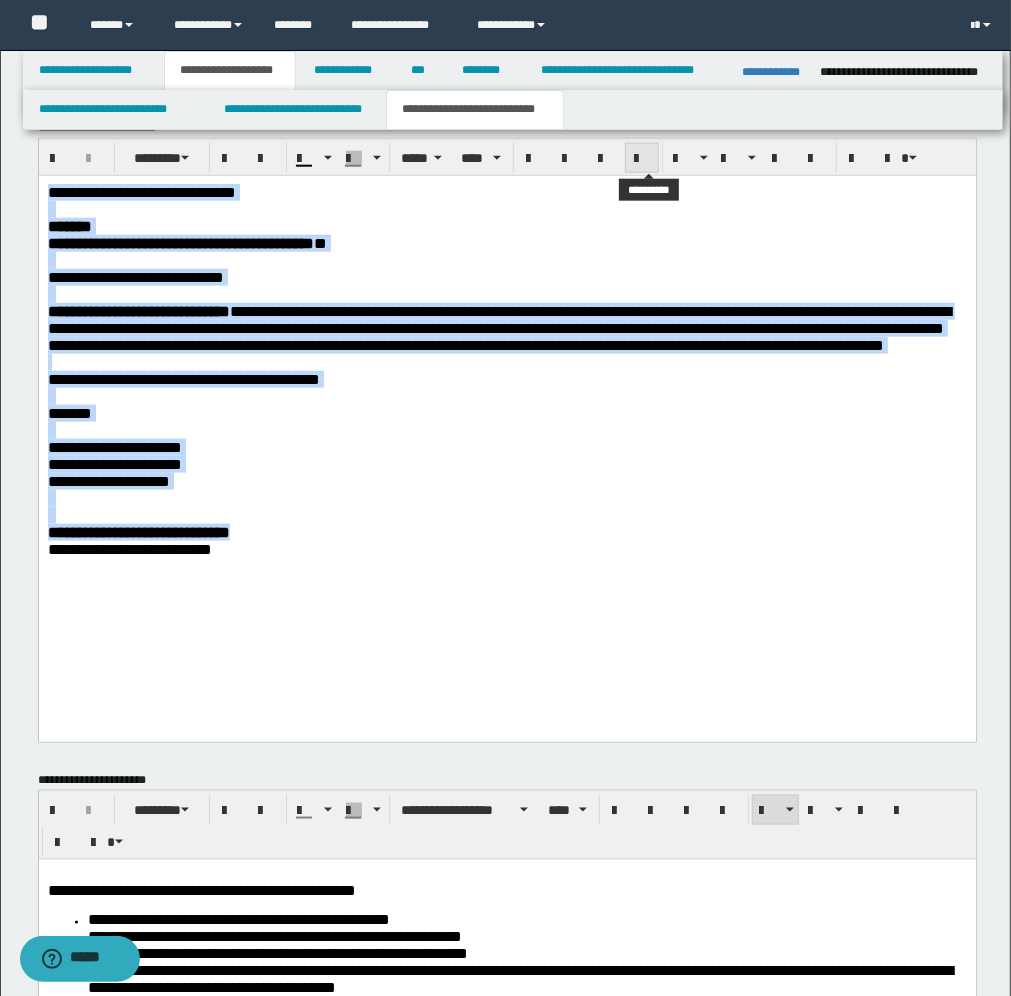 click at bounding box center [642, 159] 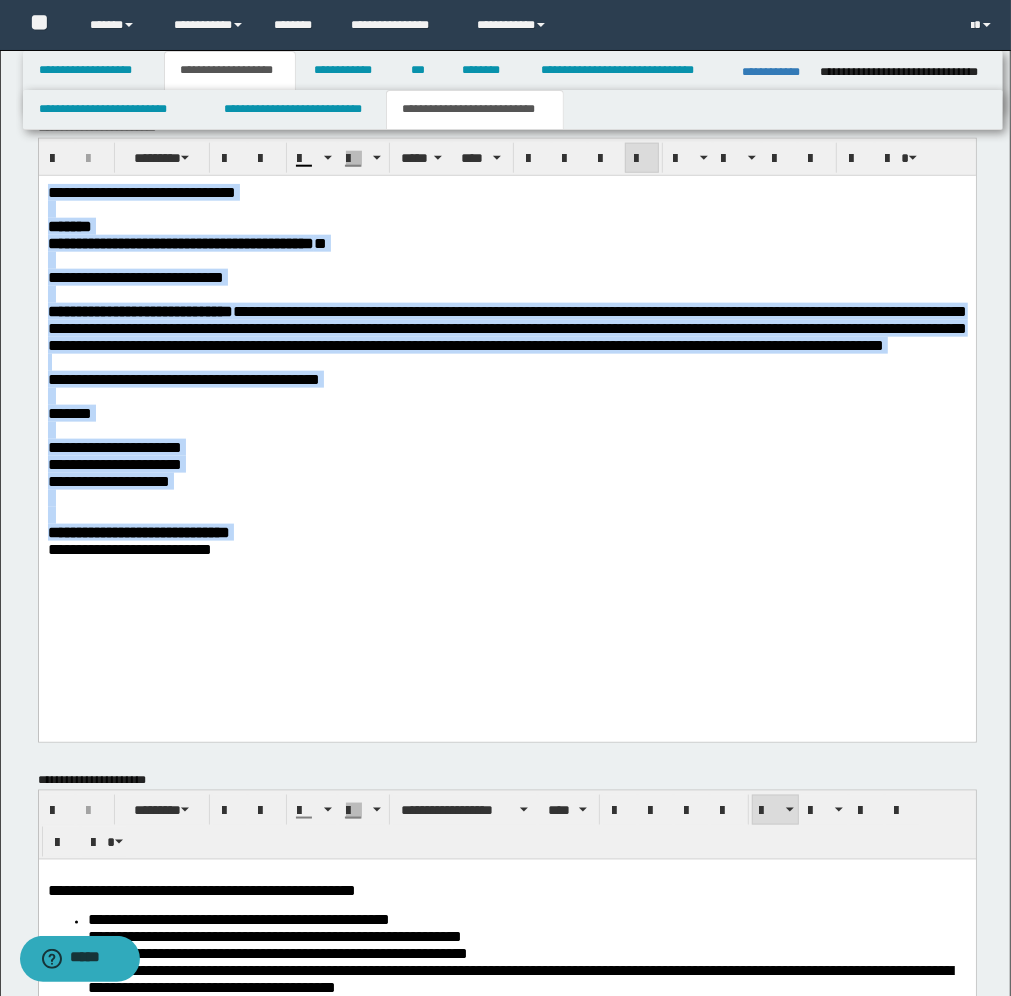 click on "*******" at bounding box center (506, 413) 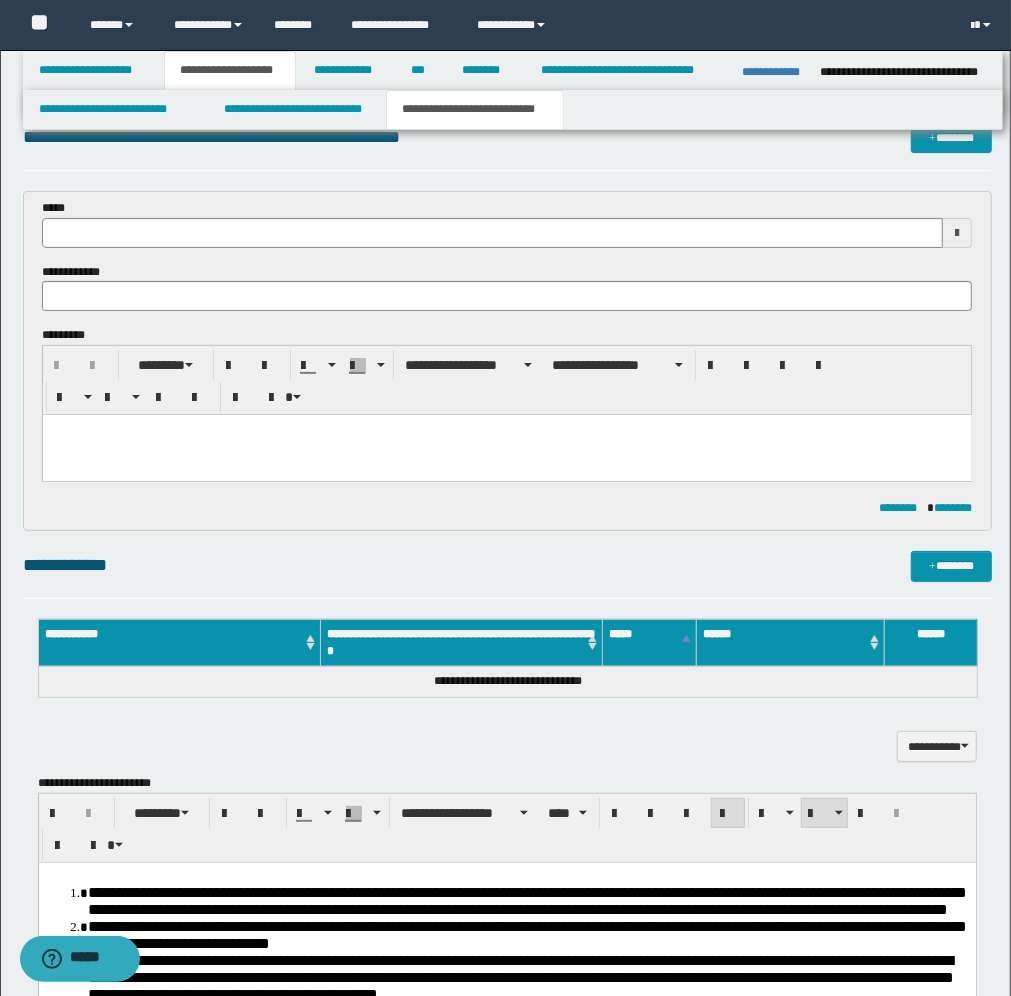scroll, scrollTop: 0, scrollLeft: 0, axis: both 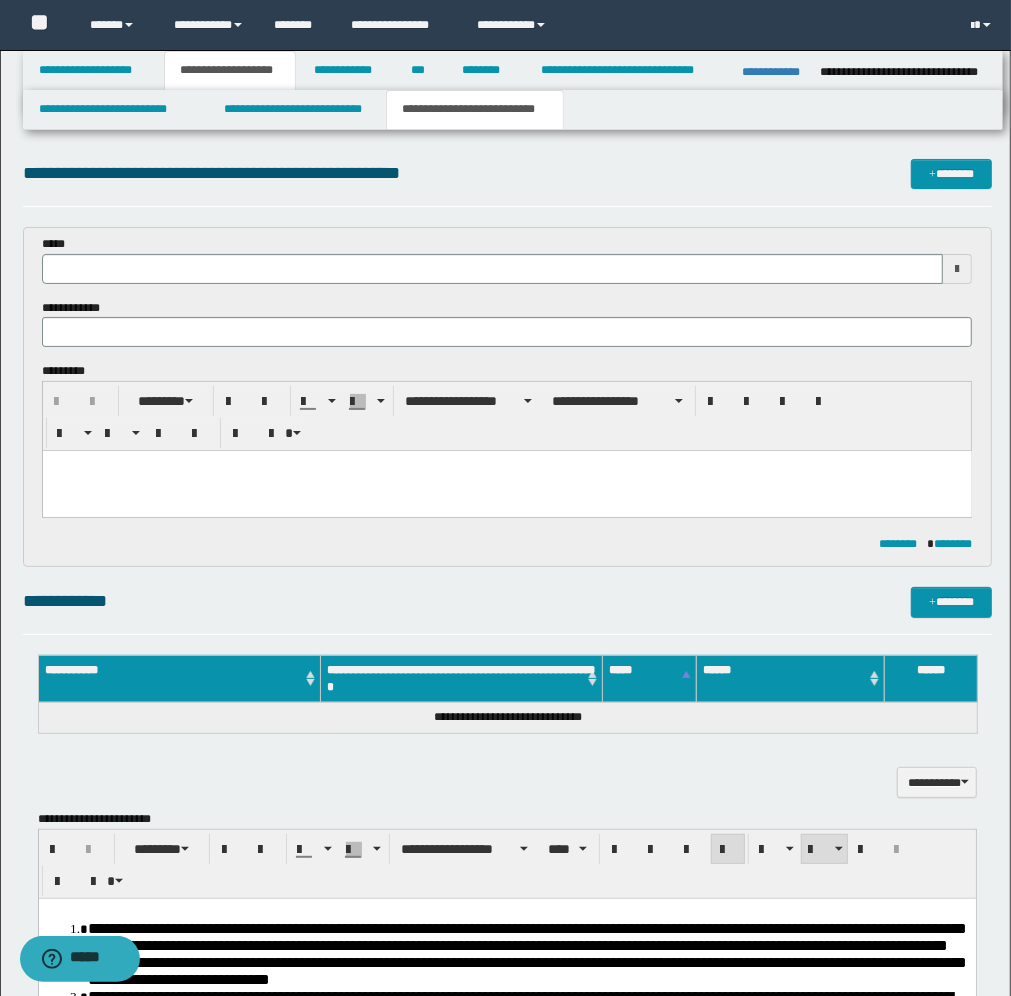 type 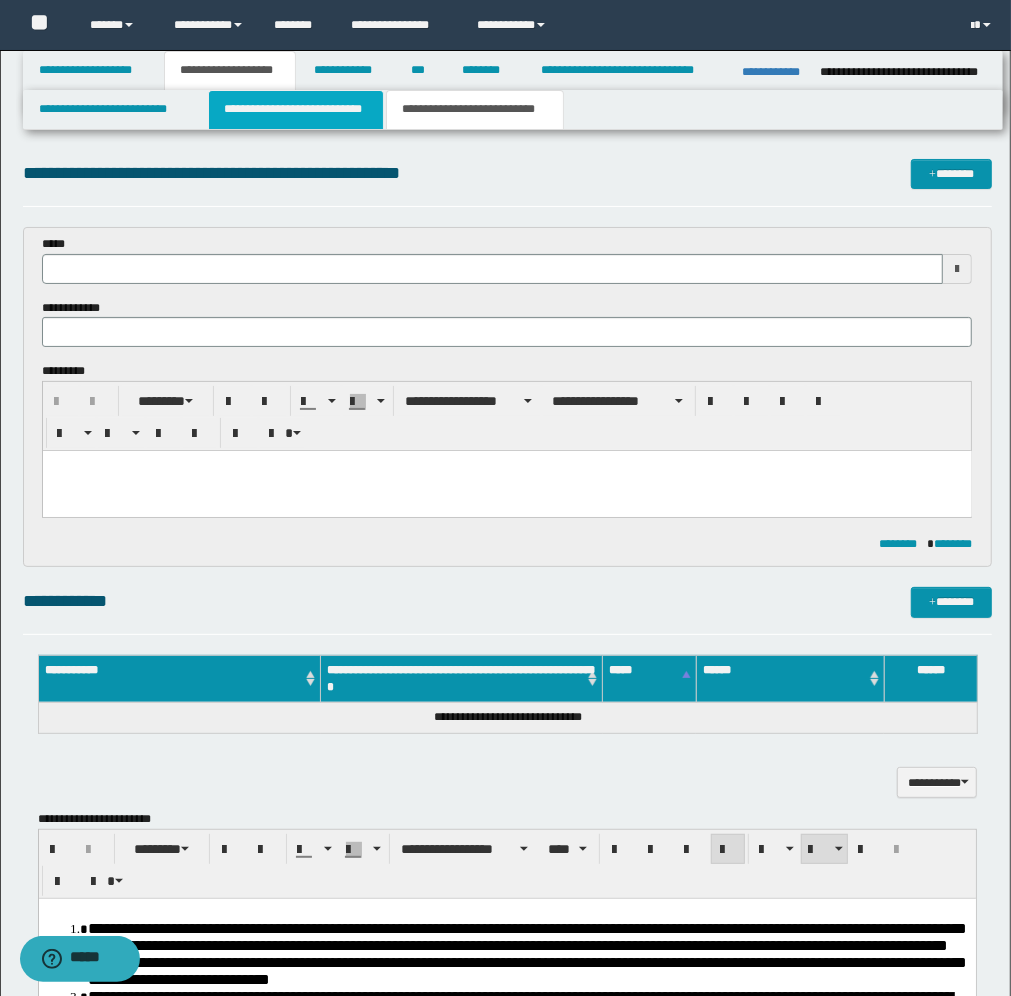 click on "**********" at bounding box center (296, 110) 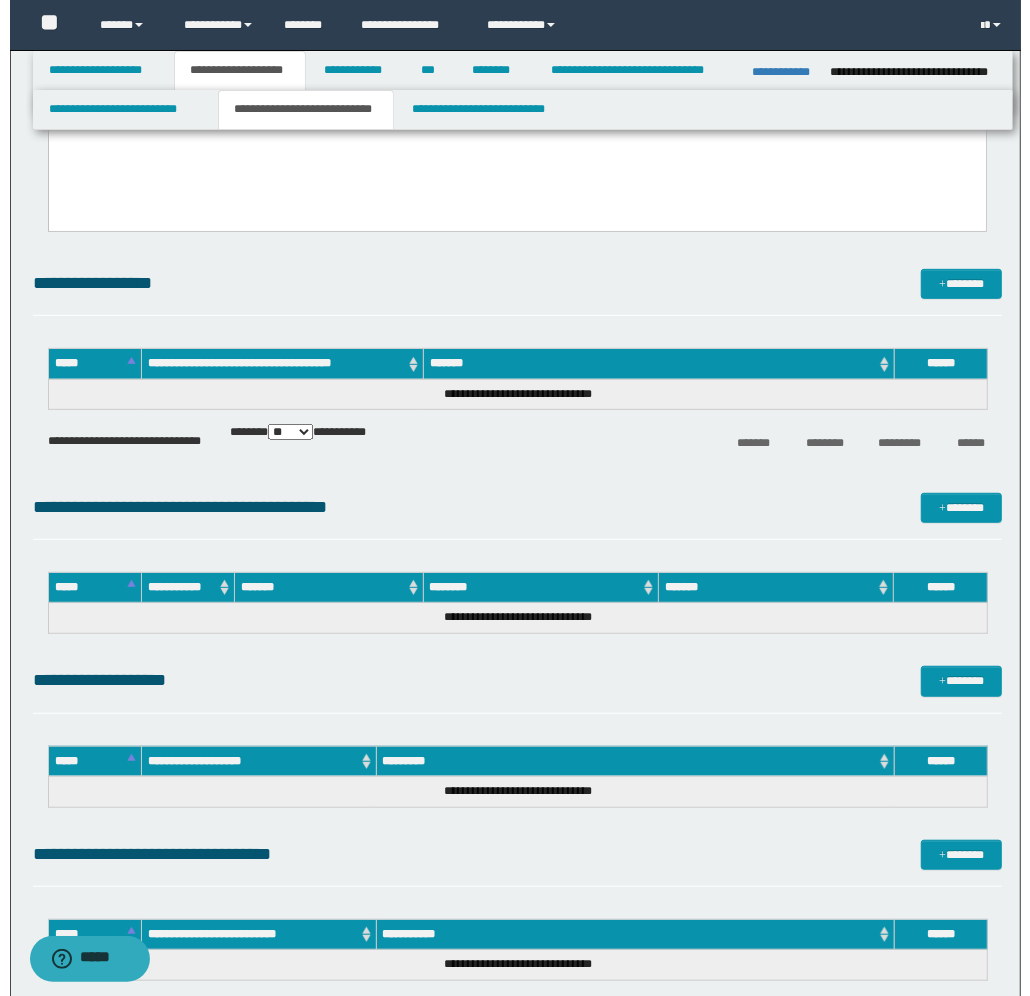scroll, scrollTop: 375, scrollLeft: 0, axis: vertical 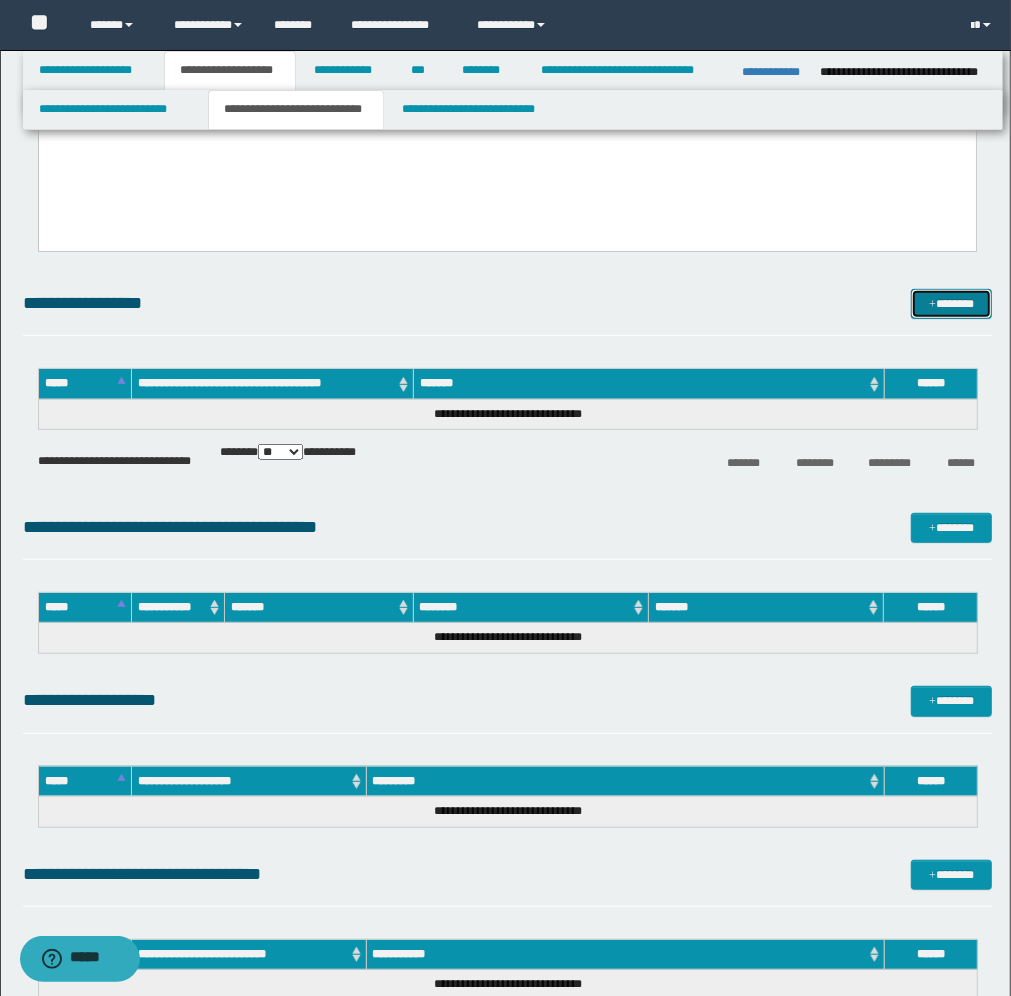 click on "*******" at bounding box center (951, 304) 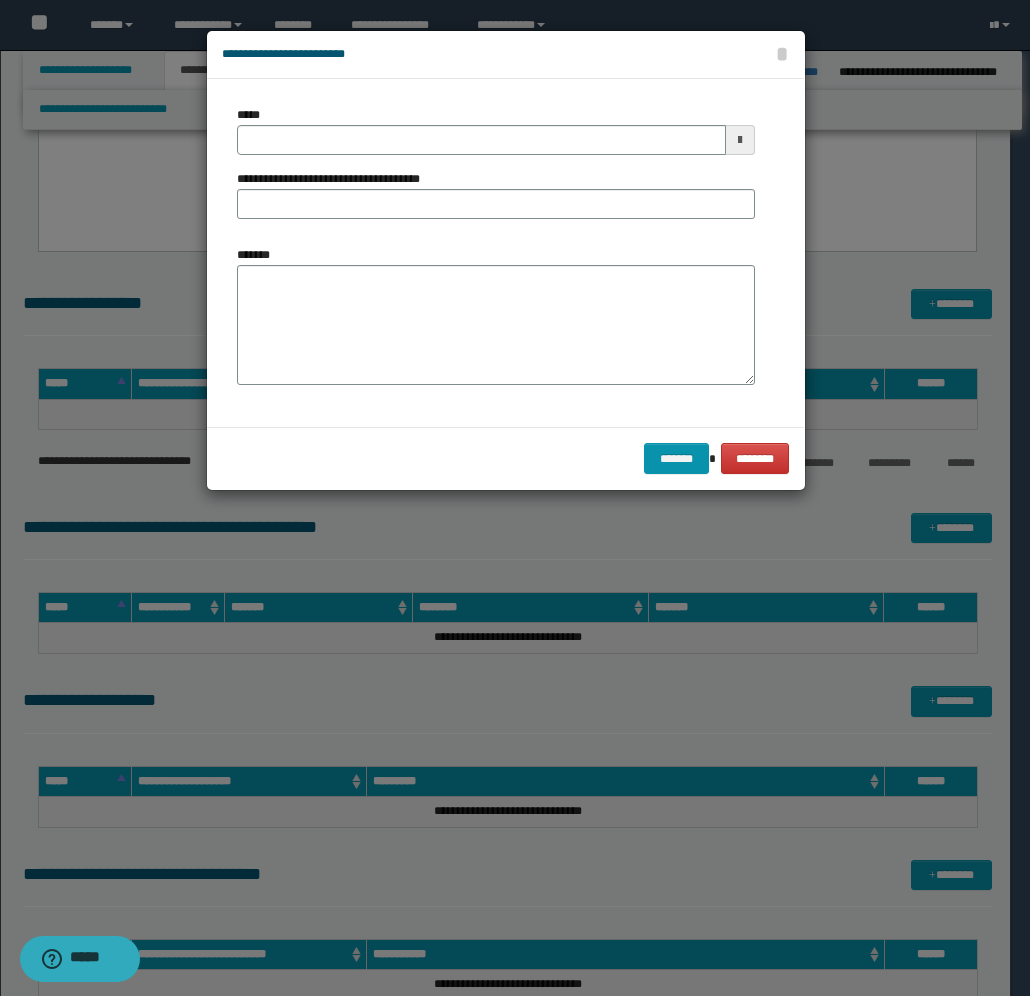 click at bounding box center (740, 140) 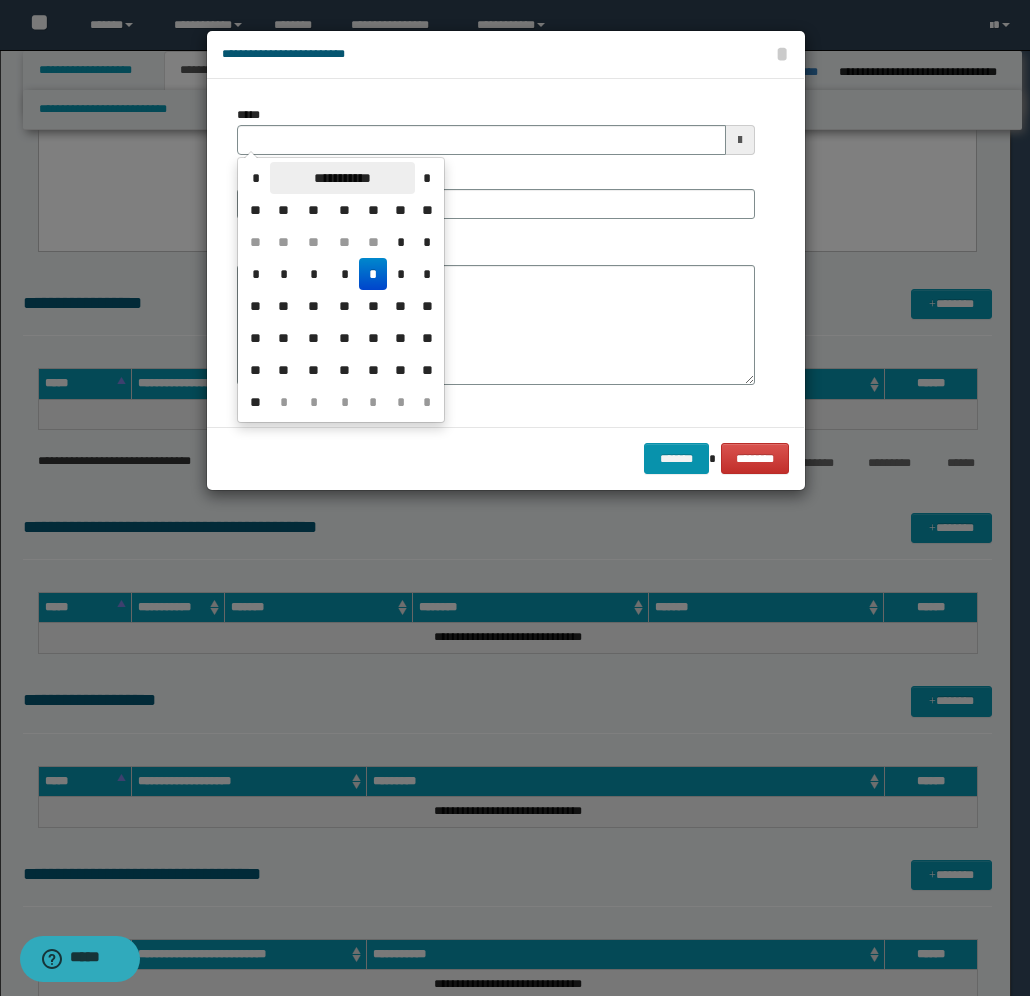click on "**********" at bounding box center (342, 178) 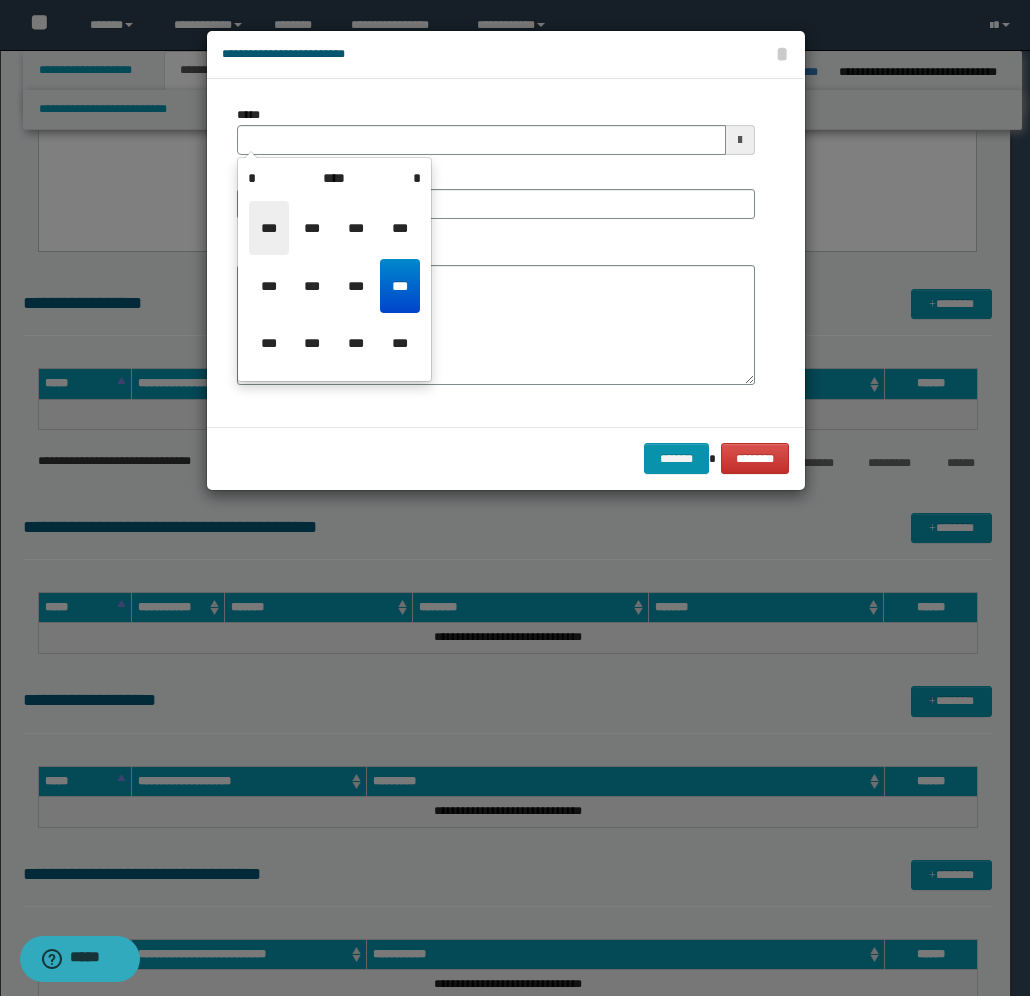 click on "***" at bounding box center [269, 228] 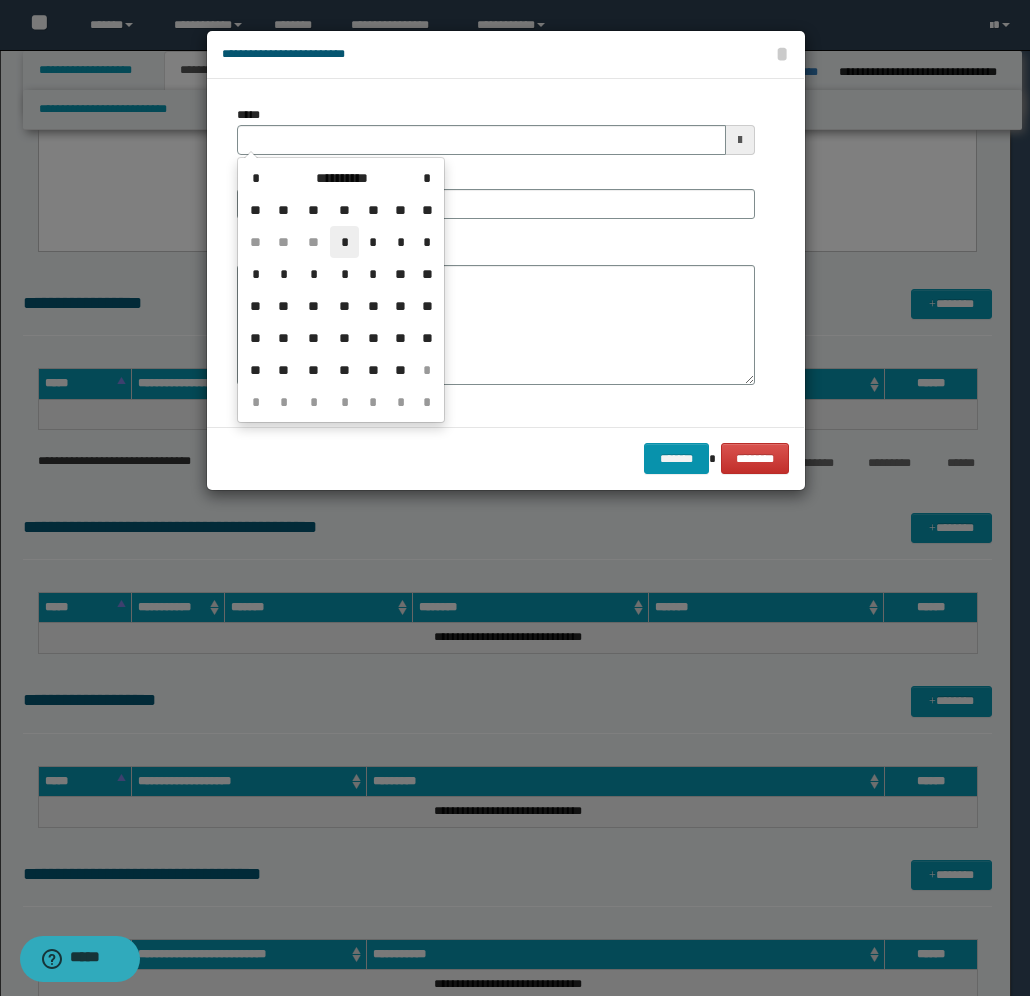 click on "*" at bounding box center [344, 242] 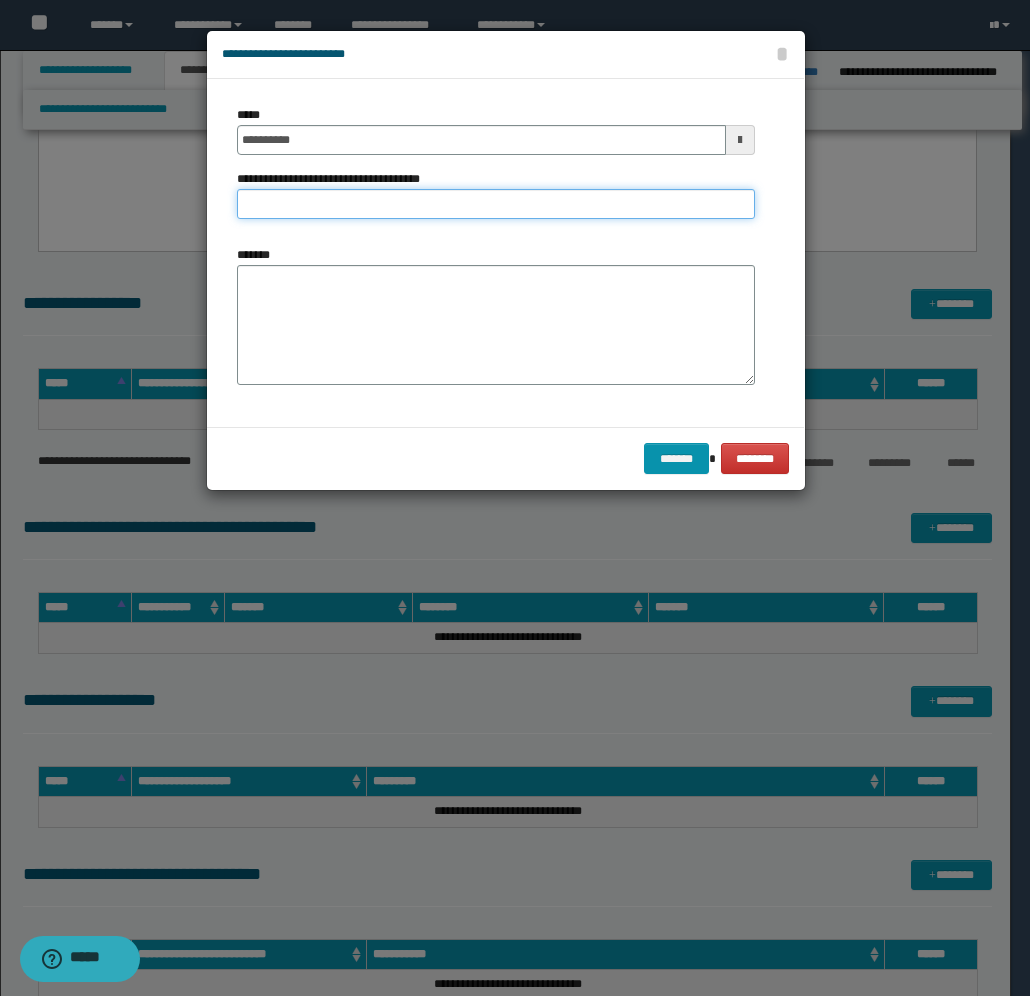 click on "**********" at bounding box center [496, 204] 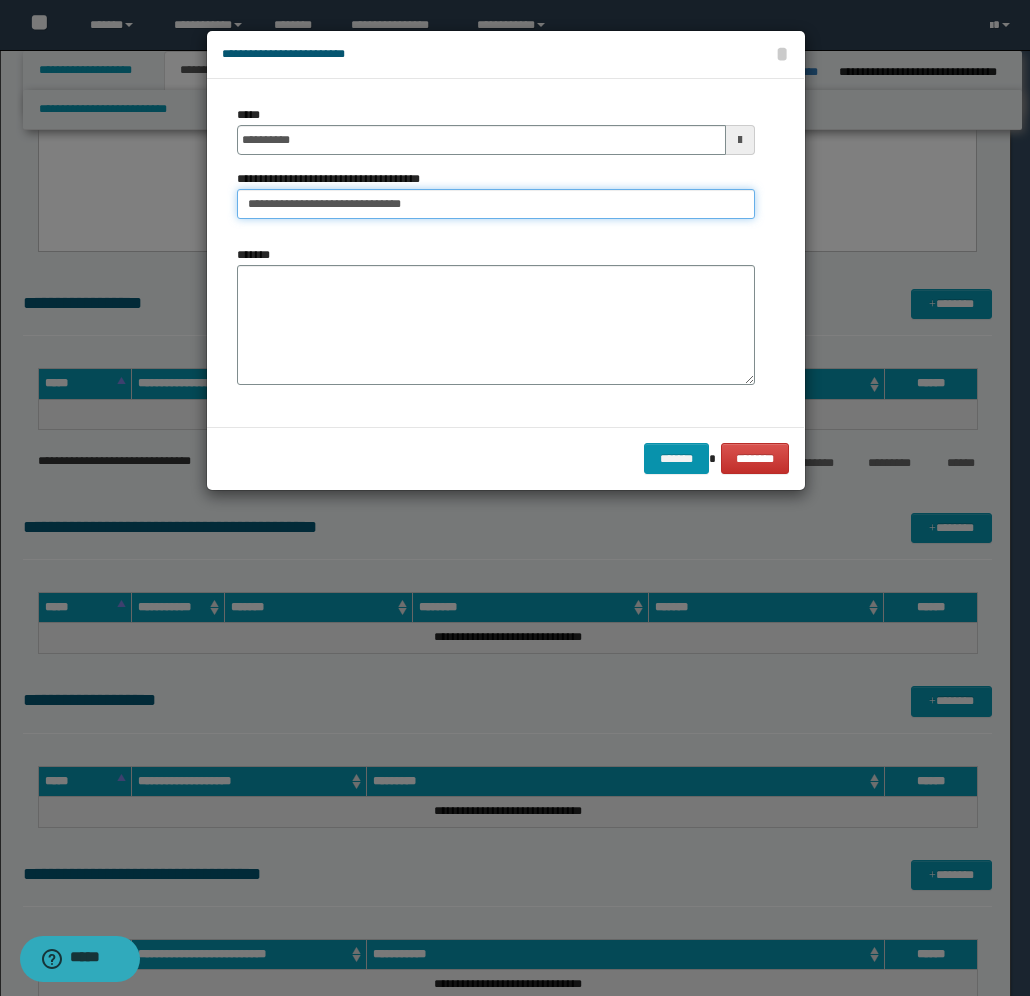 type on "**********" 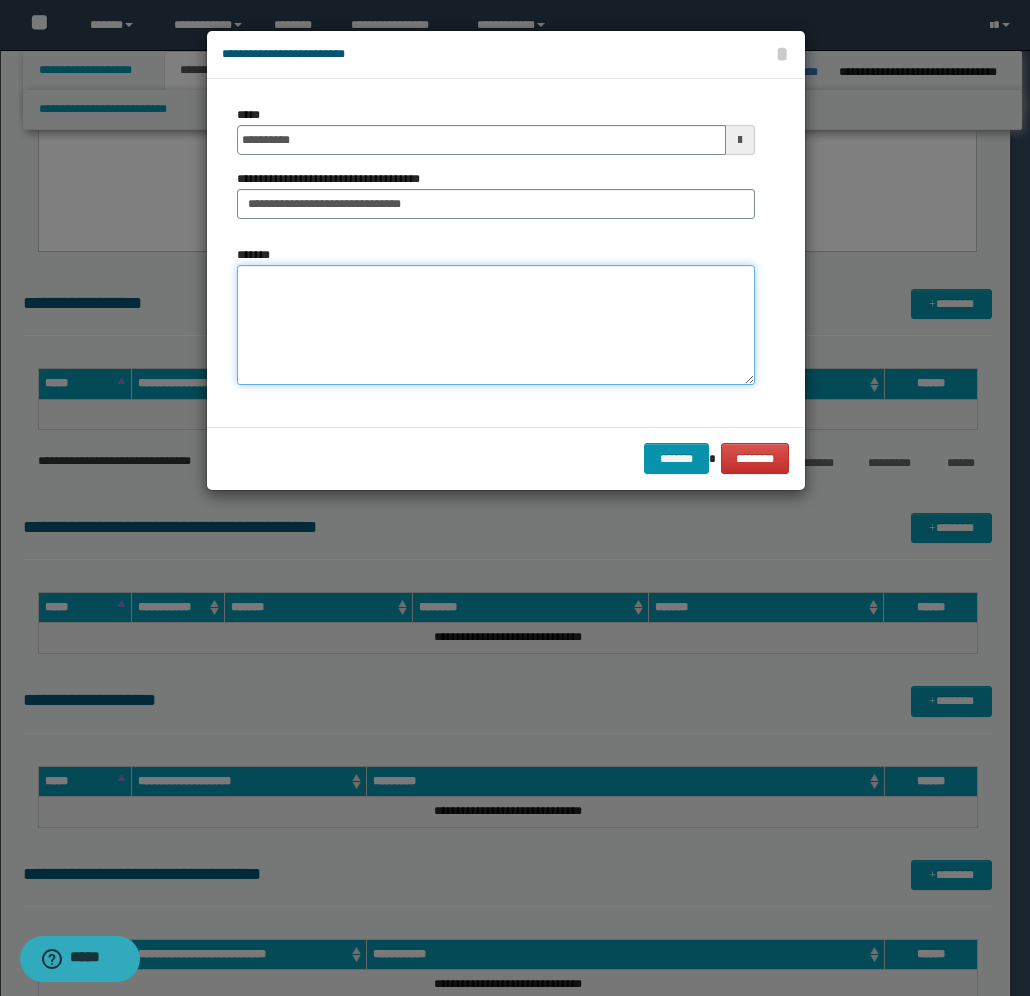 click on "*******" at bounding box center [496, 325] 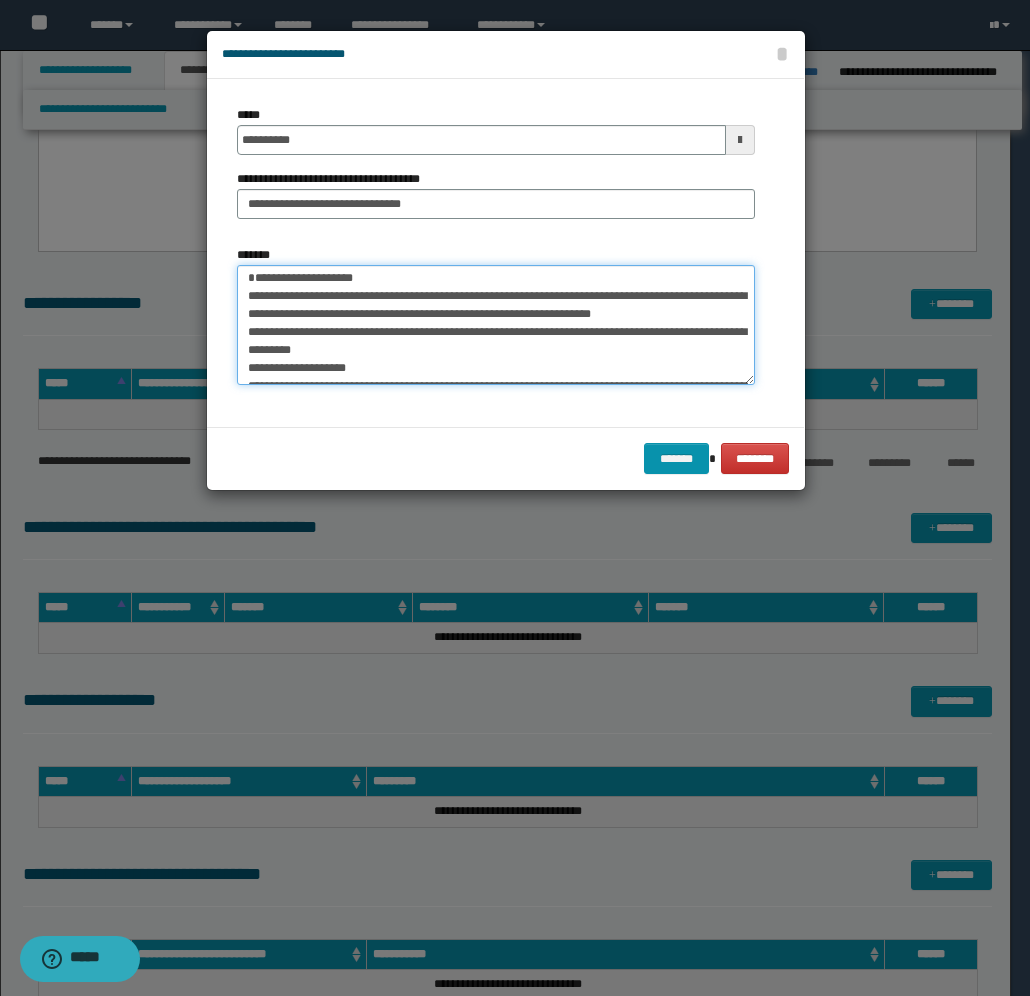 scroll, scrollTop: 0, scrollLeft: 0, axis: both 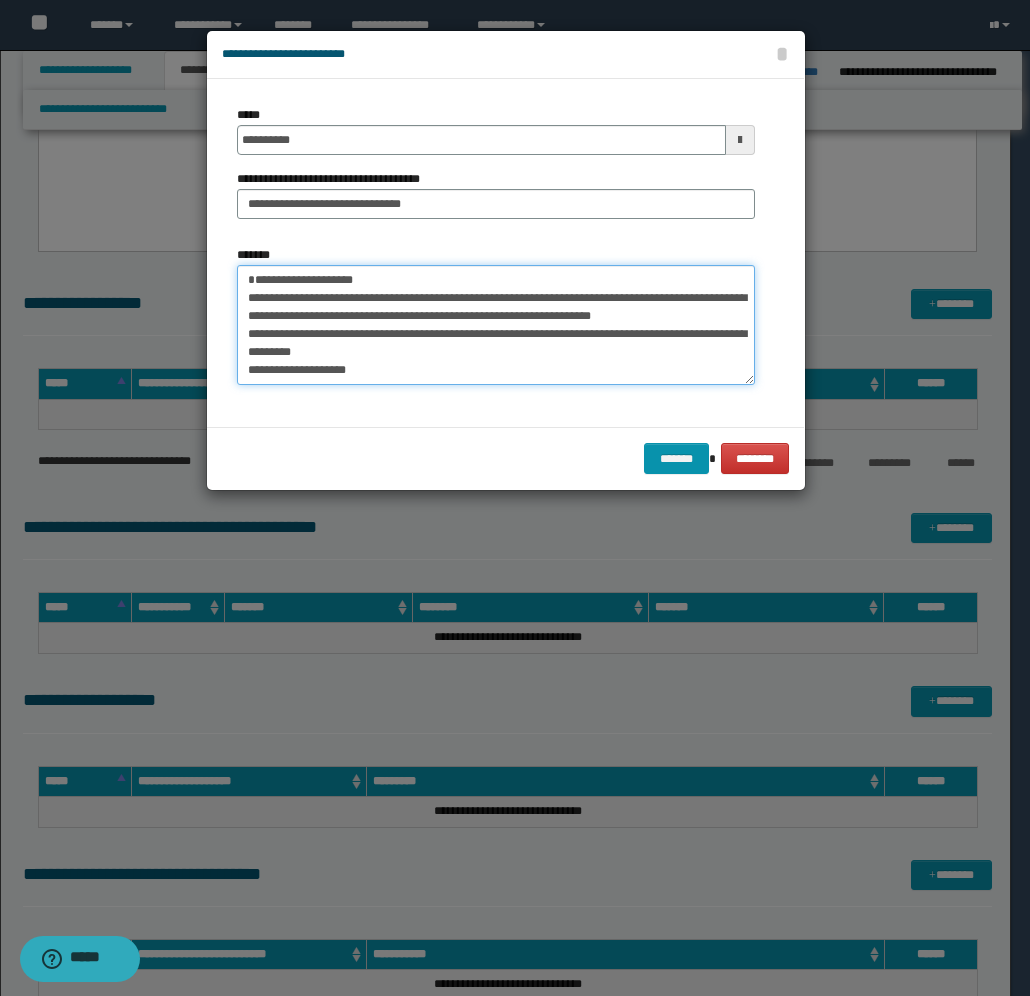 click on "**********" at bounding box center (496, 325) 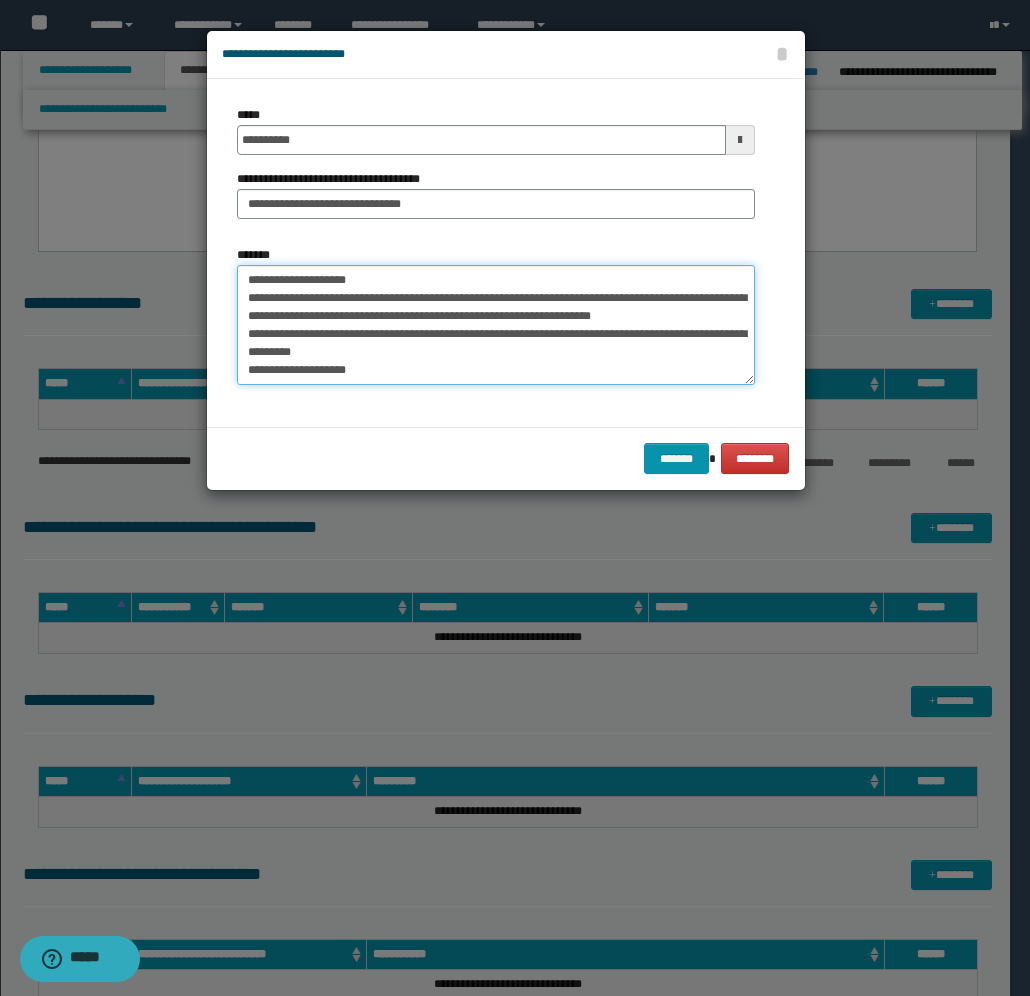 click on "**********" at bounding box center (496, 325) 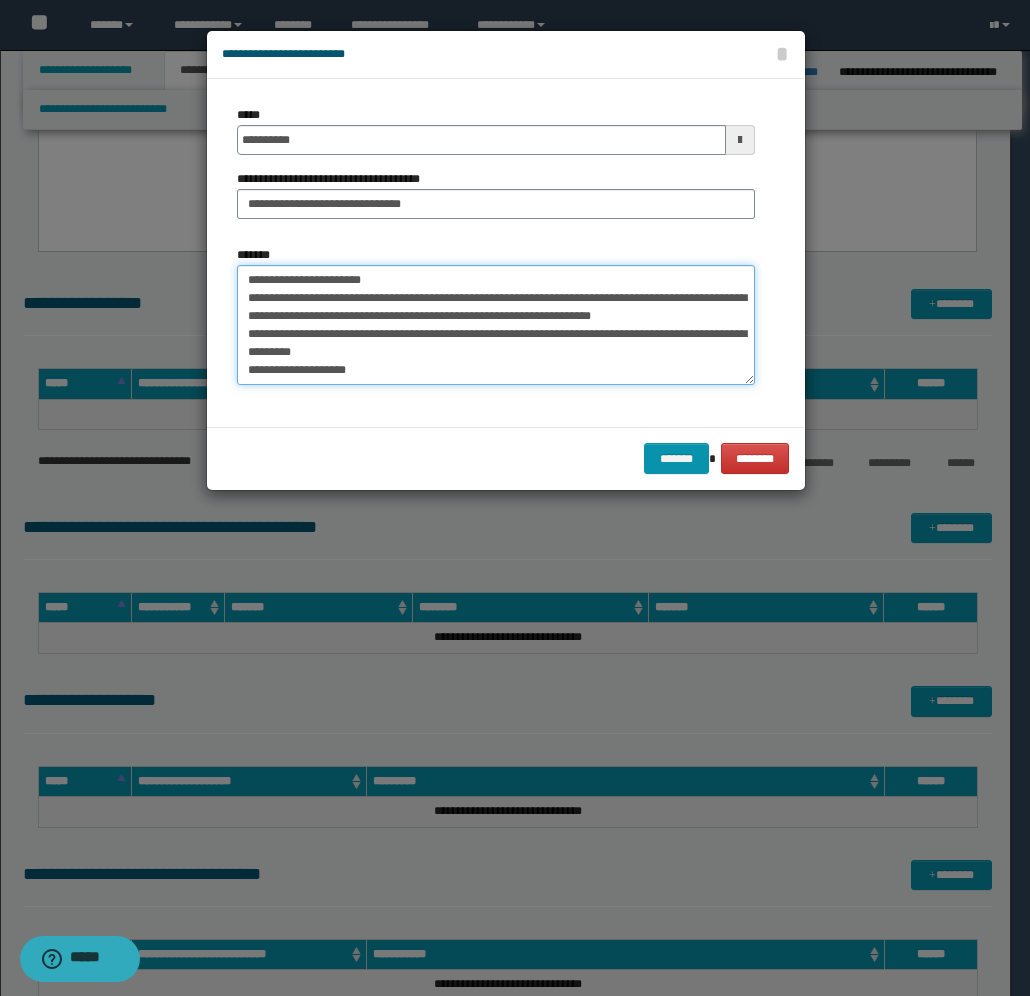 click on "**********" at bounding box center [496, 325] 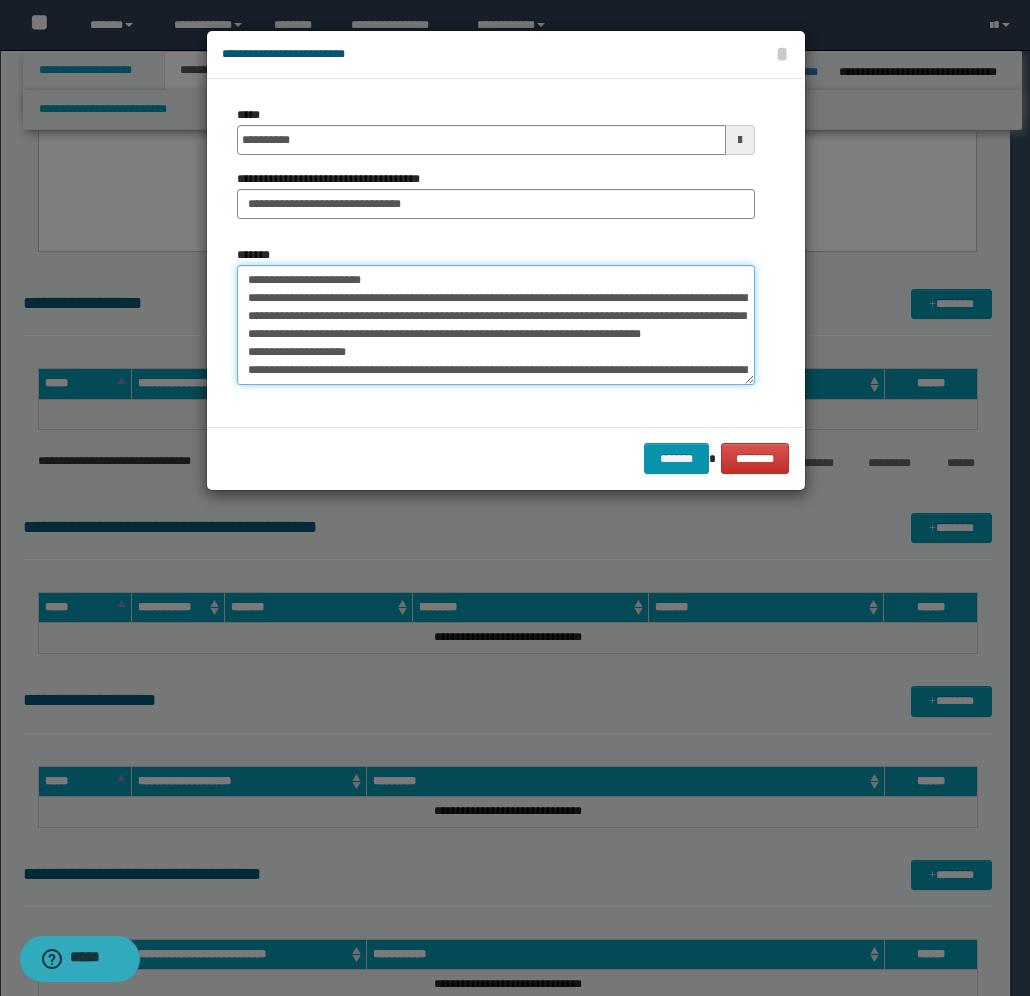 click on "**********" at bounding box center [496, 325] 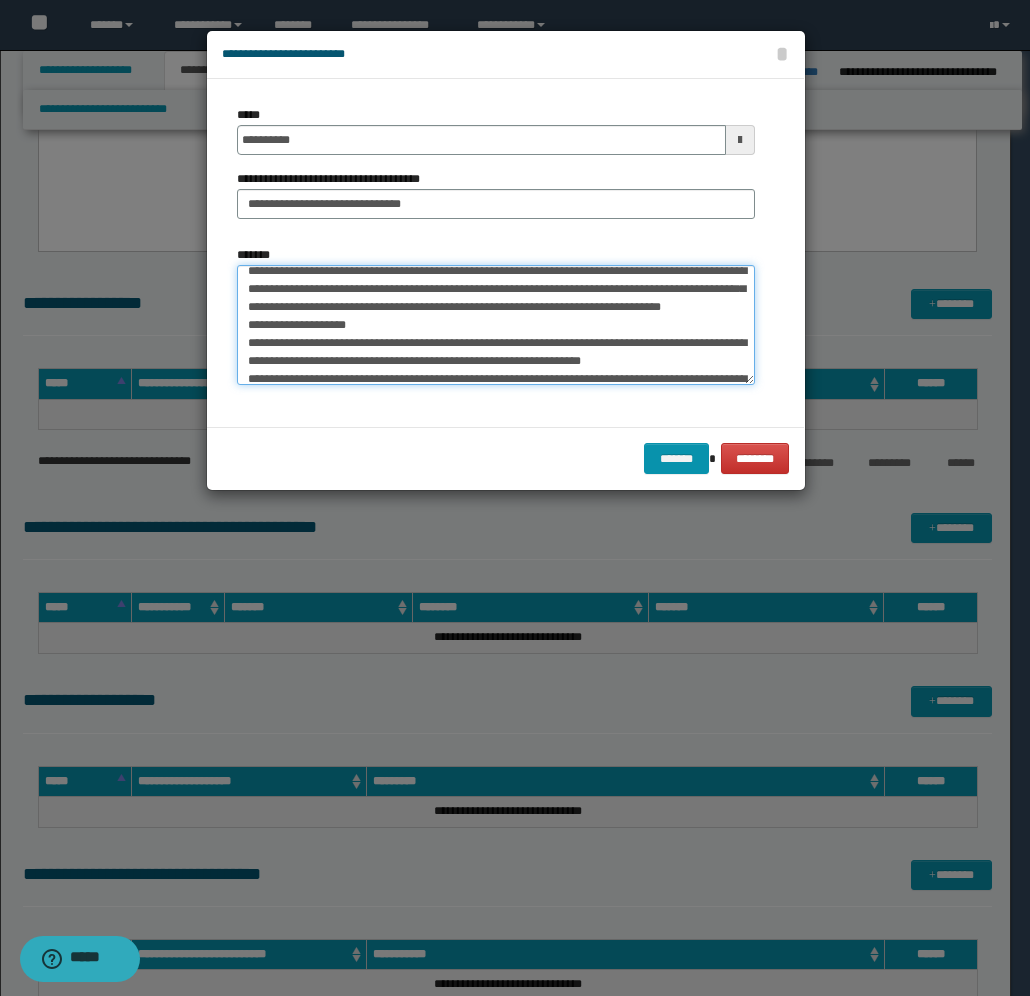 scroll, scrollTop: 50, scrollLeft: 0, axis: vertical 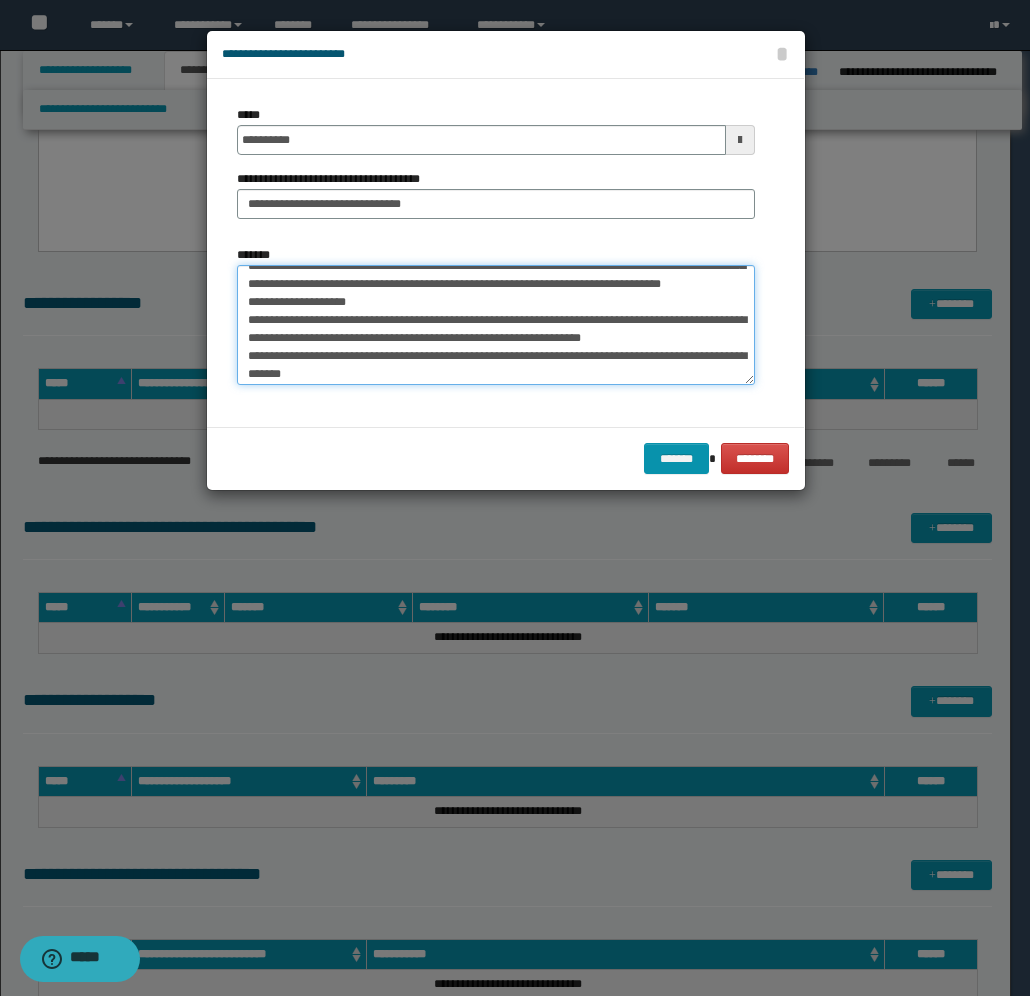click on "**********" at bounding box center (496, 325) 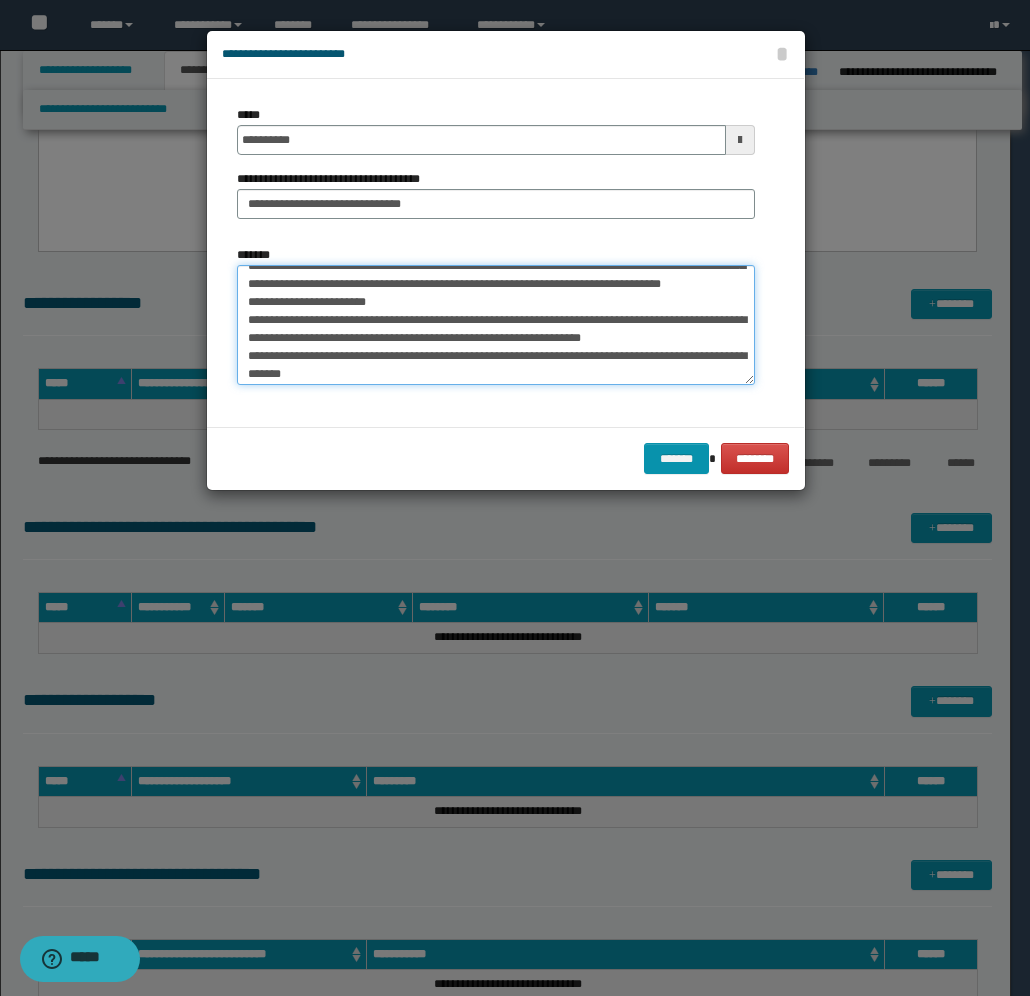 scroll, scrollTop: 90, scrollLeft: 0, axis: vertical 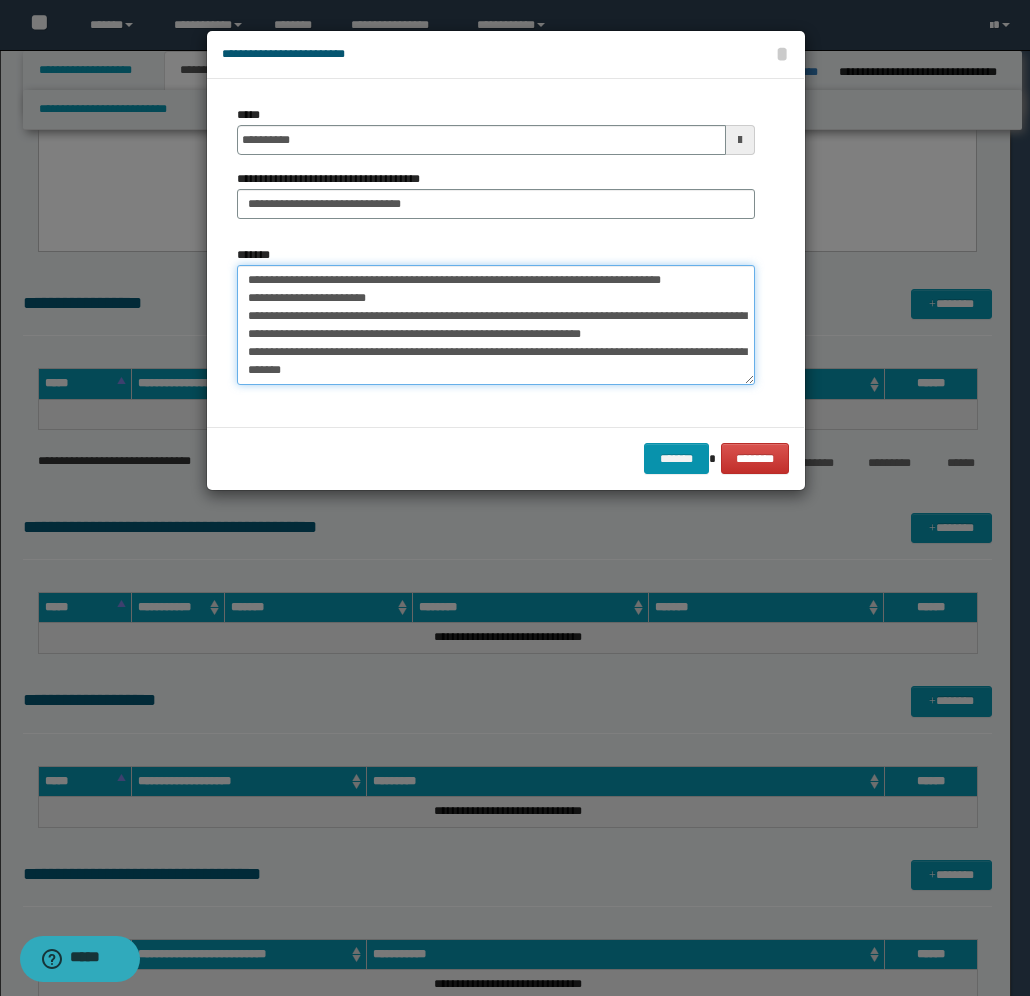 click on "**********" at bounding box center [496, 325] 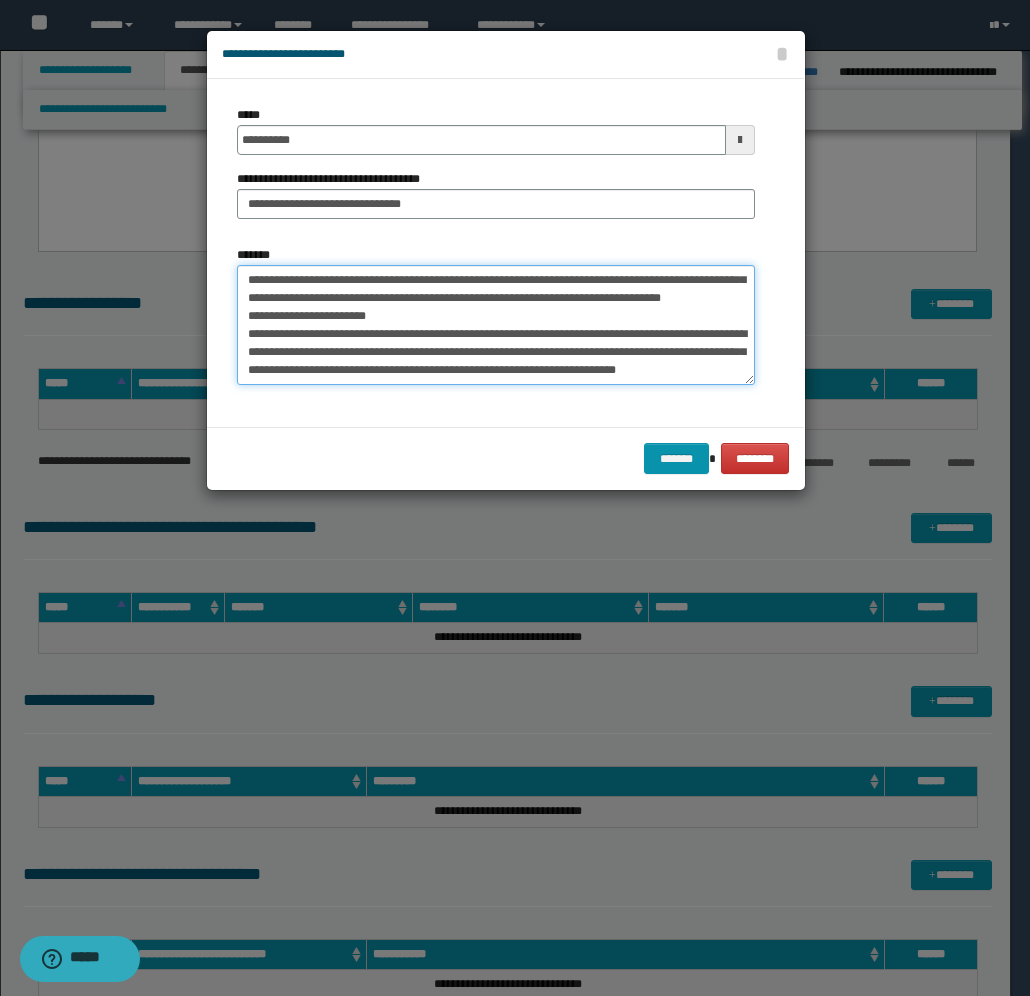 scroll, scrollTop: 72, scrollLeft: 0, axis: vertical 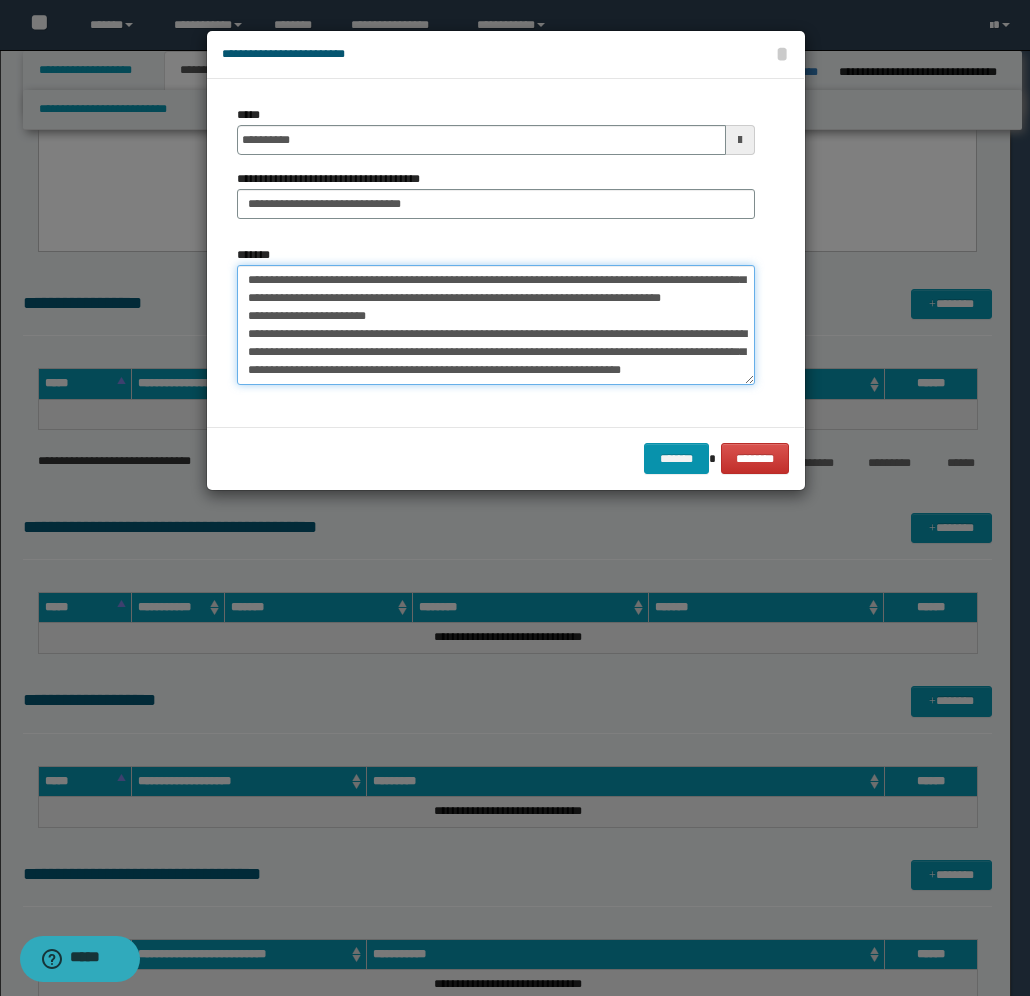 click on "**********" at bounding box center [496, 325] 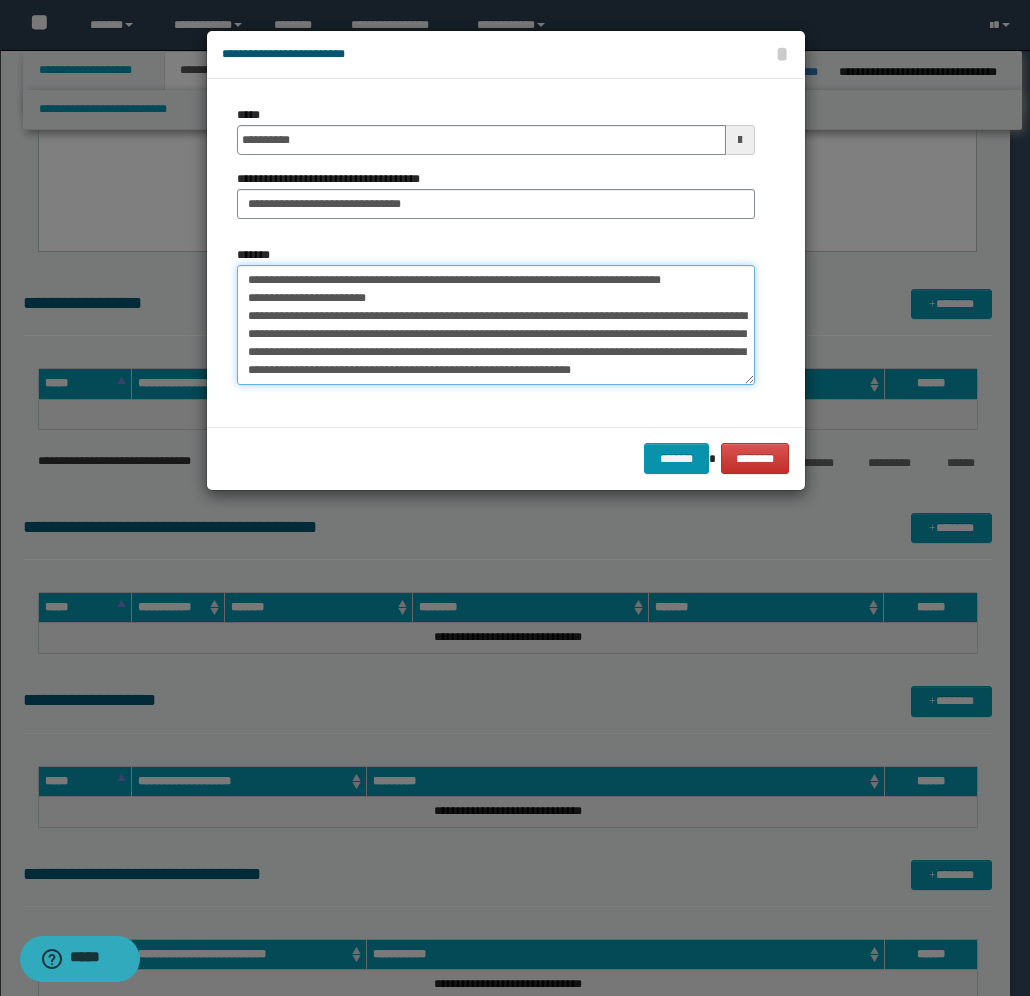 scroll, scrollTop: 102, scrollLeft: 0, axis: vertical 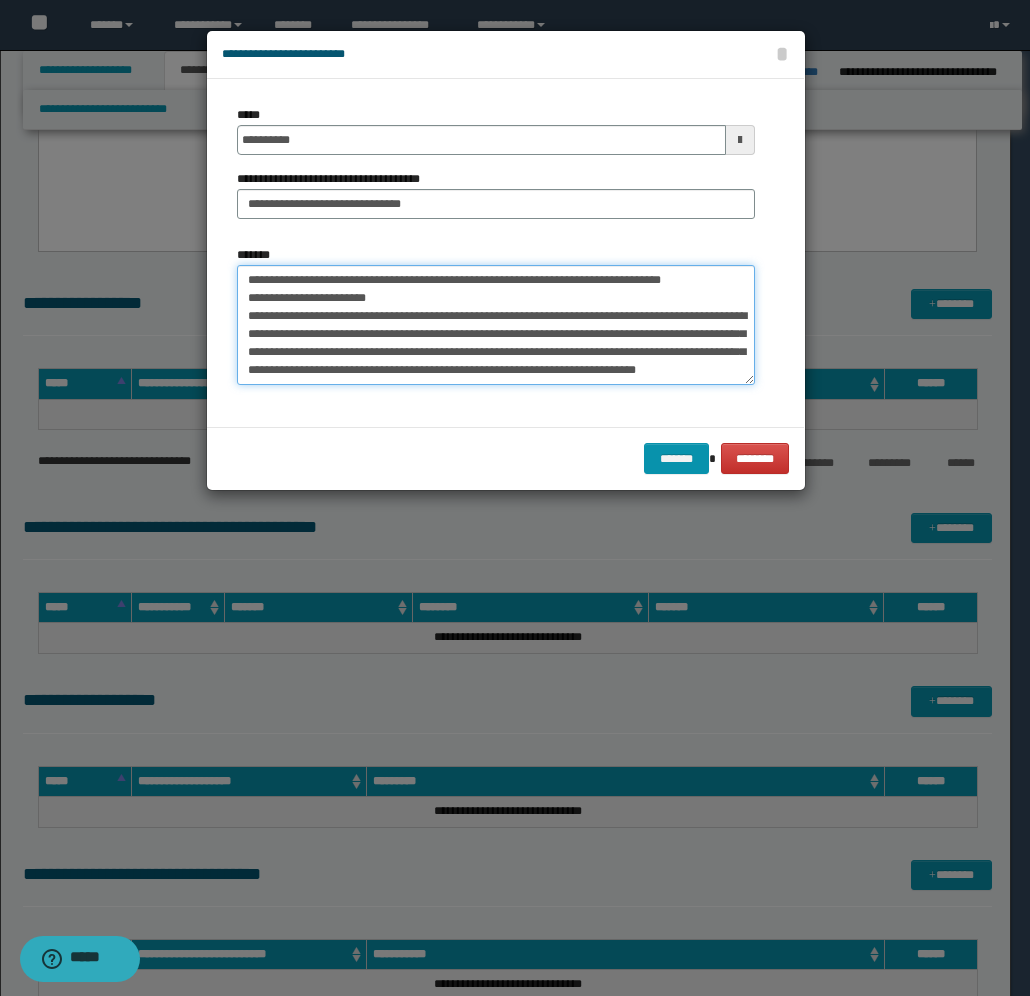 click on "**********" at bounding box center [496, 325] 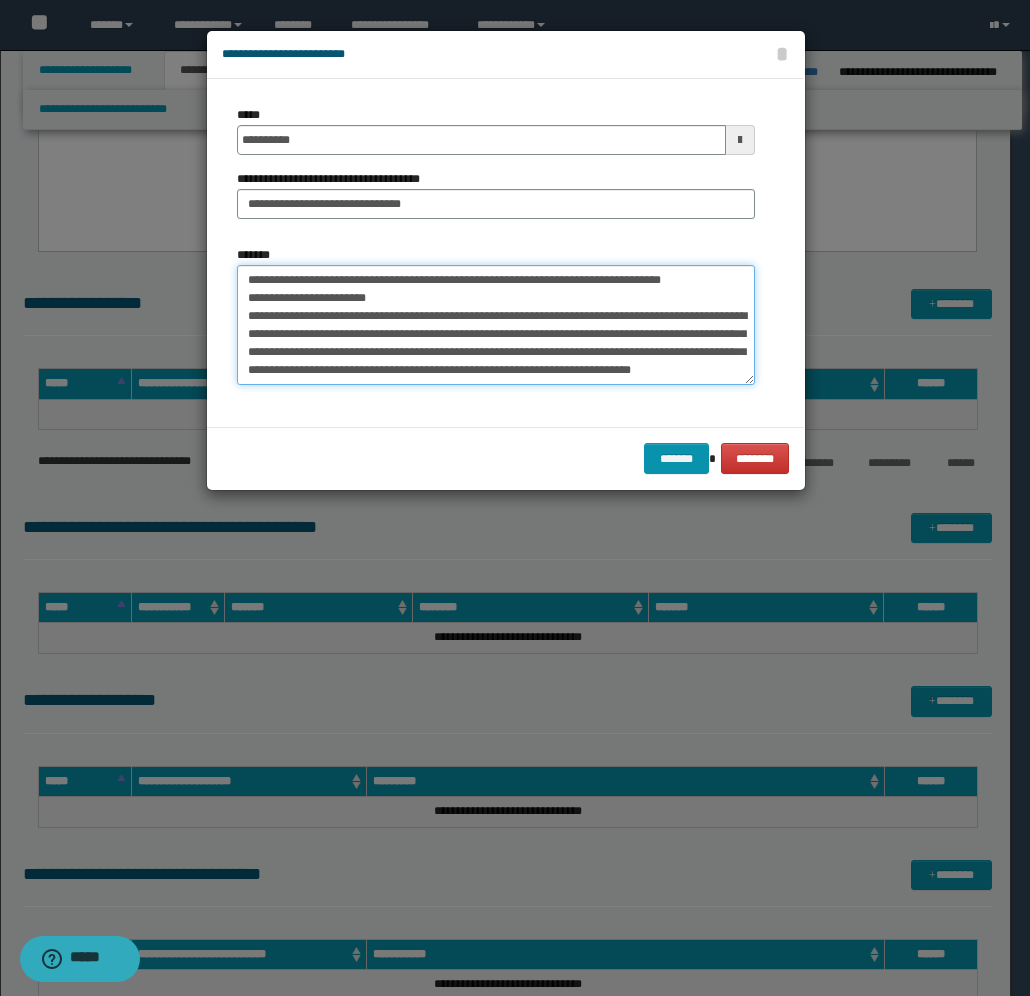 click on "**********" at bounding box center (496, 325) 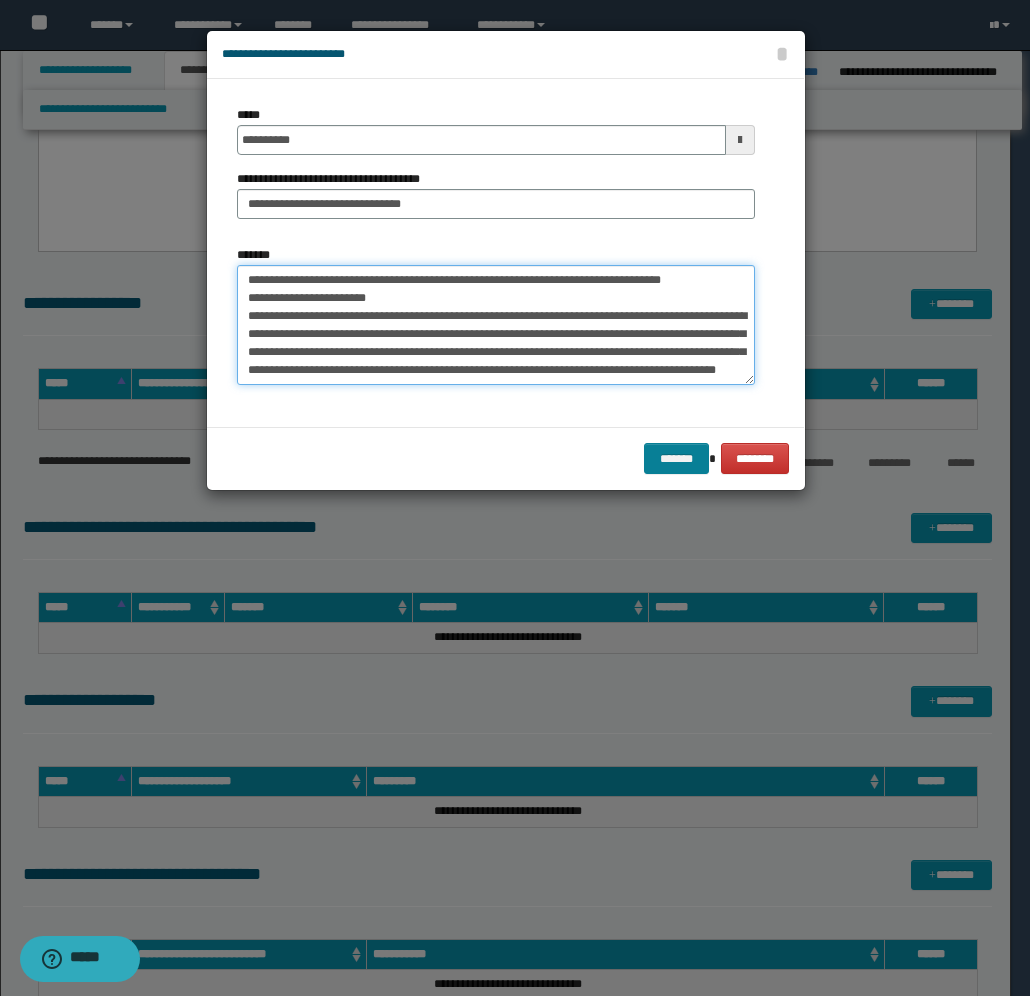 type on "**********" 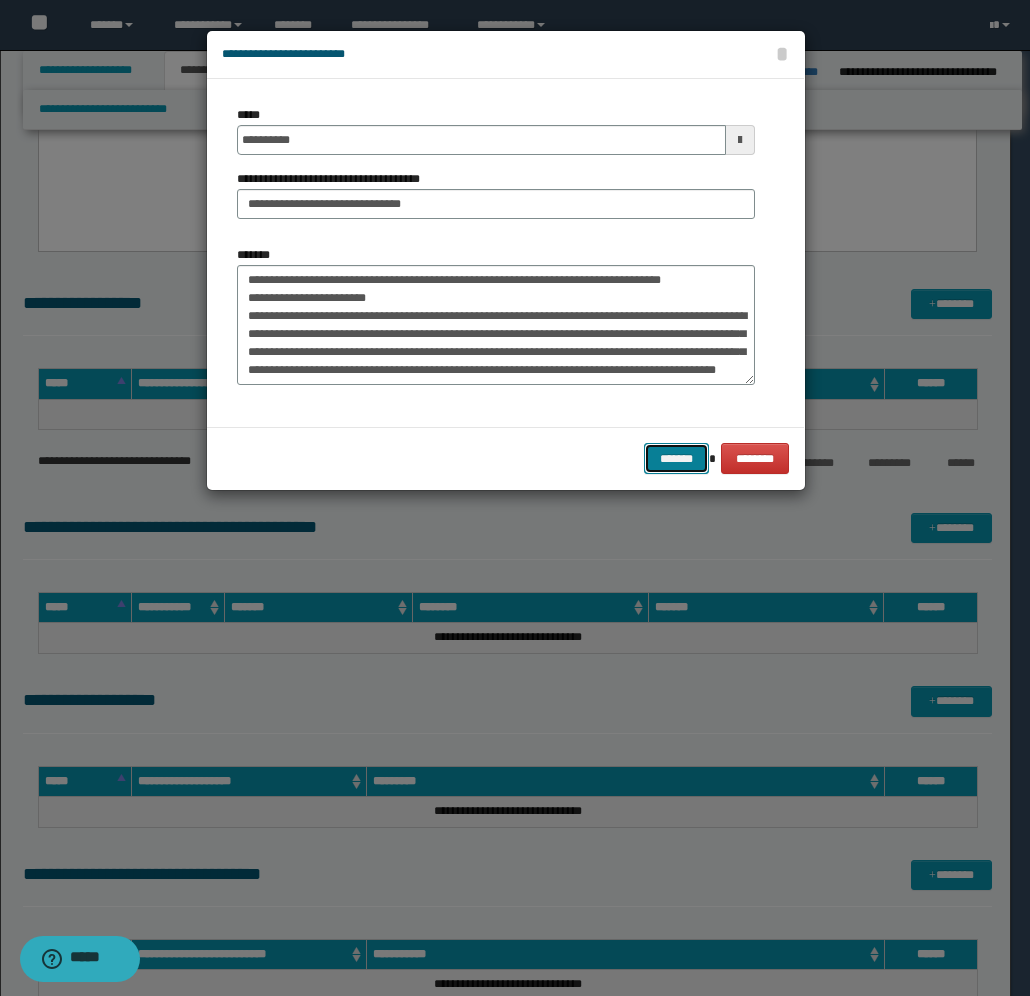 click on "*******" at bounding box center (676, 458) 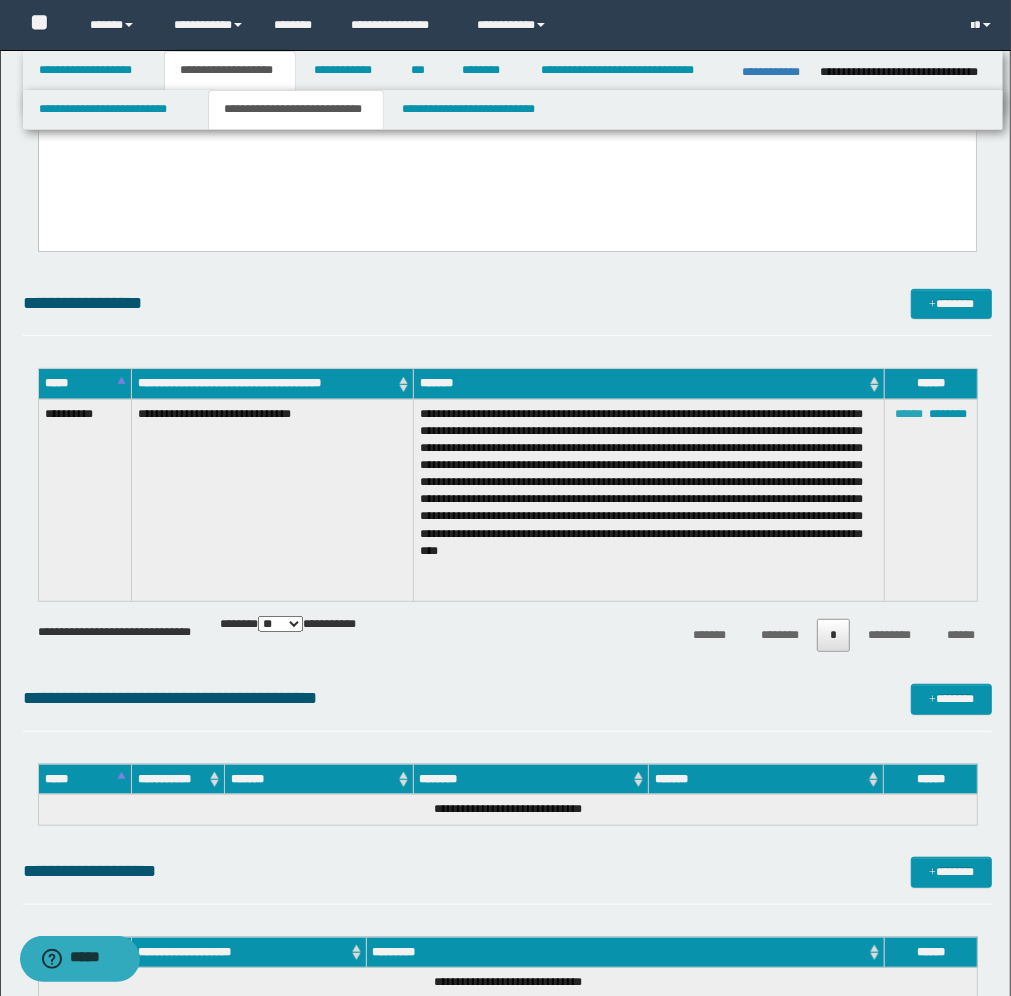 click on "******" at bounding box center (909, 414) 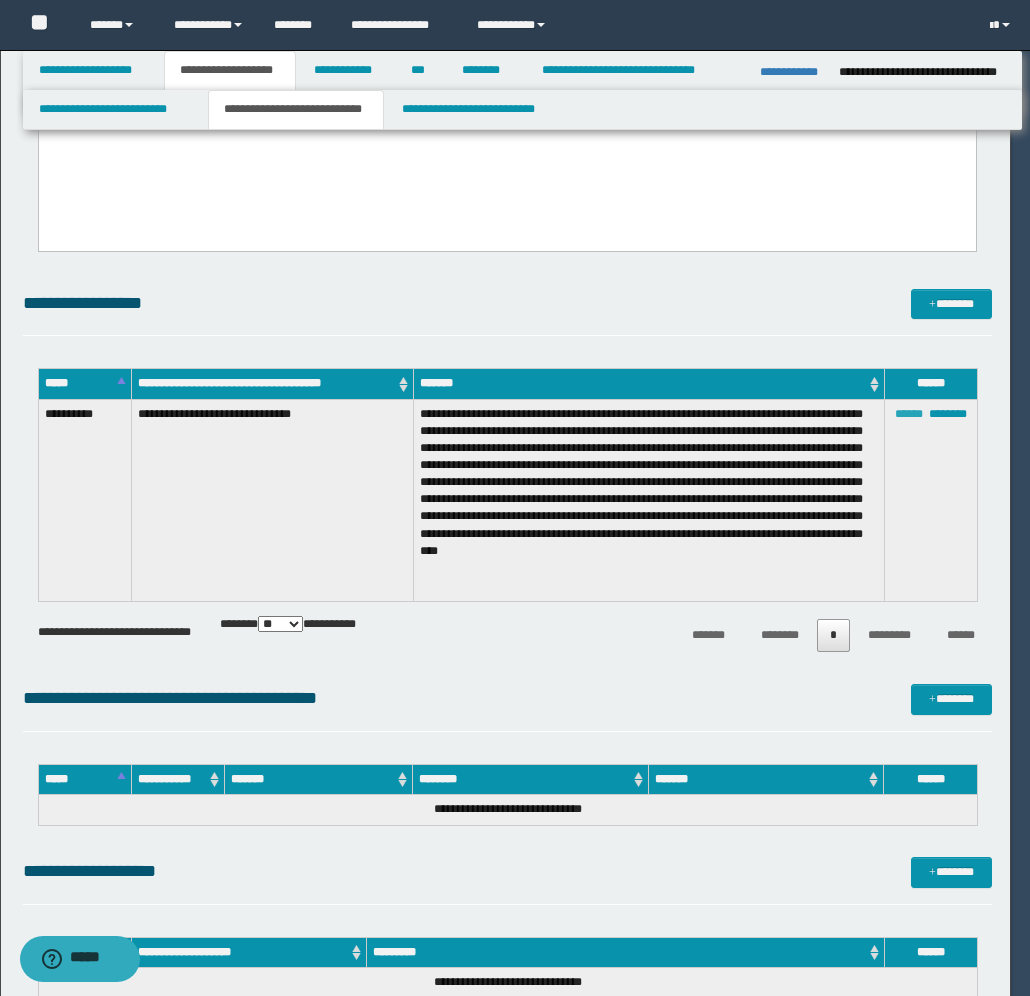 scroll, scrollTop: 90, scrollLeft: 0, axis: vertical 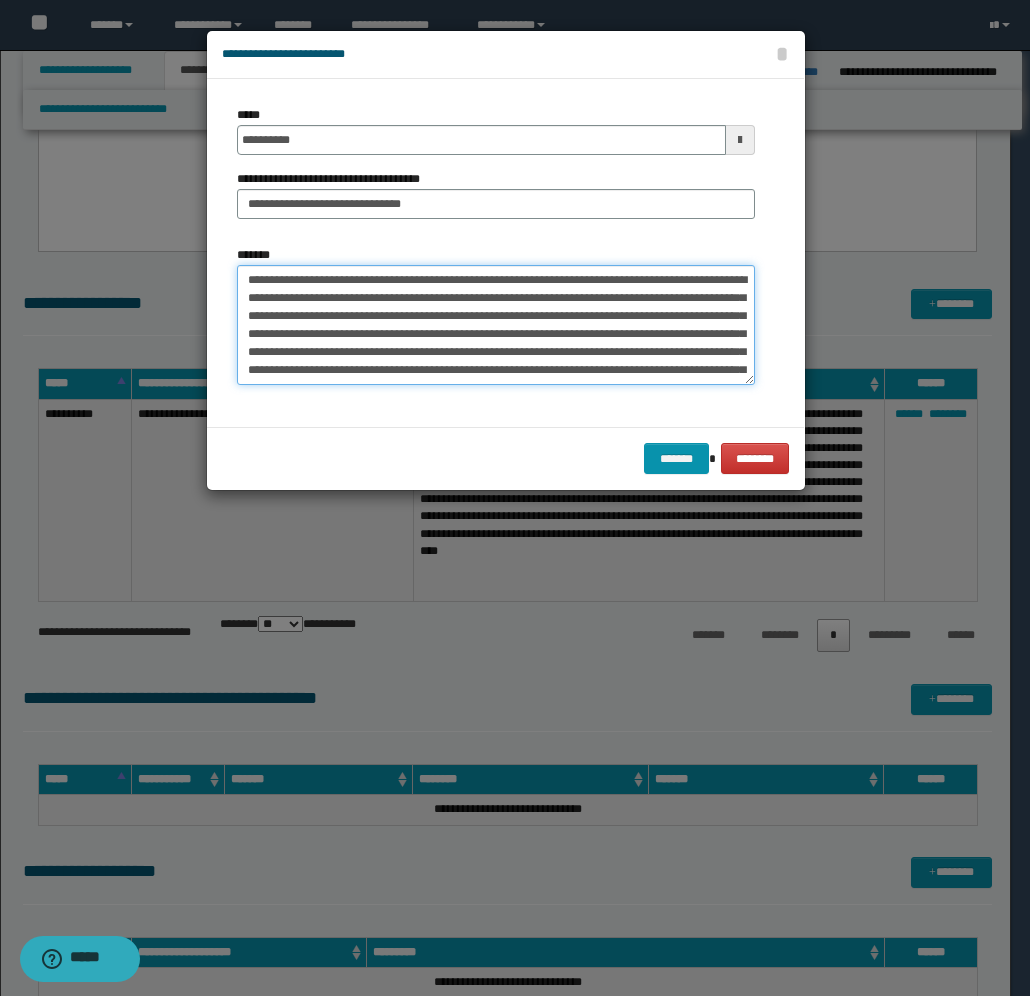 click on "**********" at bounding box center [496, 325] 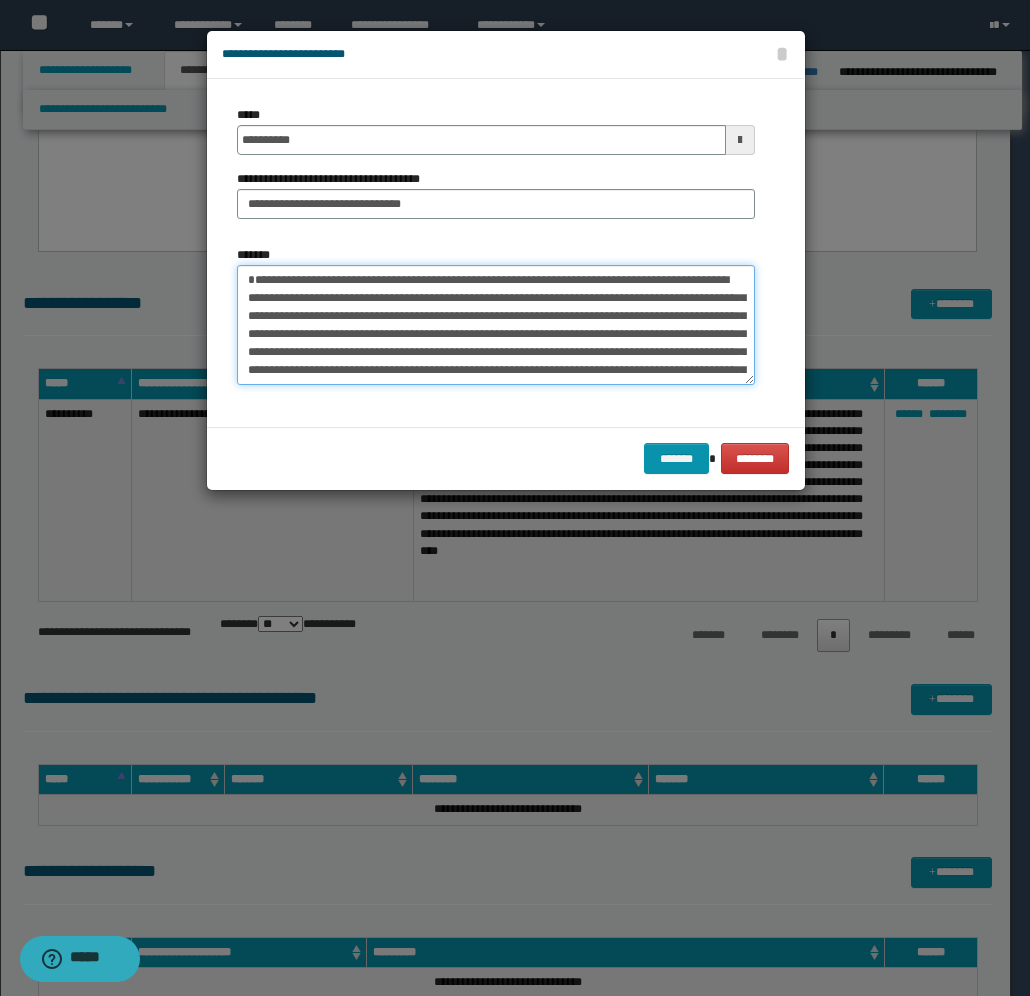 click on "**********" at bounding box center [496, 325] 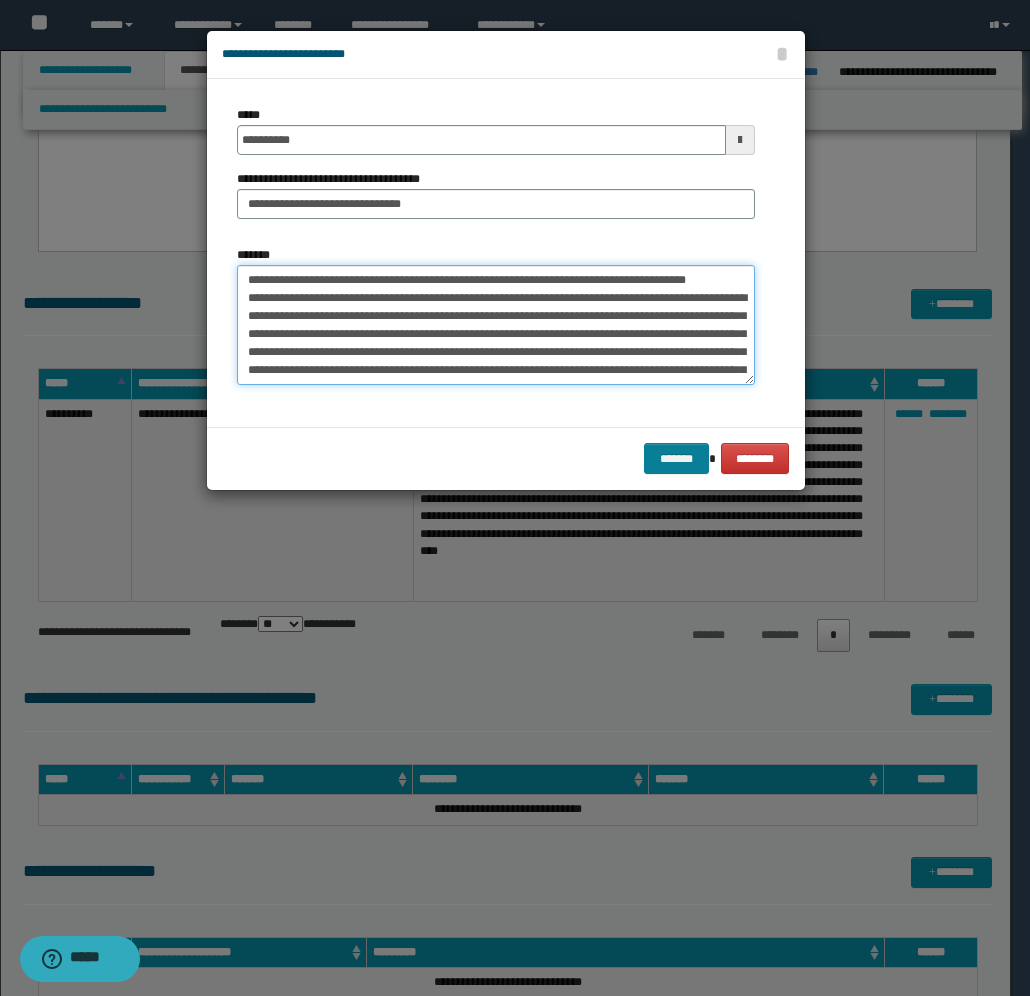 type on "**********" 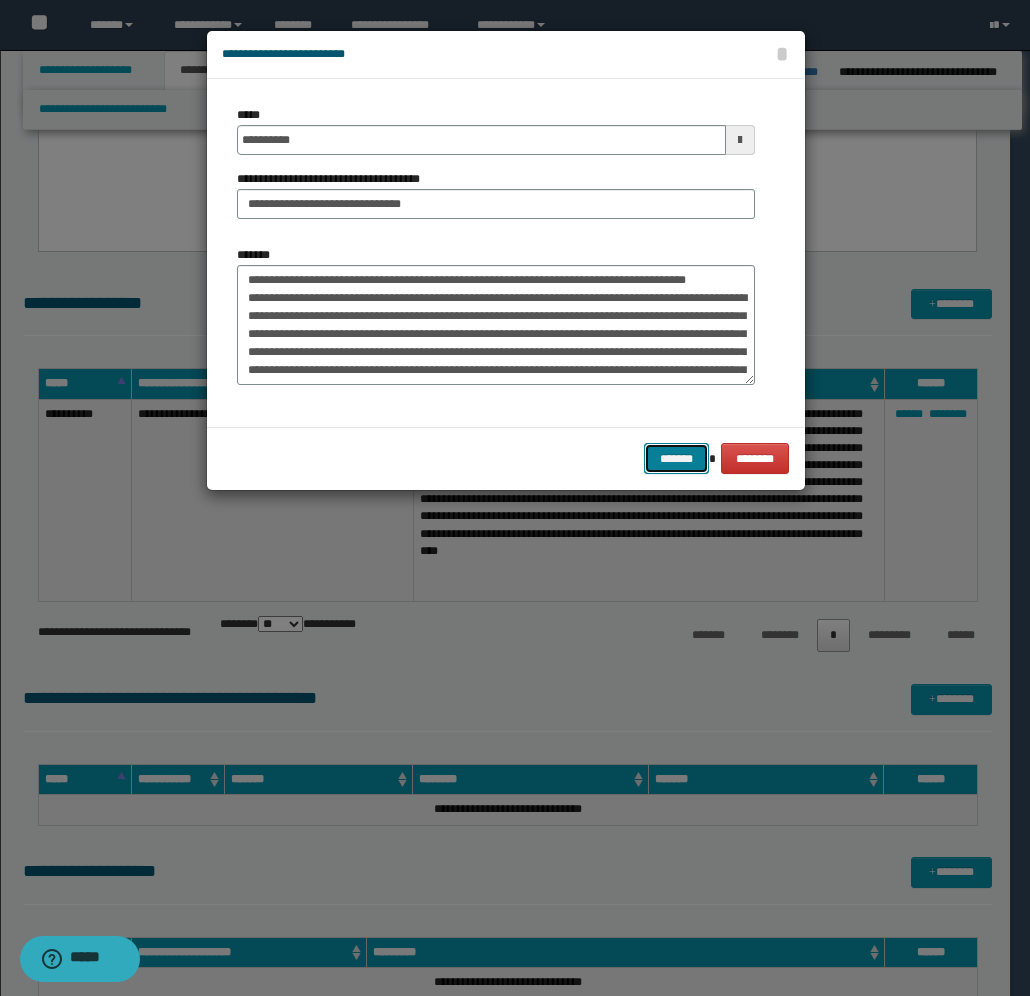 click on "*******" at bounding box center (676, 458) 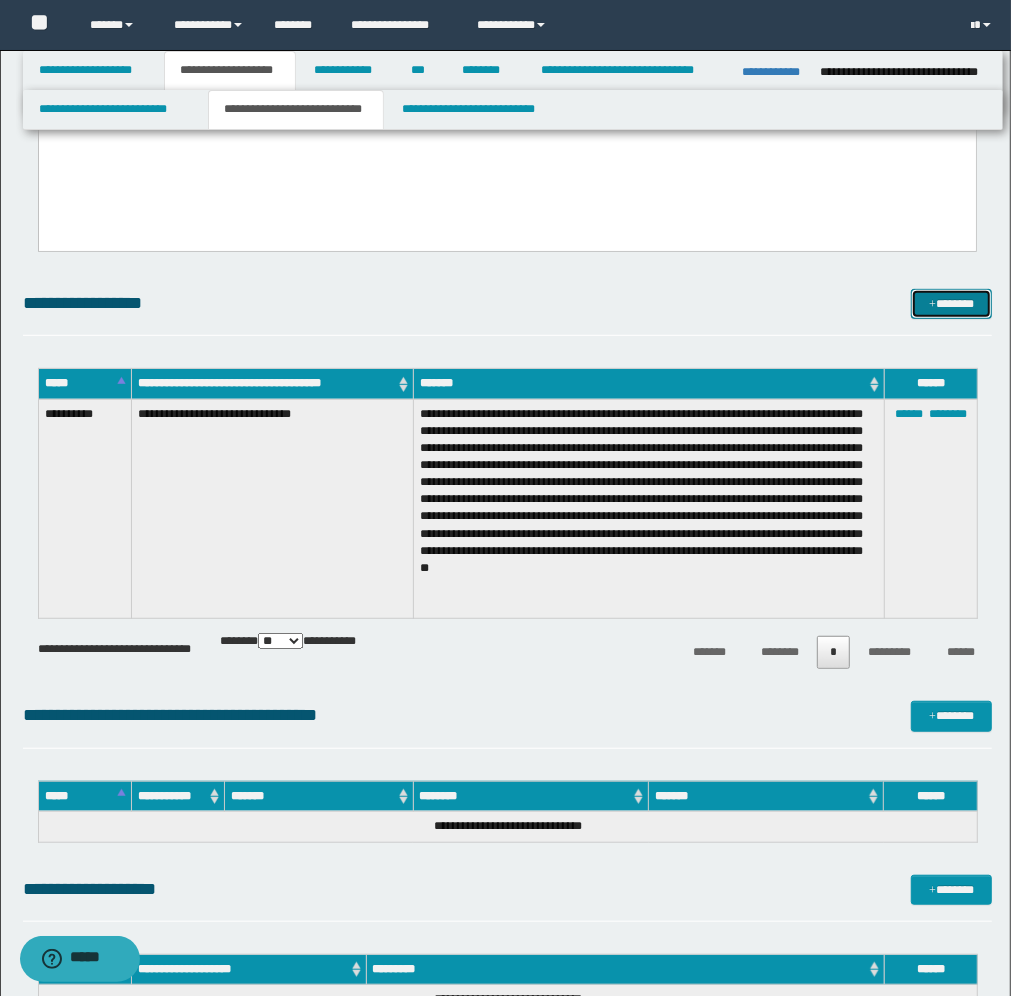 click on "*******" at bounding box center [951, 304] 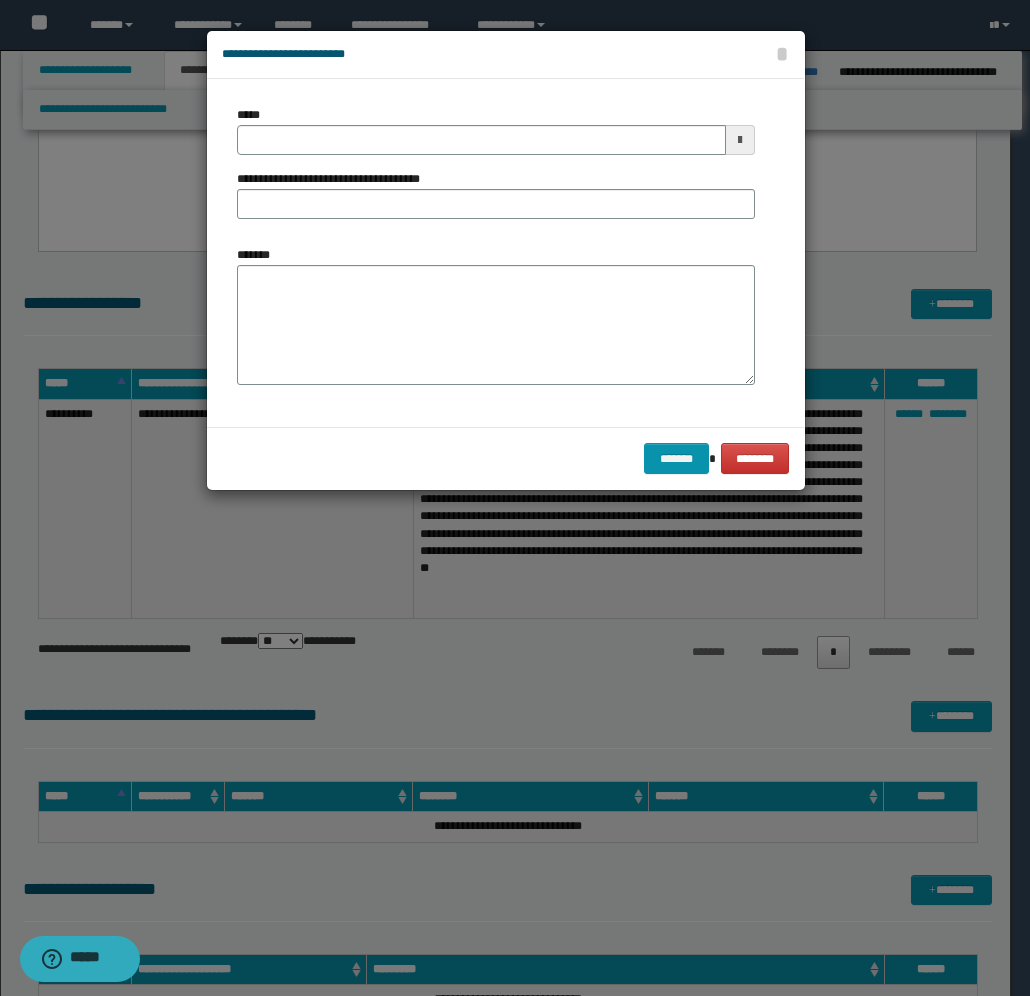 click at bounding box center [740, 140] 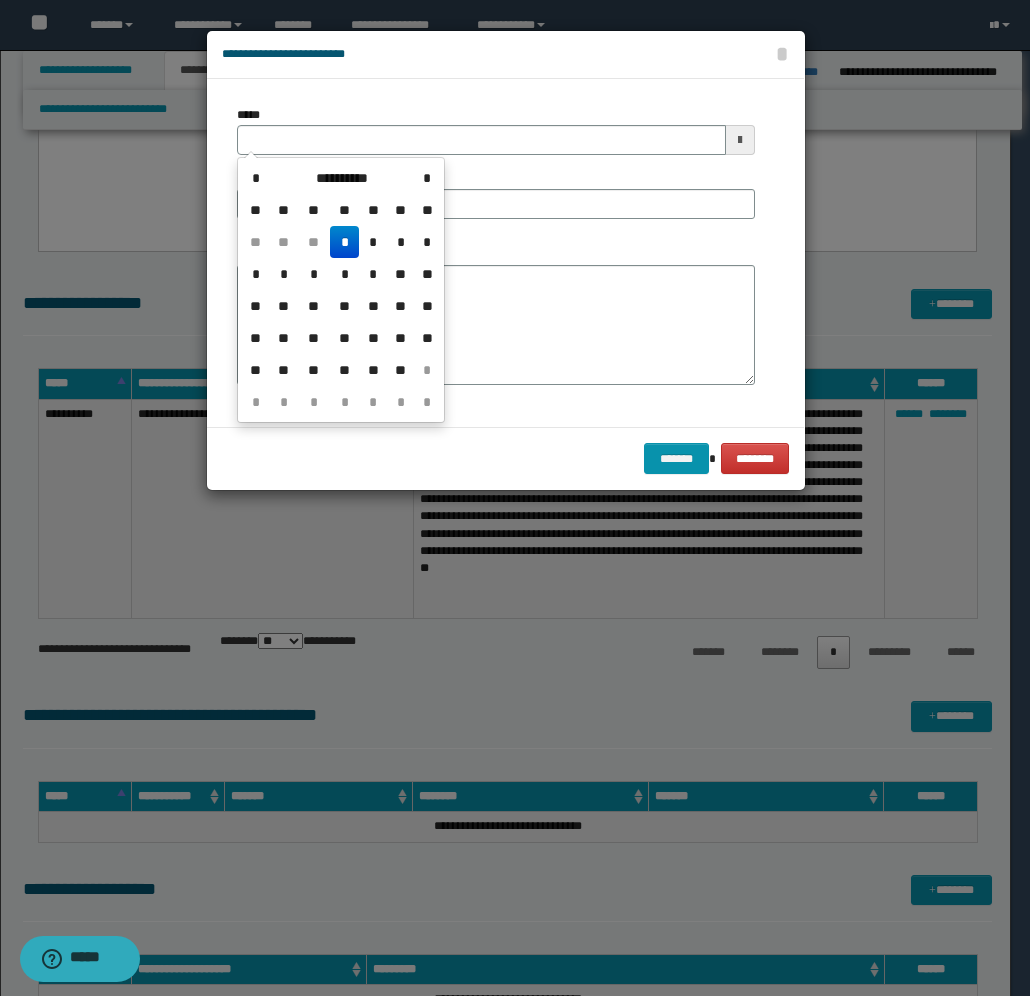 click on "*" at bounding box center [344, 242] 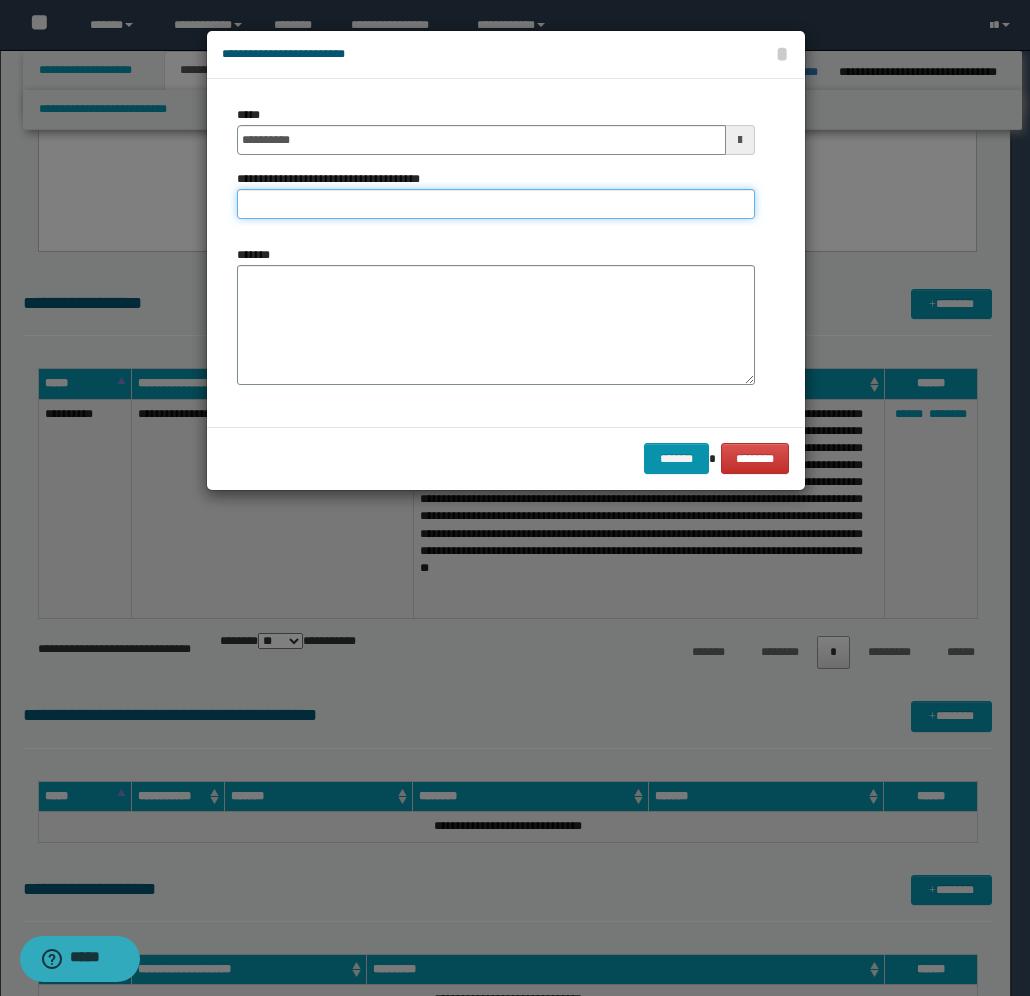 click on "**********" at bounding box center [496, 204] 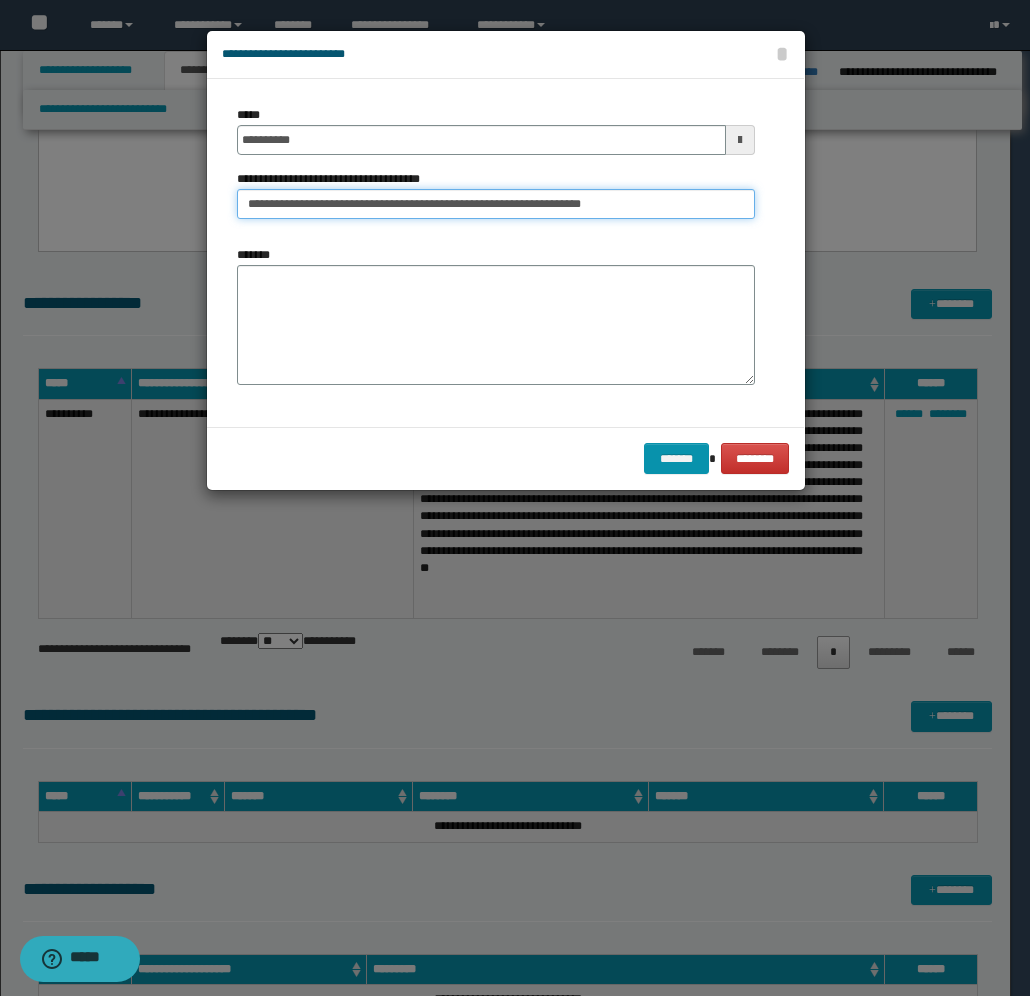 type on "**********" 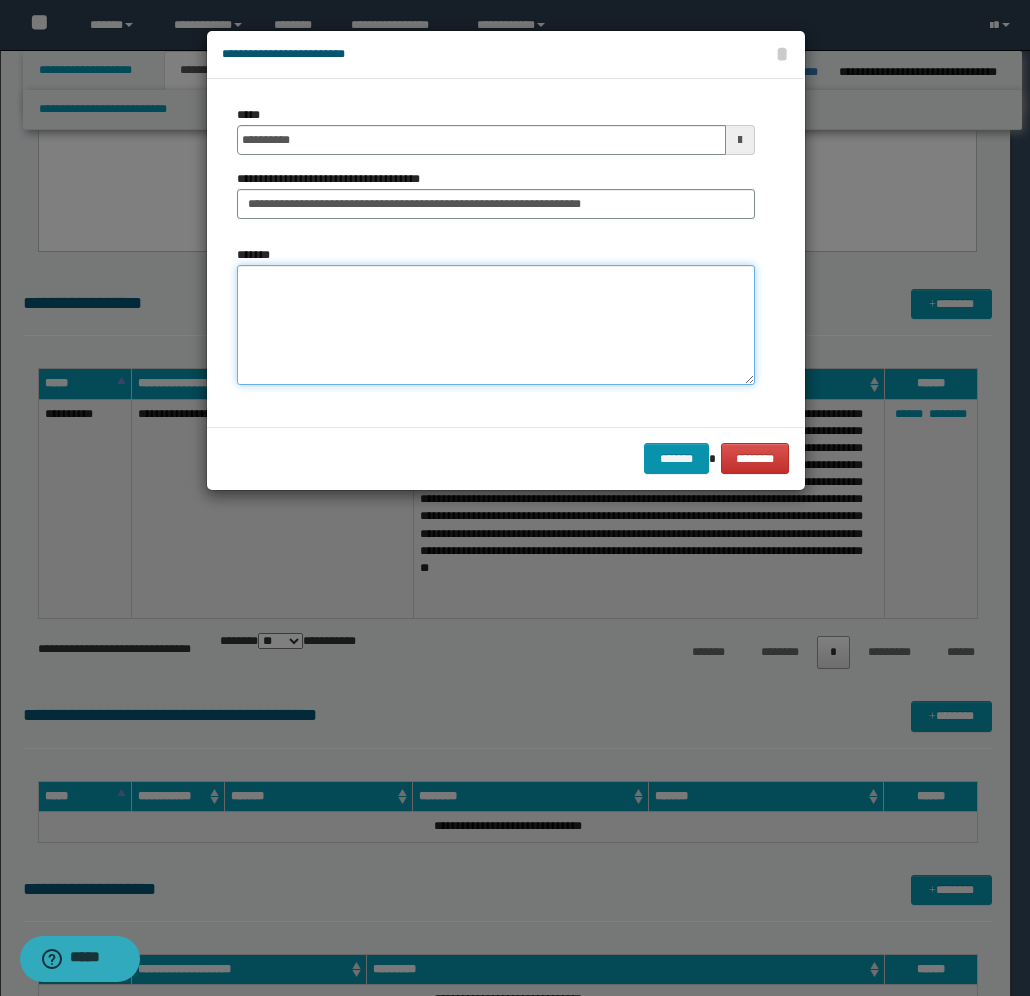 click on "*******" at bounding box center [496, 325] 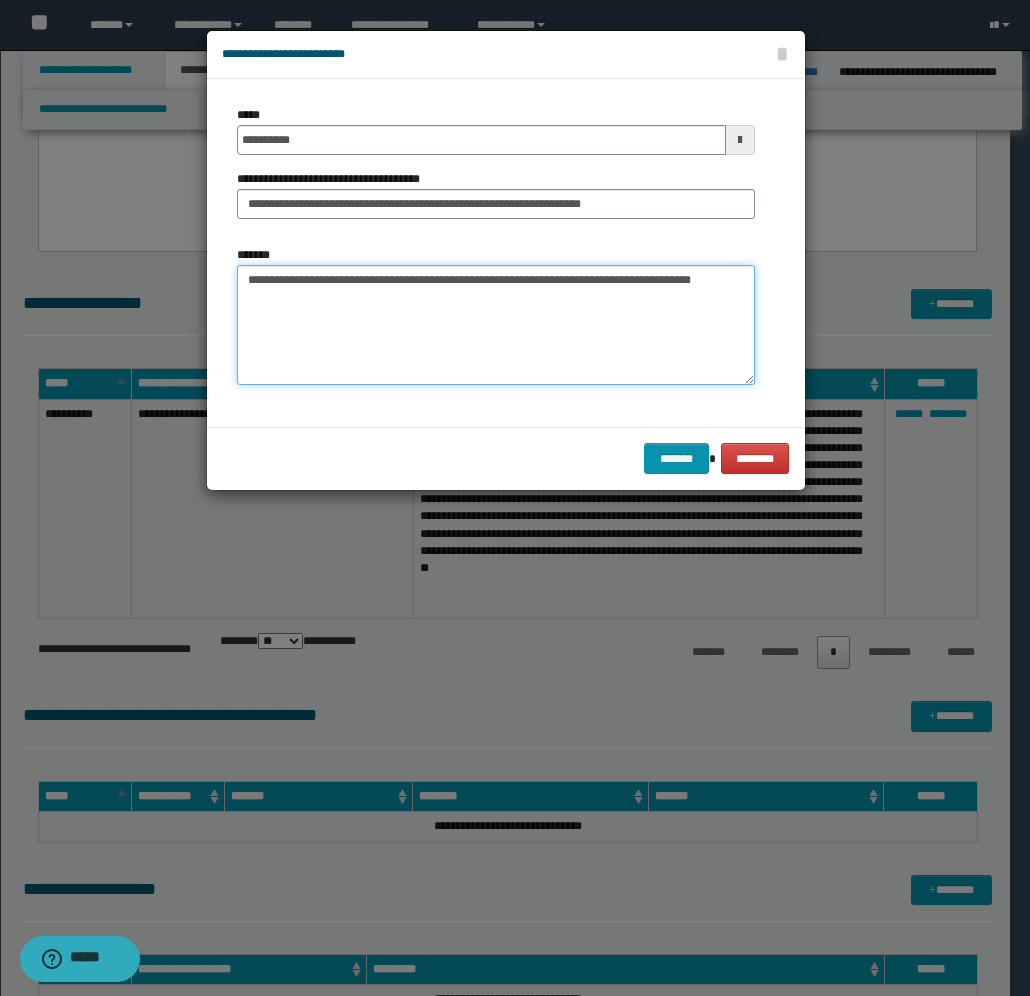 click on "**********" at bounding box center (496, 325) 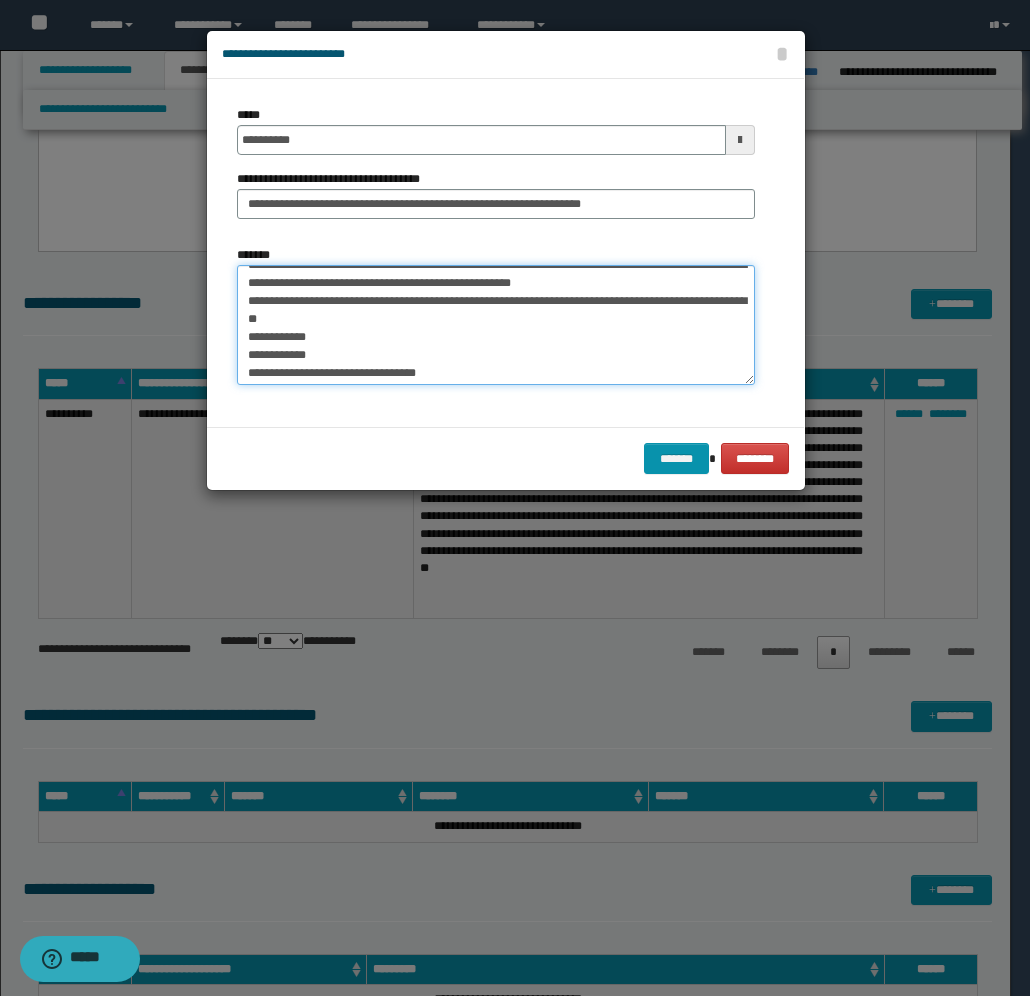 scroll, scrollTop: 0, scrollLeft: 0, axis: both 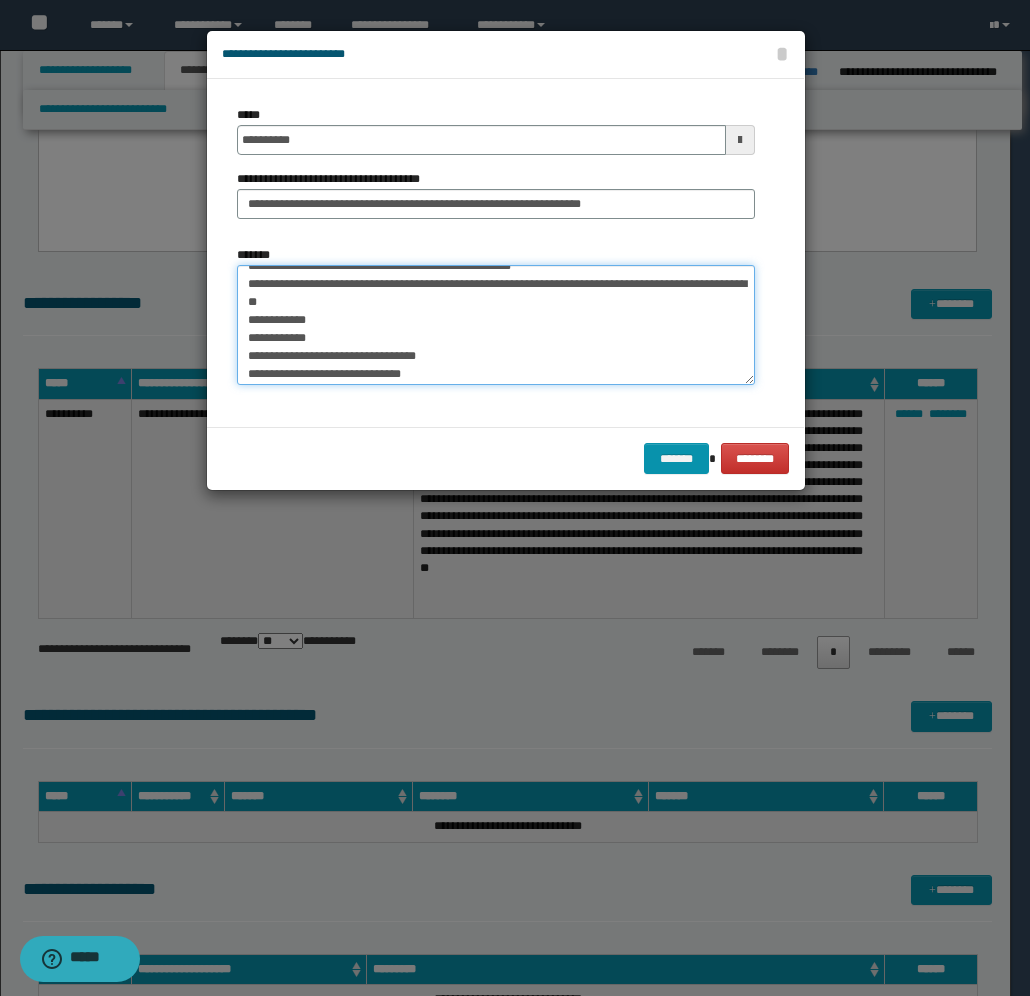click on "**********" at bounding box center [496, 325] 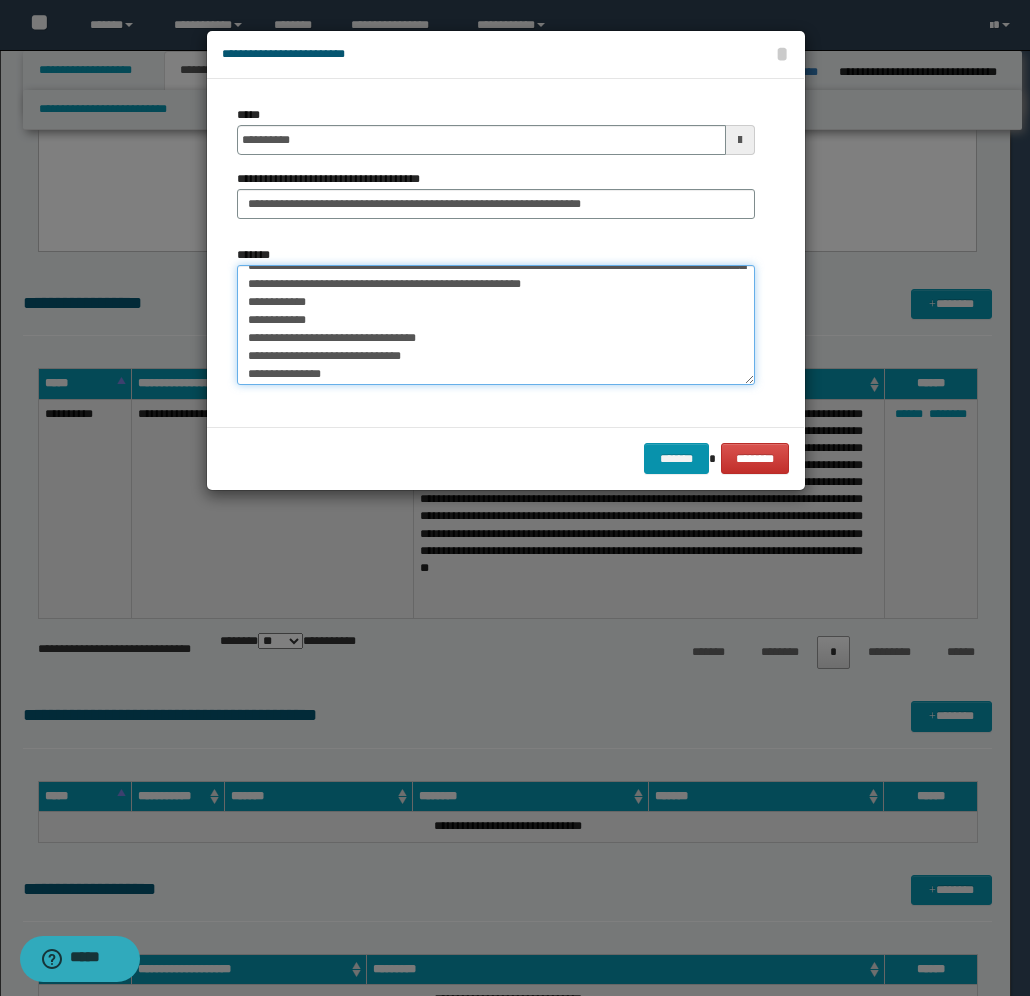 scroll, scrollTop: 32, scrollLeft: 0, axis: vertical 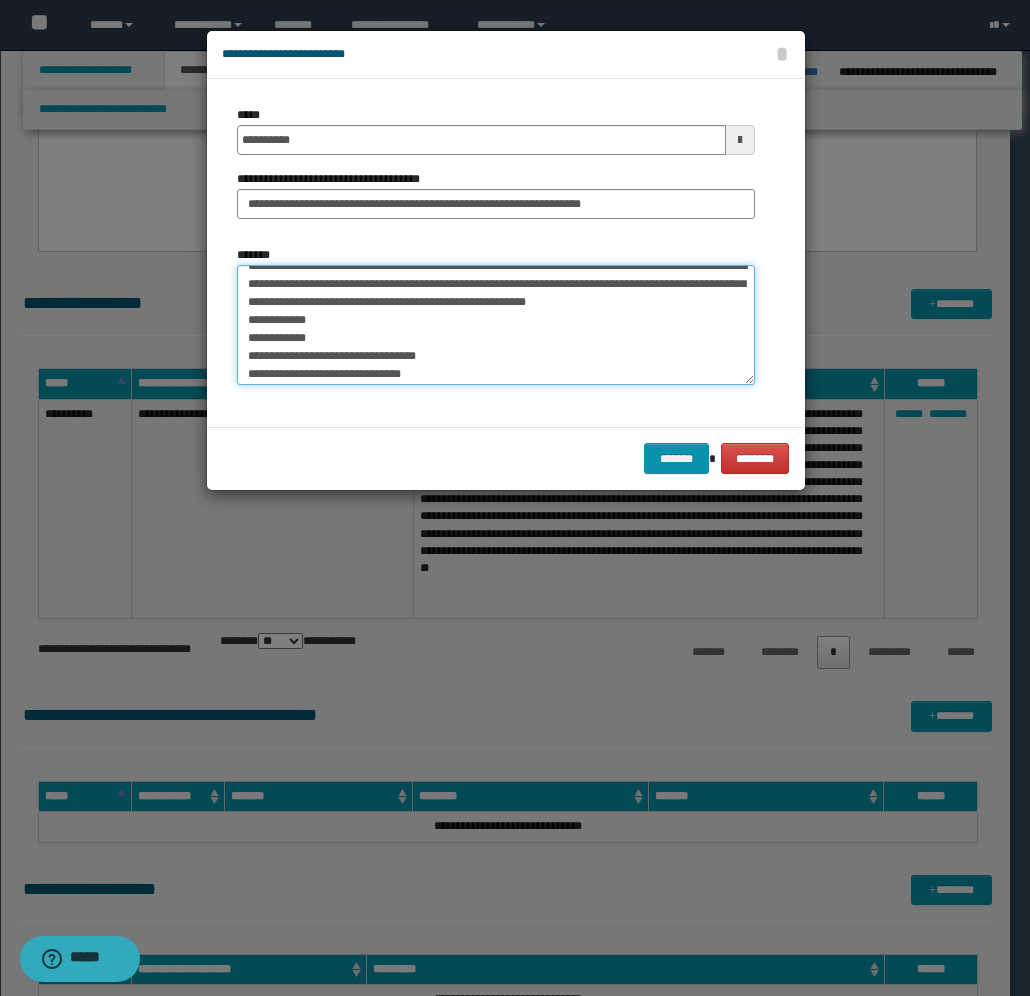 click on "**********" at bounding box center (496, 325) 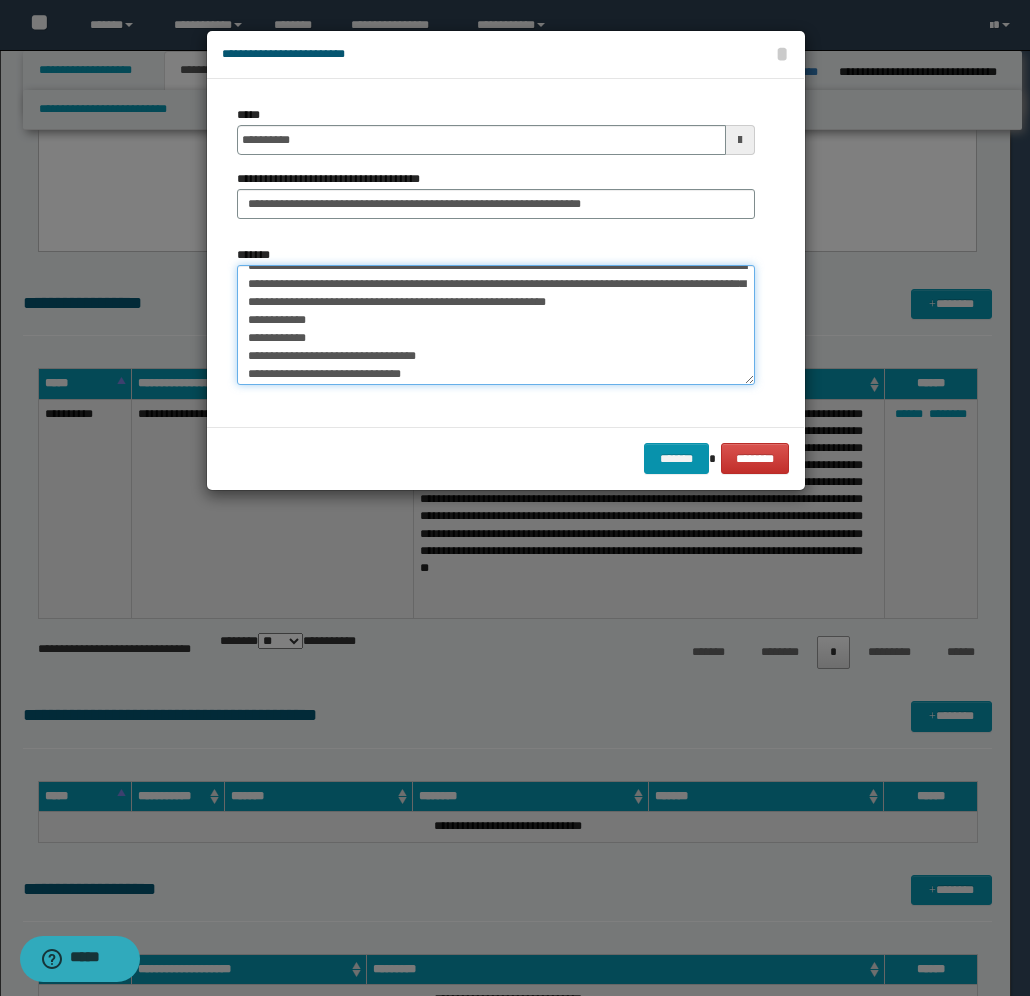 click on "**********" at bounding box center [496, 325] 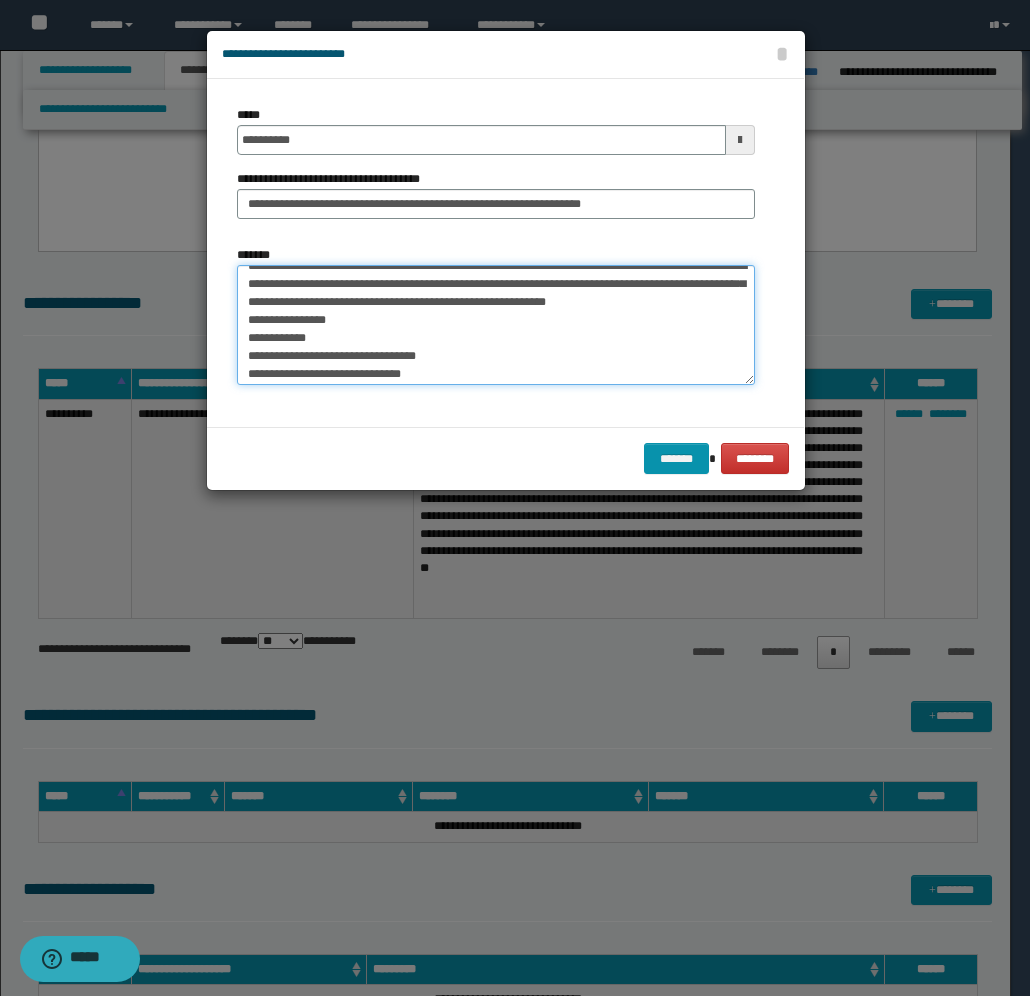 scroll, scrollTop: 82, scrollLeft: 0, axis: vertical 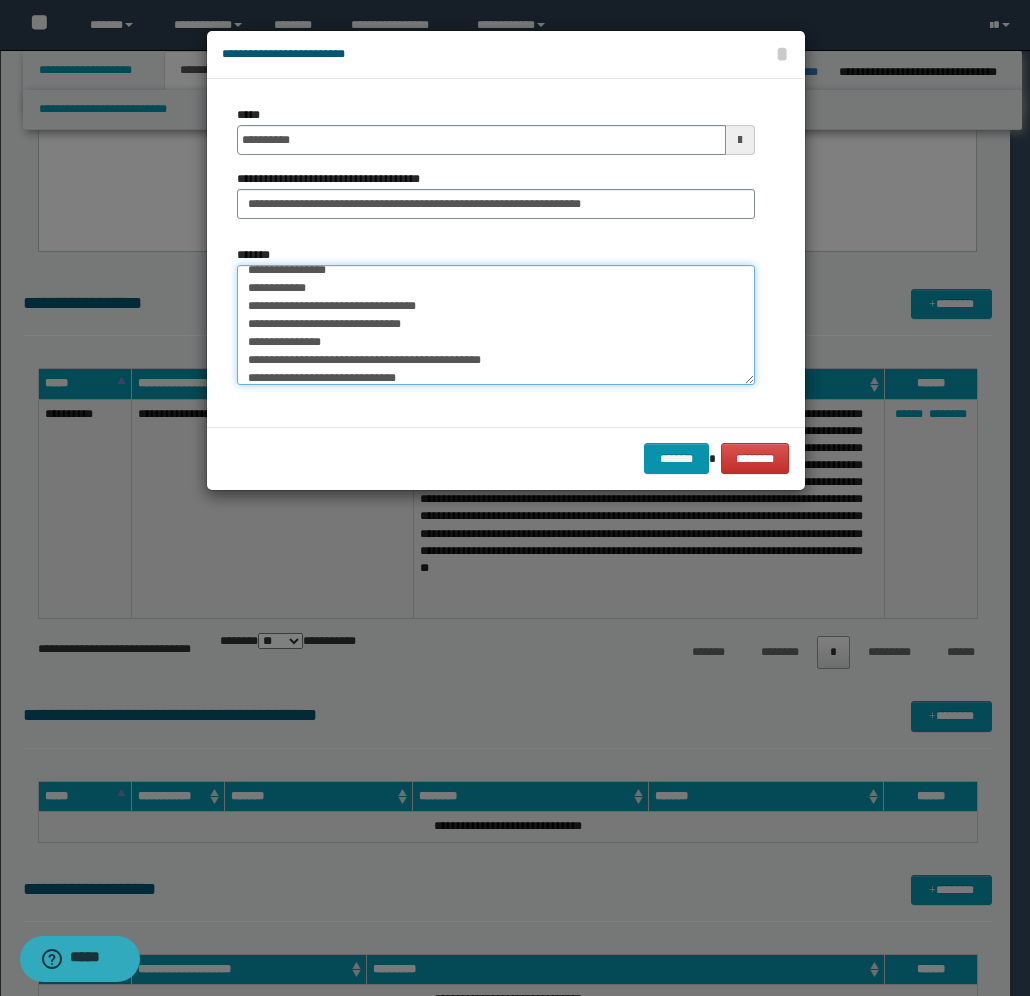 click on "**********" at bounding box center [496, 325] 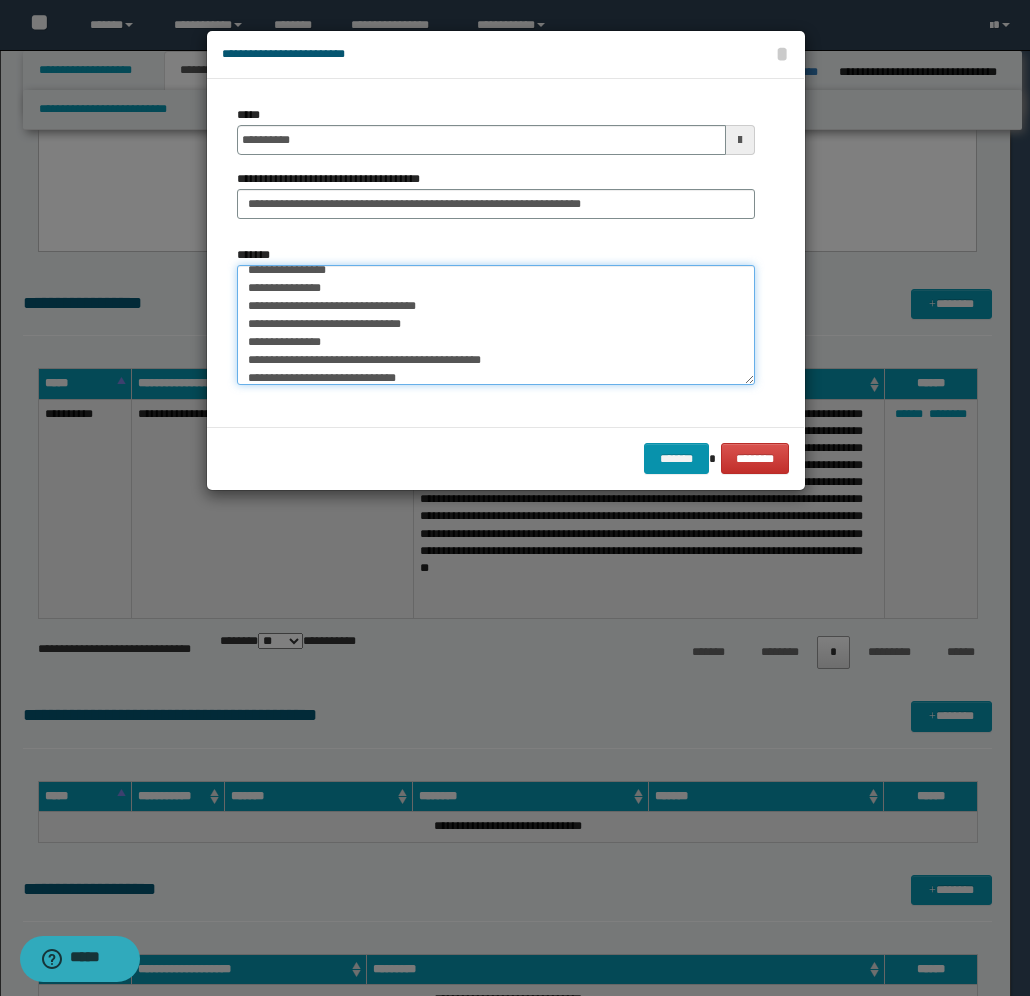 click on "**********" at bounding box center [496, 325] 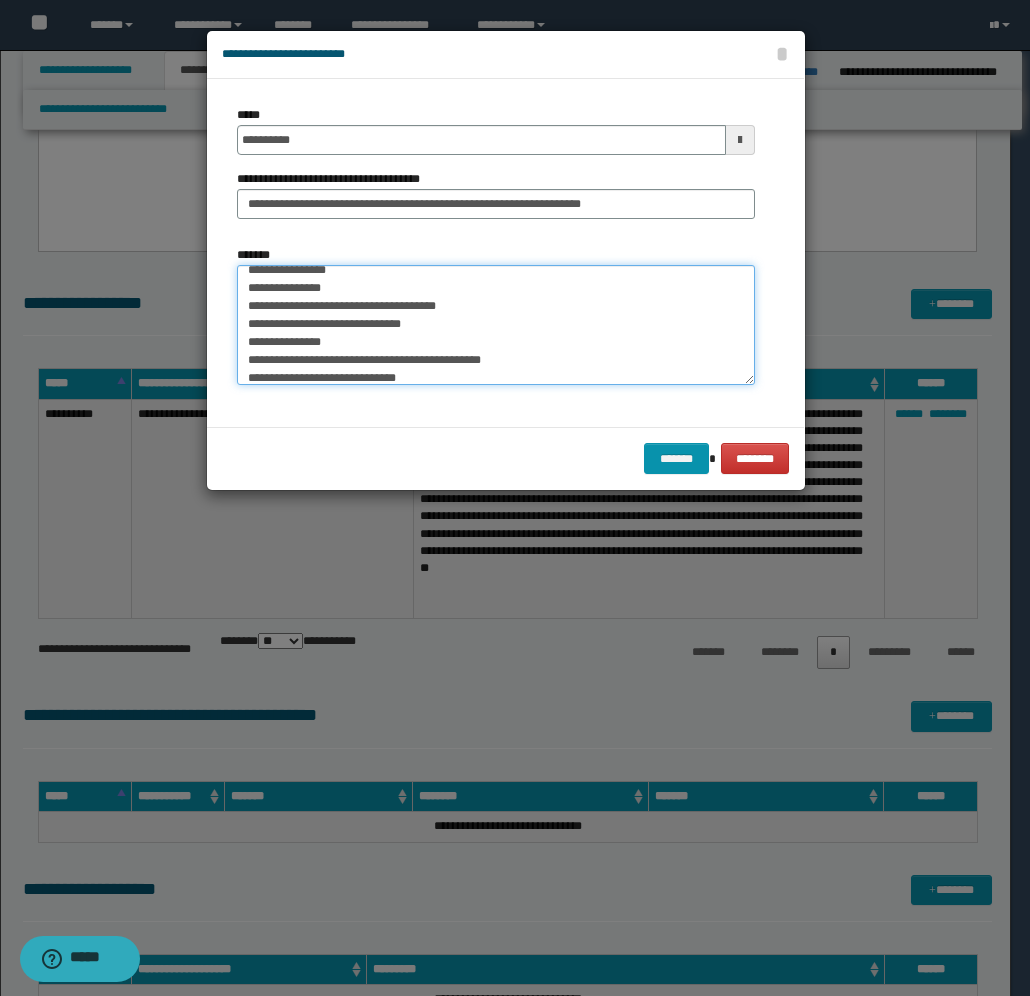 click on "**********" at bounding box center (496, 325) 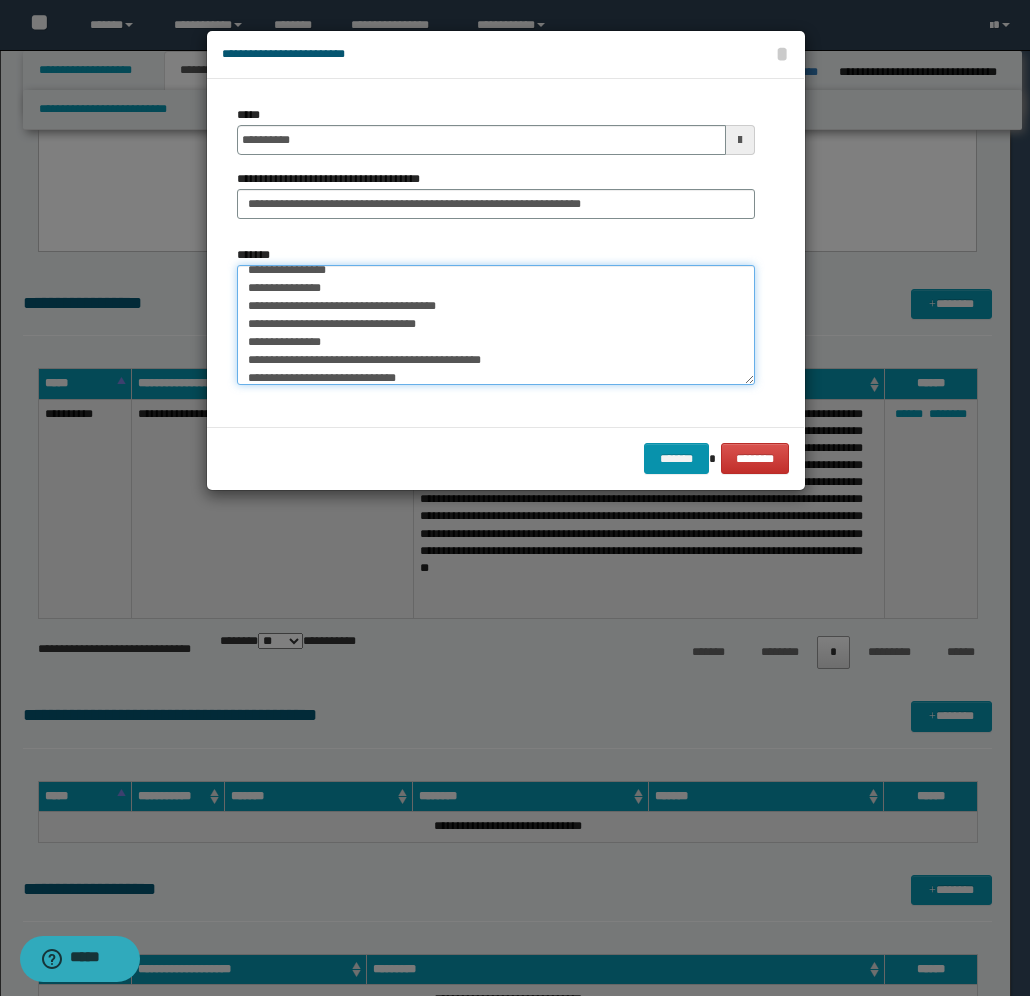 click on "**********" at bounding box center (496, 325) 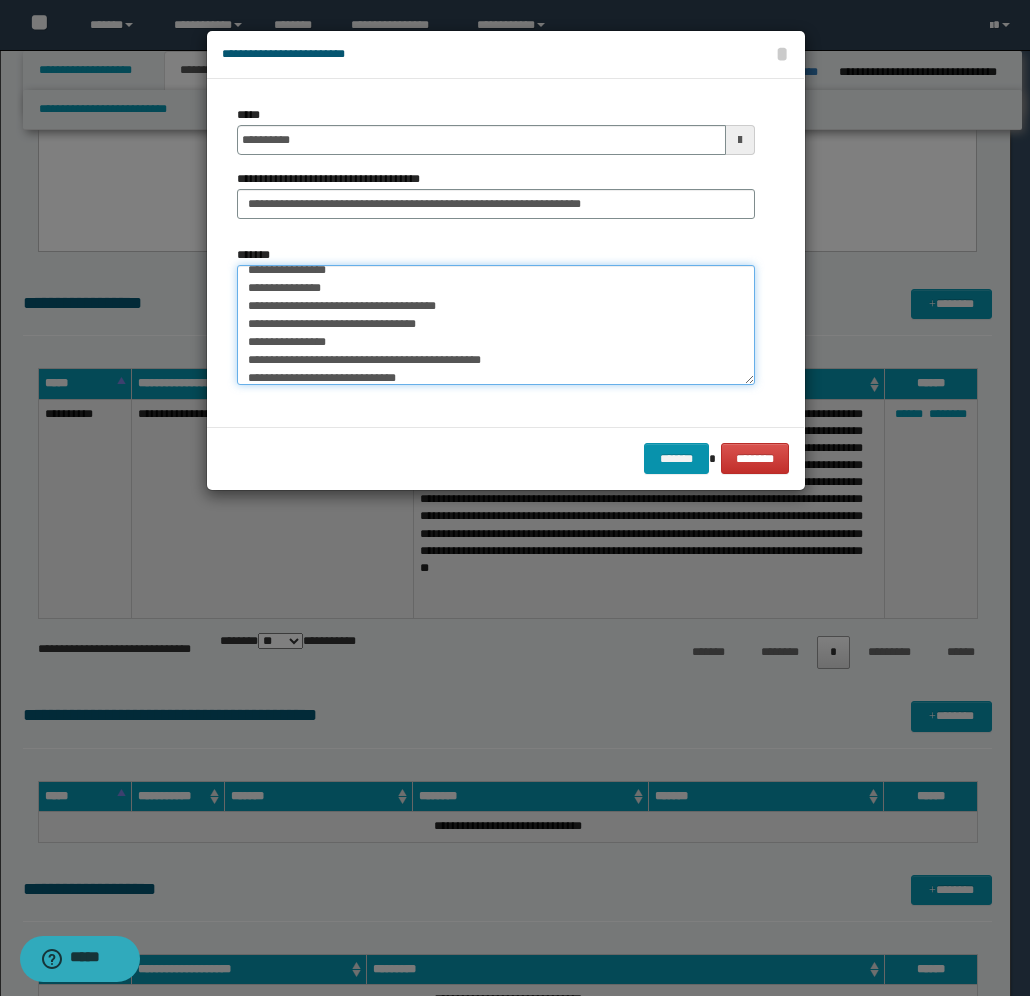 scroll, scrollTop: 83, scrollLeft: 0, axis: vertical 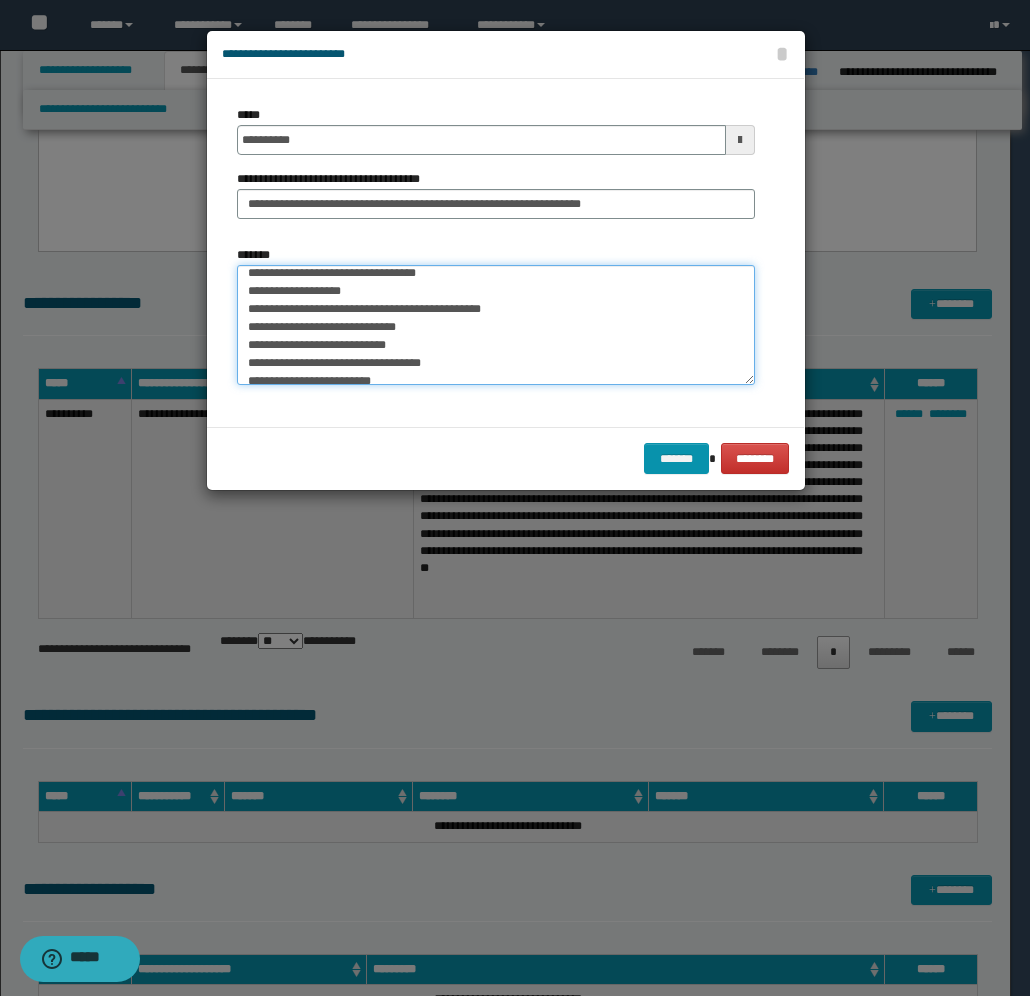 click on "**********" at bounding box center [496, 325] 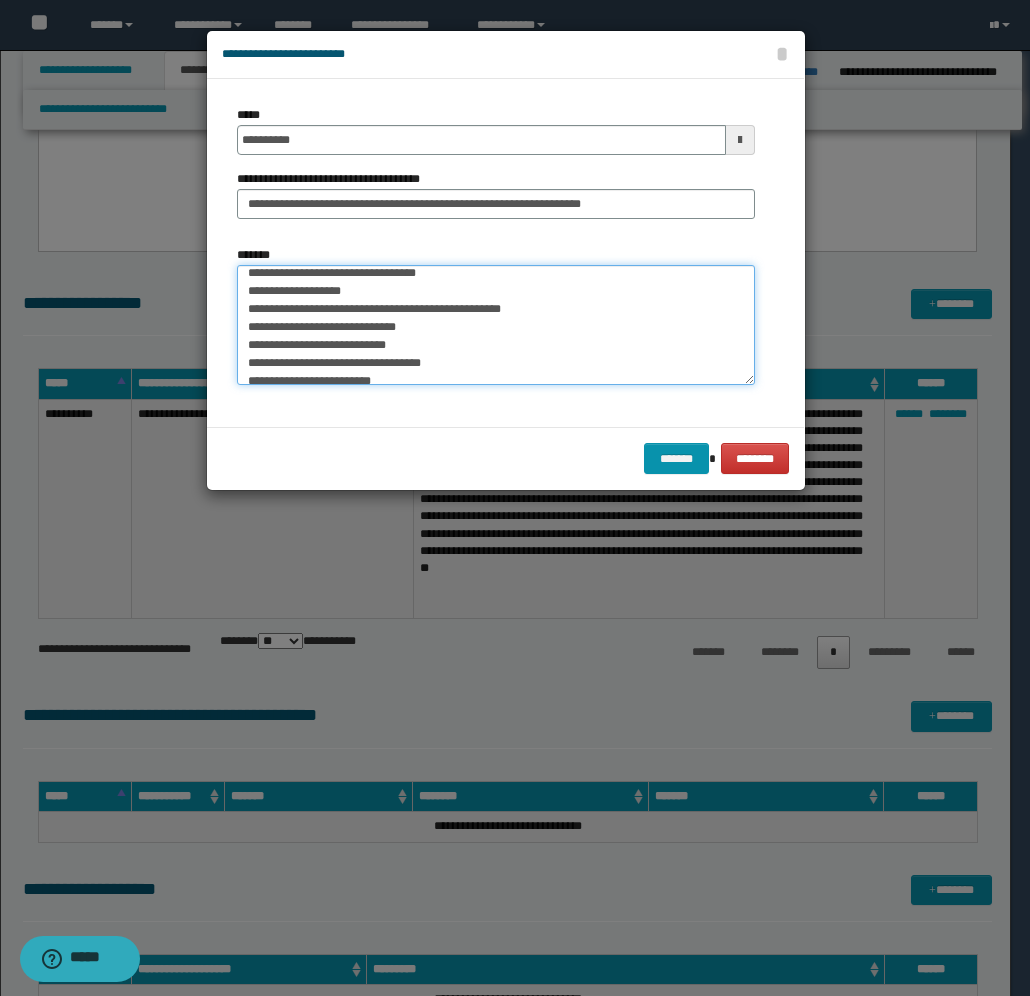 click on "**********" at bounding box center [496, 325] 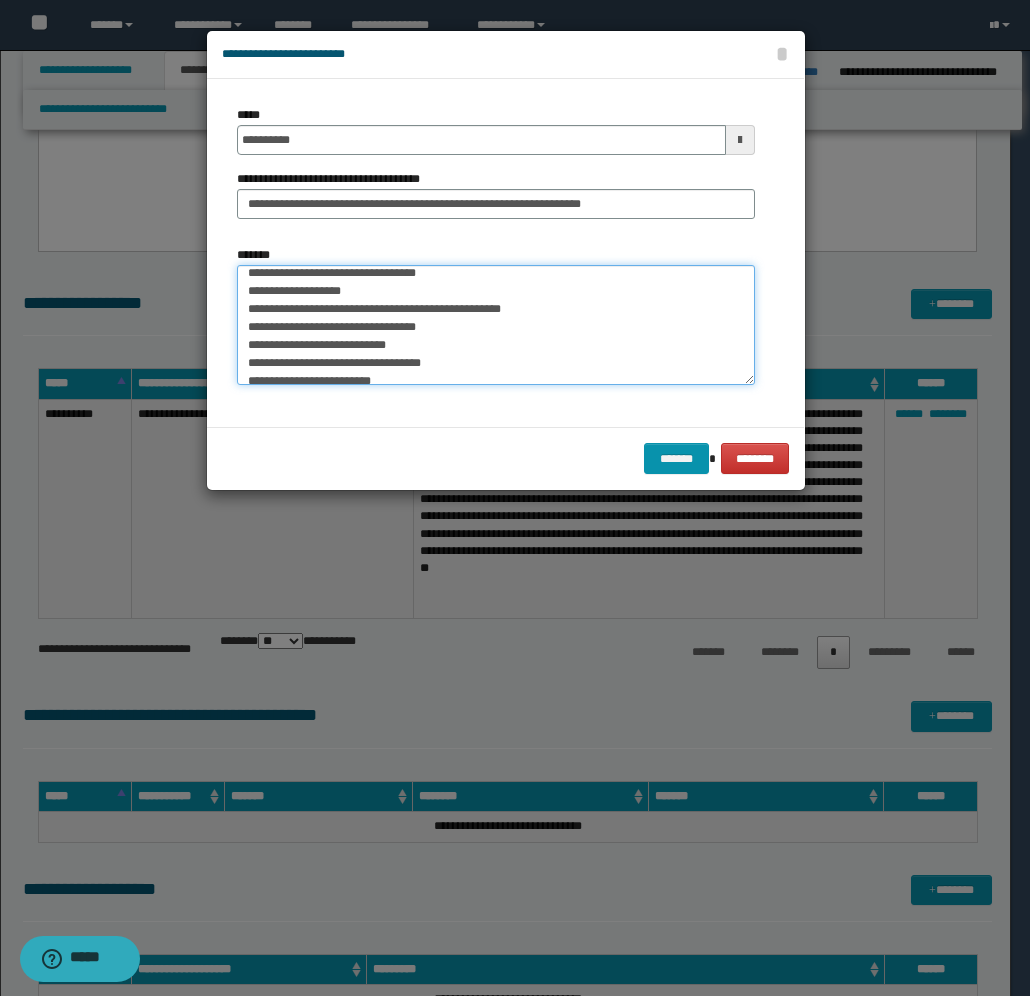 click on "**********" at bounding box center (496, 325) 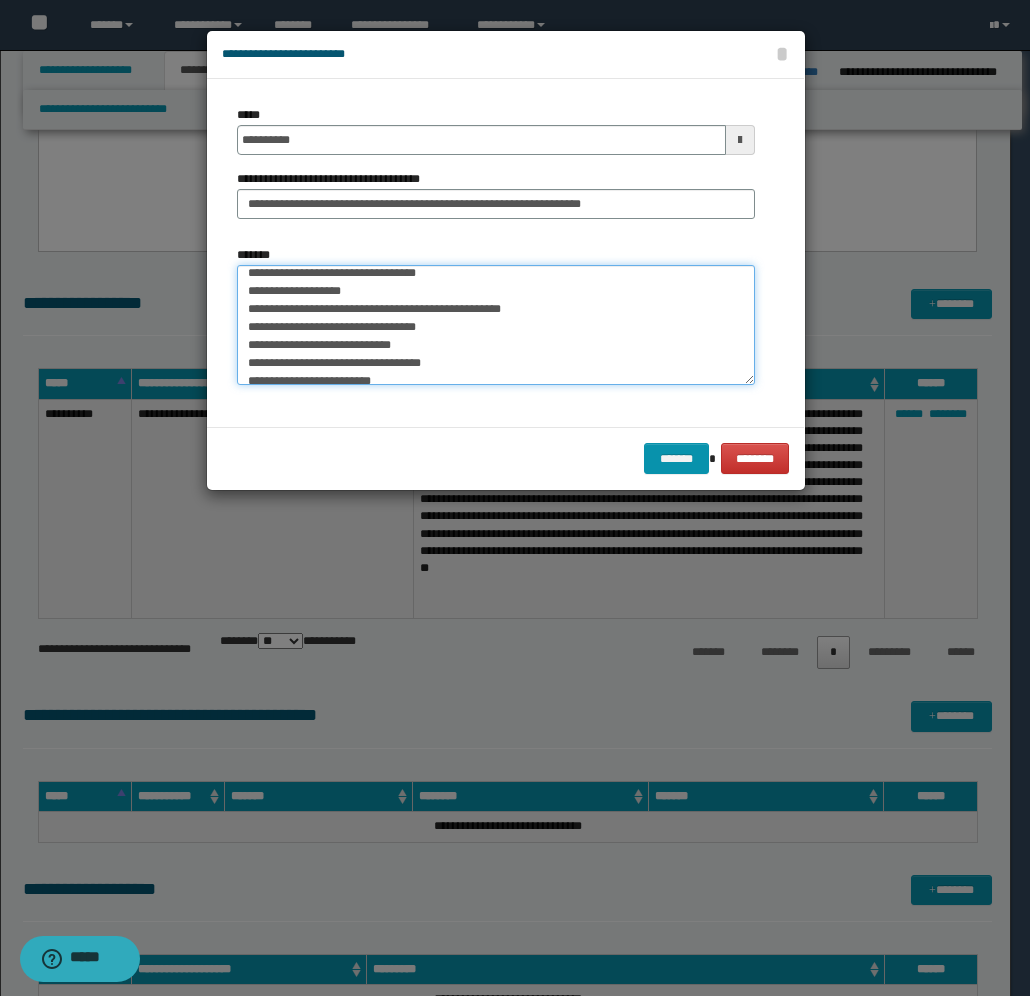 scroll, scrollTop: 138, scrollLeft: 0, axis: vertical 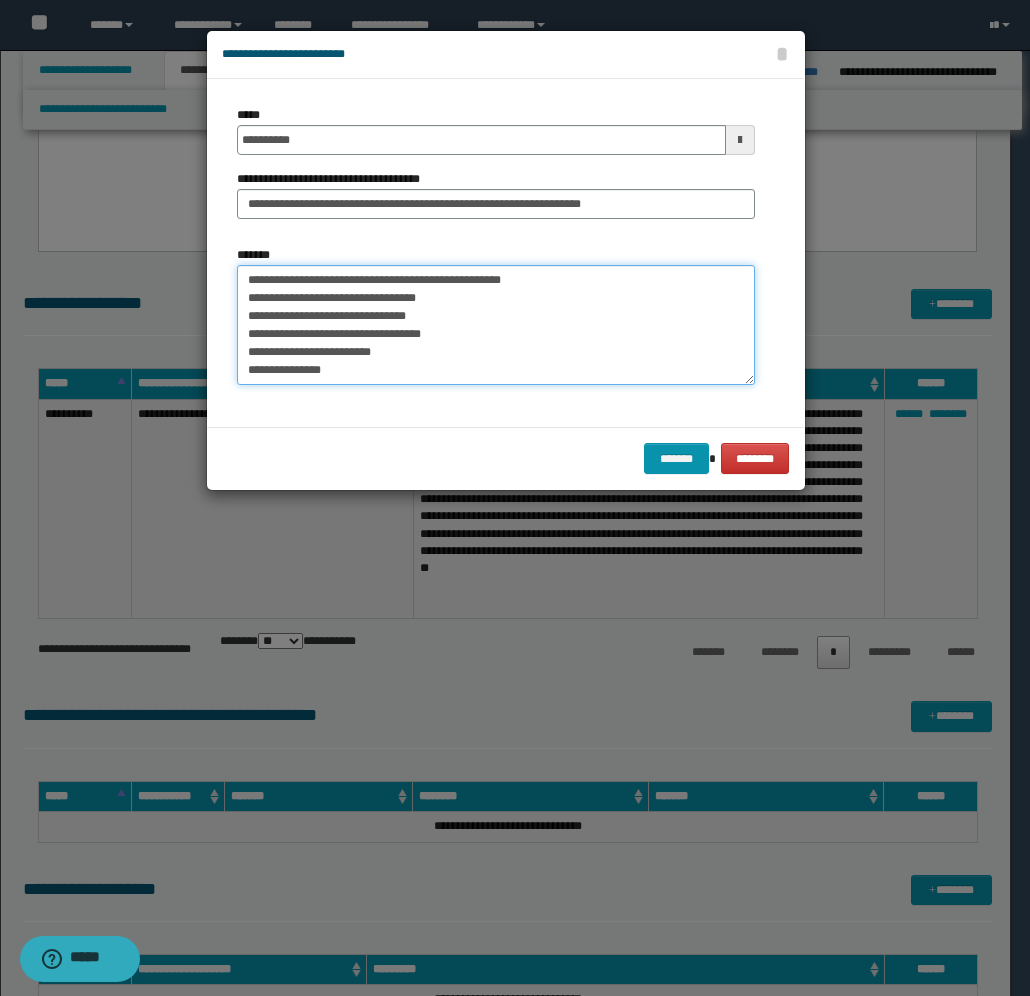 click on "**********" at bounding box center [496, 325] 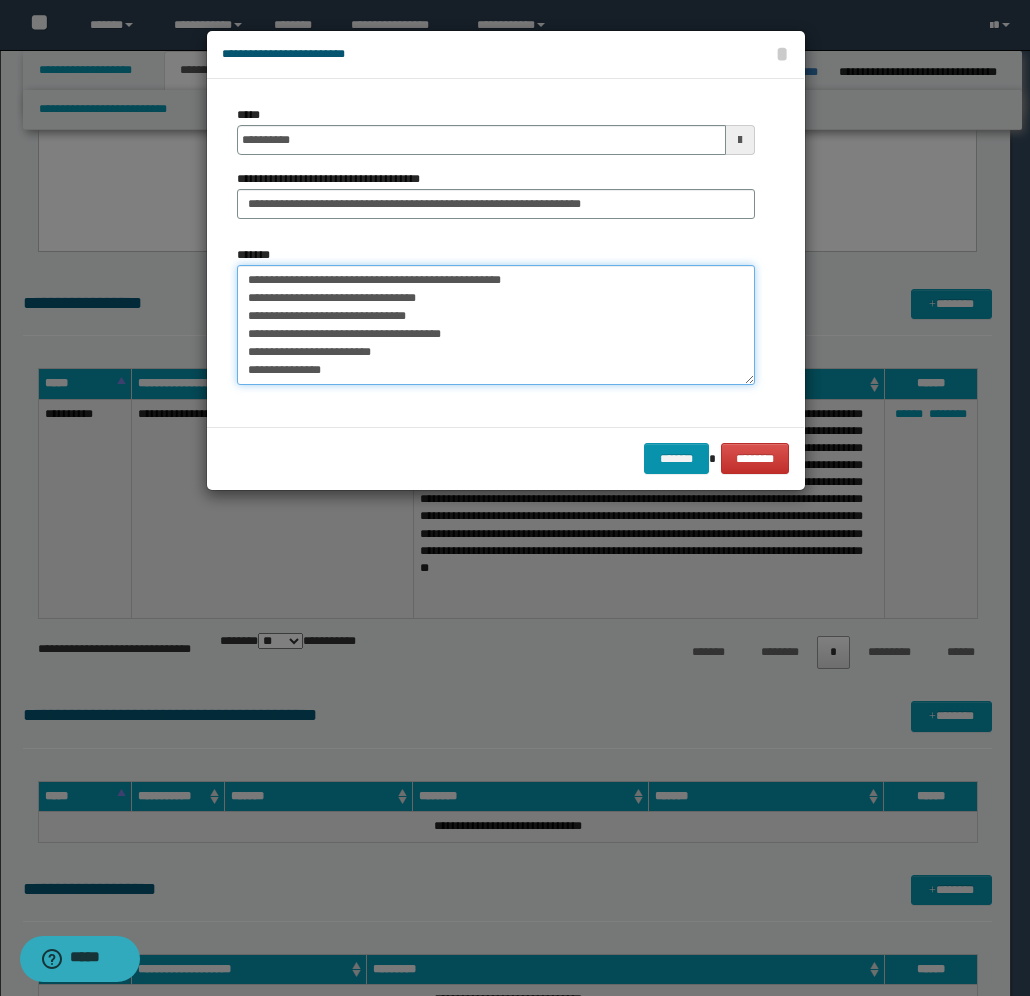 click on "**********" at bounding box center (496, 325) 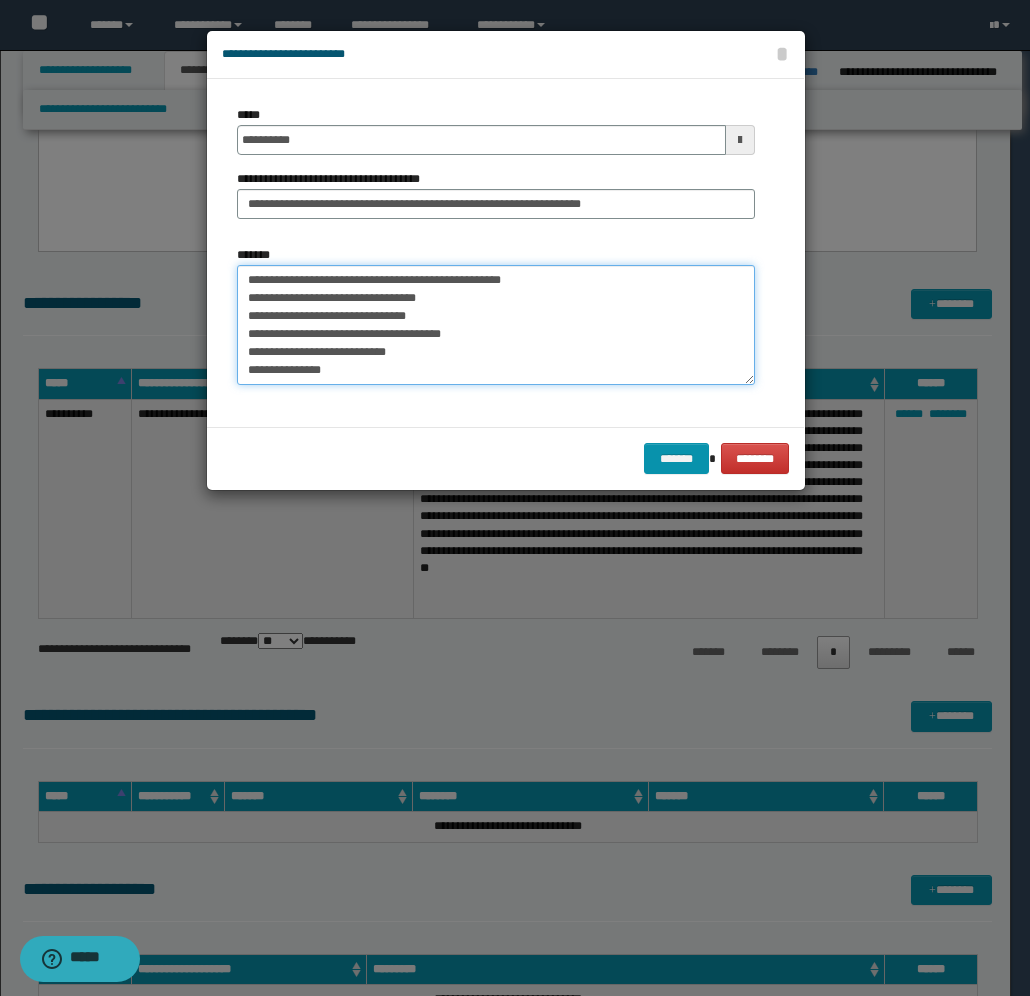 scroll, scrollTop: 198, scrollLeft: 0, axis: vertical 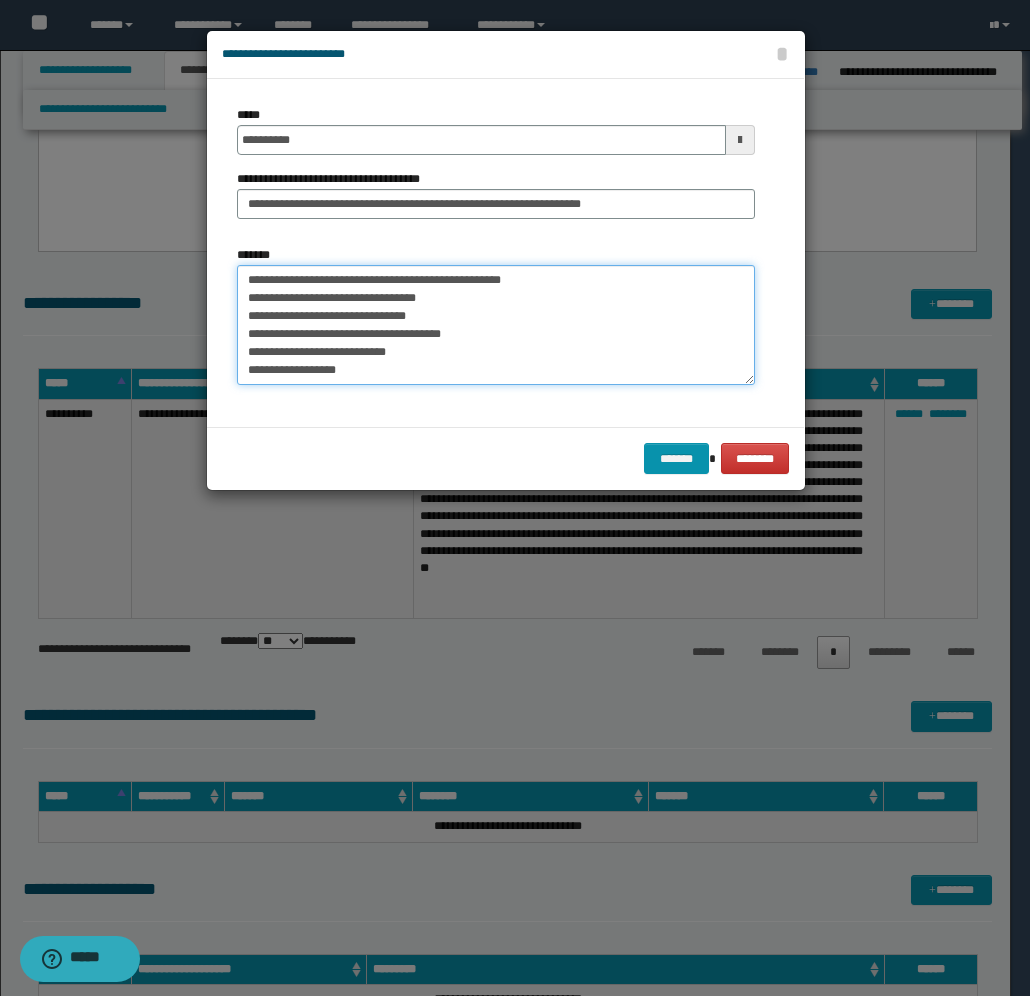 type on "**********" 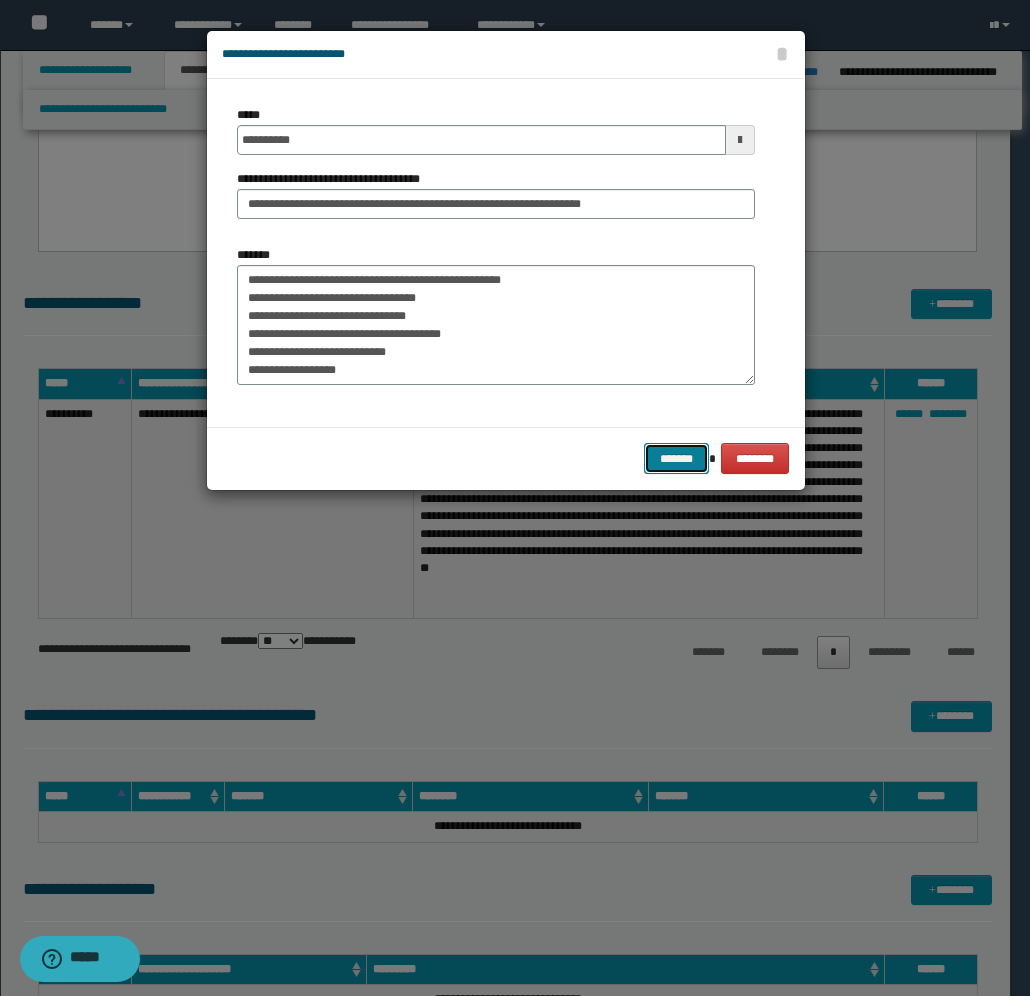 click on "*******" at bounding box center (676, 458) 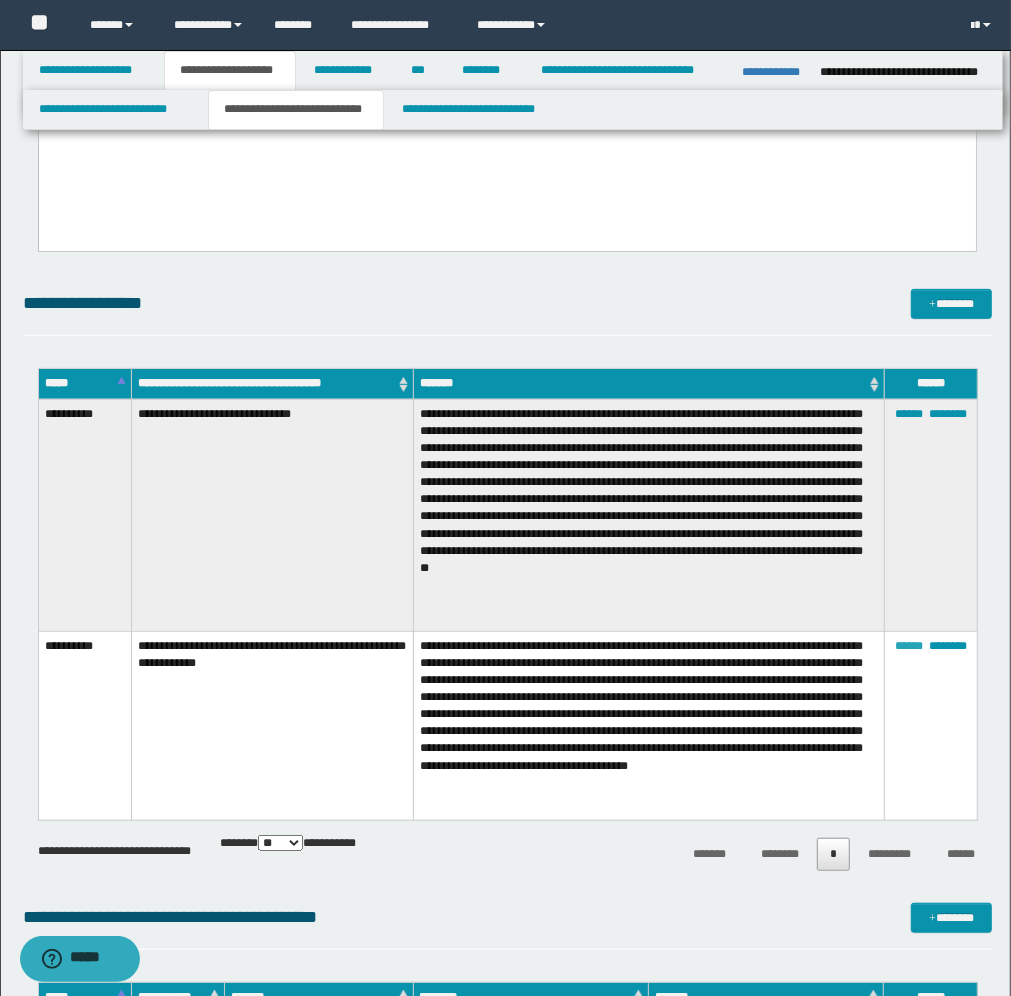 click on "******" at bounding box center (909, 646) 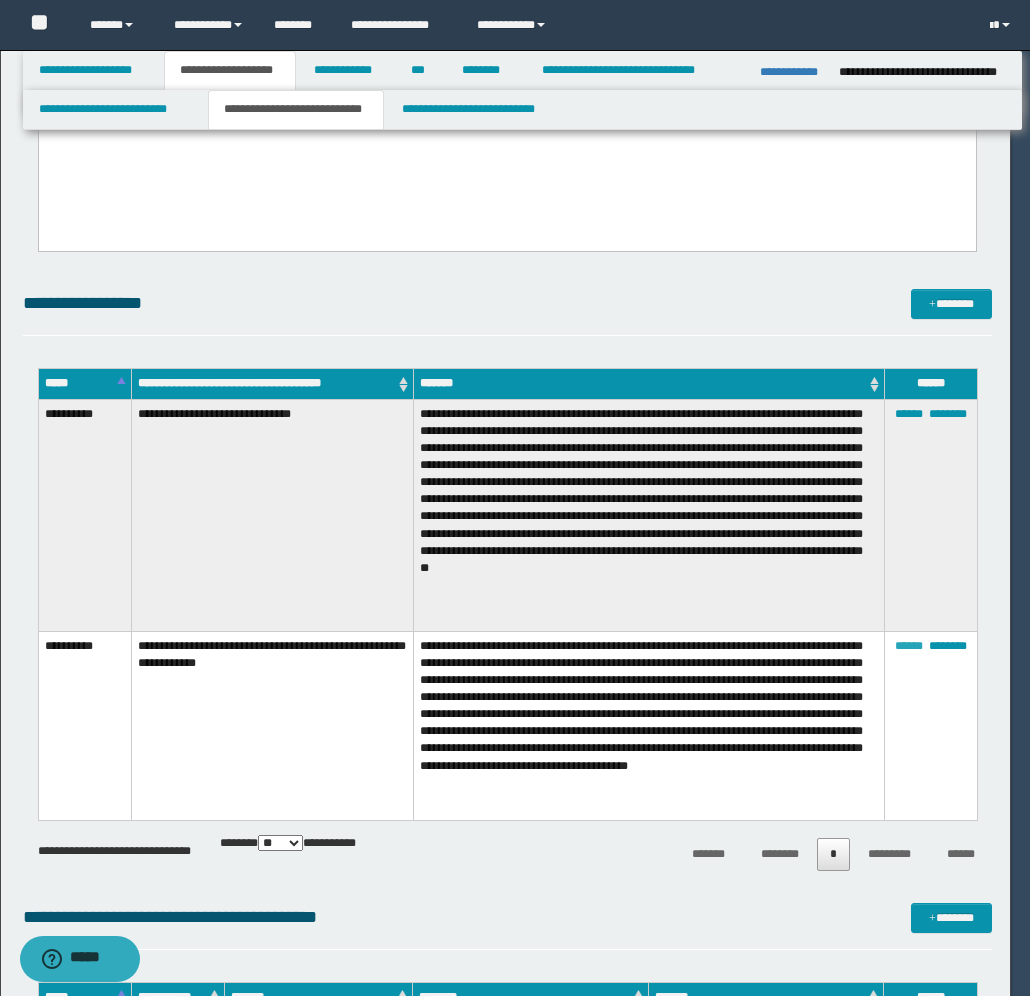 scroll, scrollTop: 72, scrollLeft: 0, axis: vertical 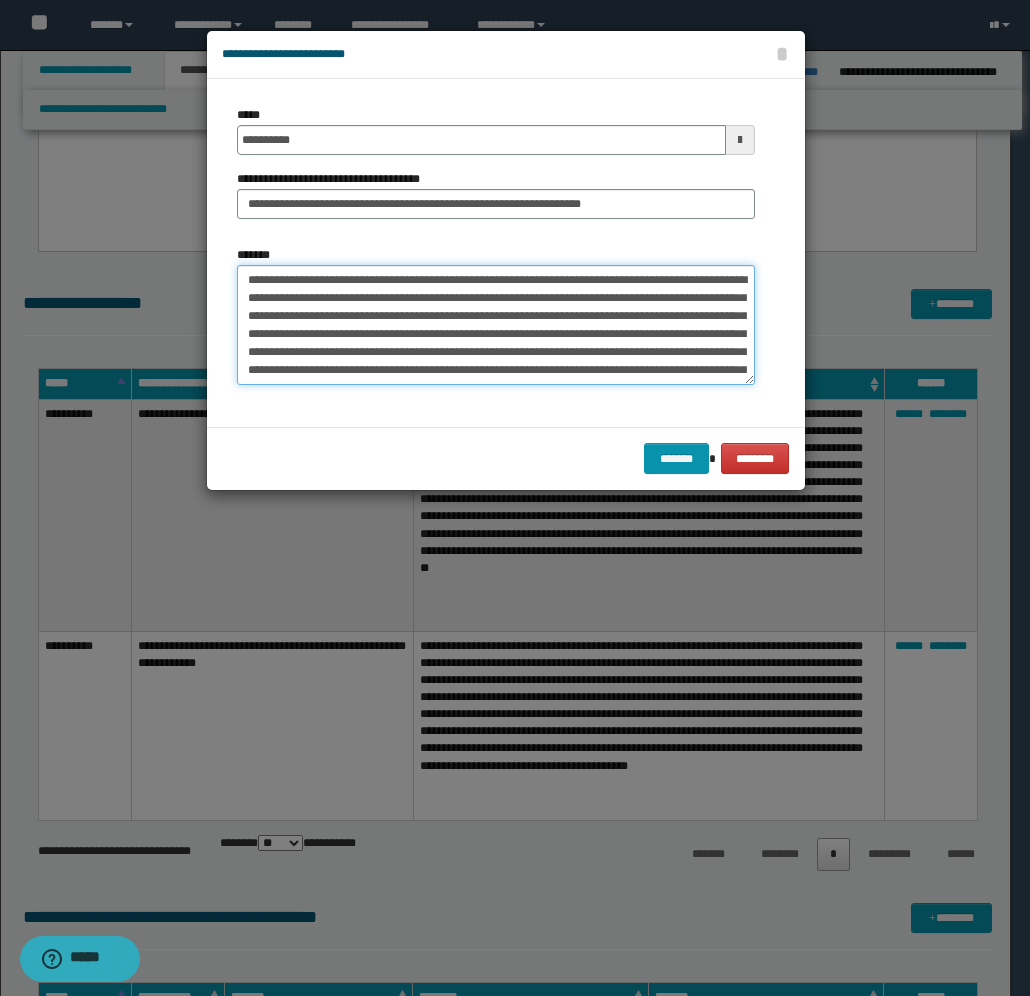 click on "**********" at bounding box center [496, 325] 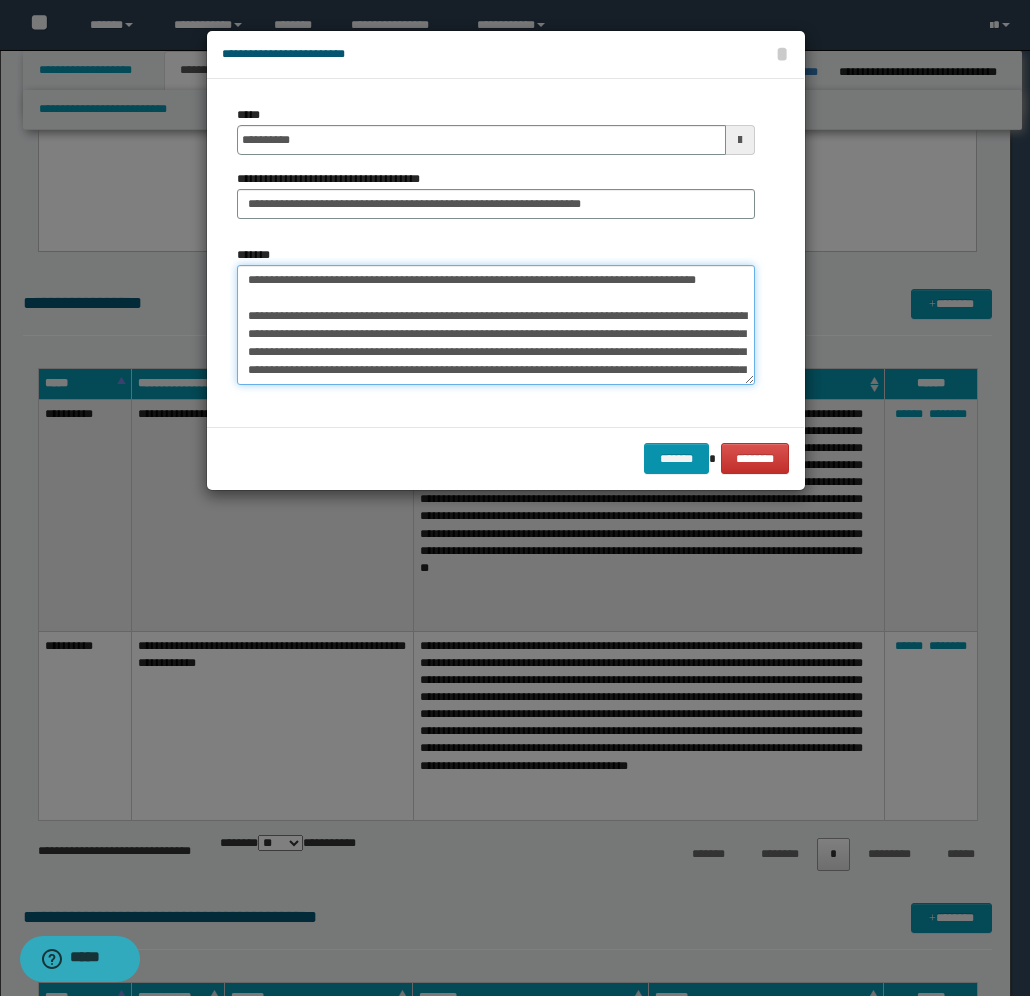 click on "**********" at bounding box center [496, 325] 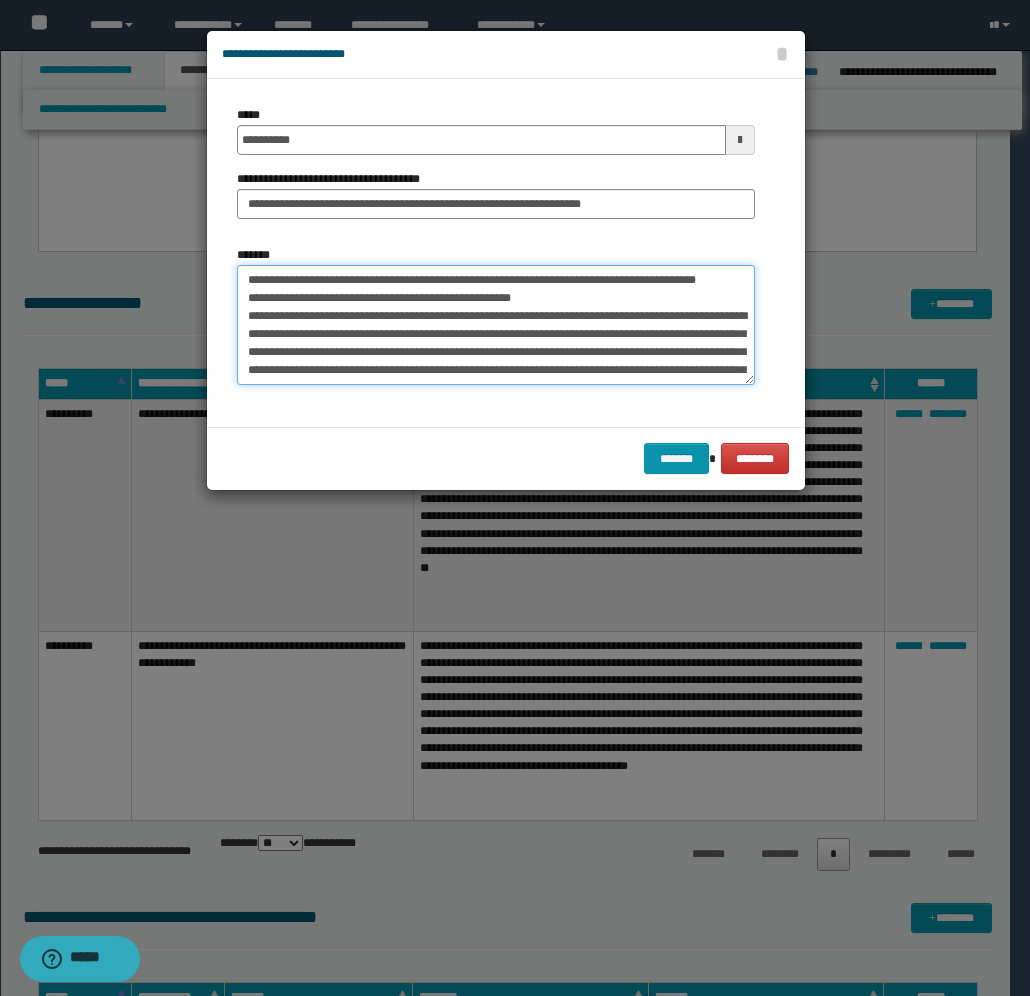 scroll, scrollTop: 108, scrollLeft: 0, axis: vertical 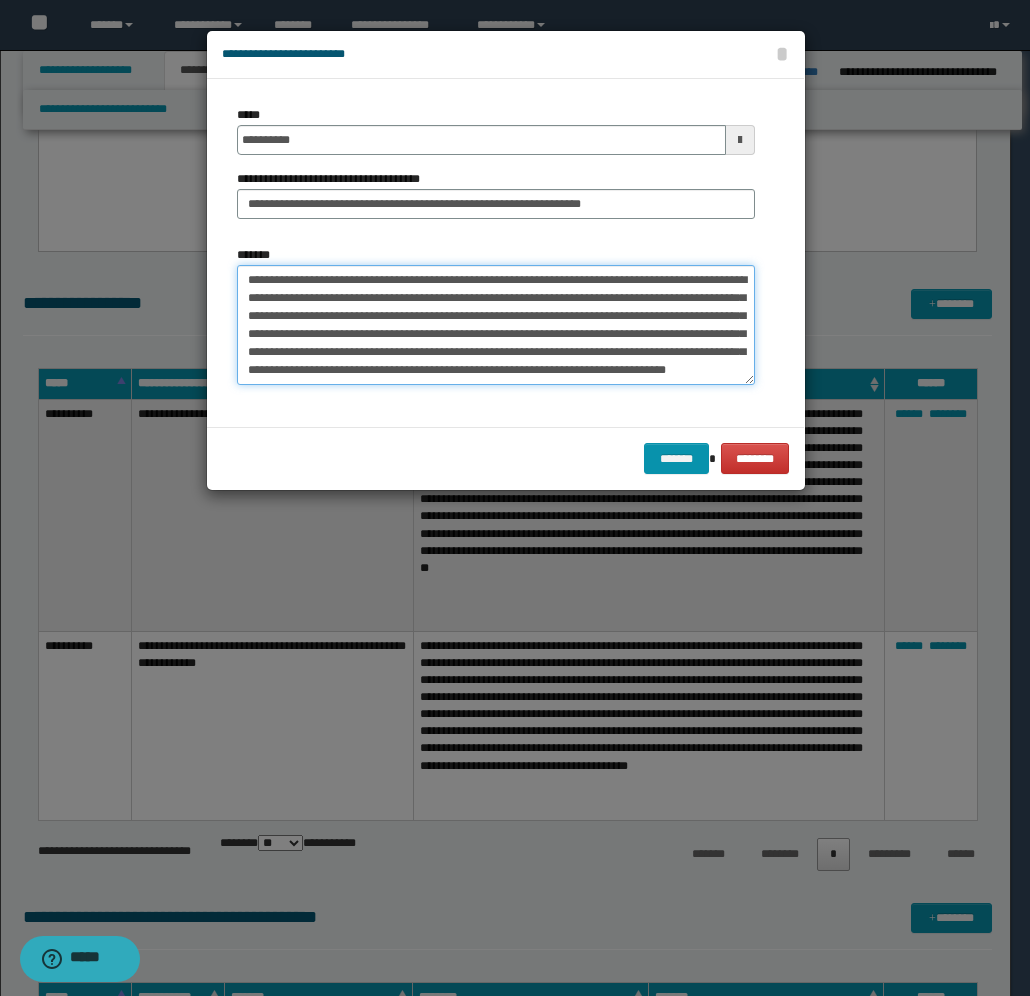click on "**********" at bounding box center (496, 325) 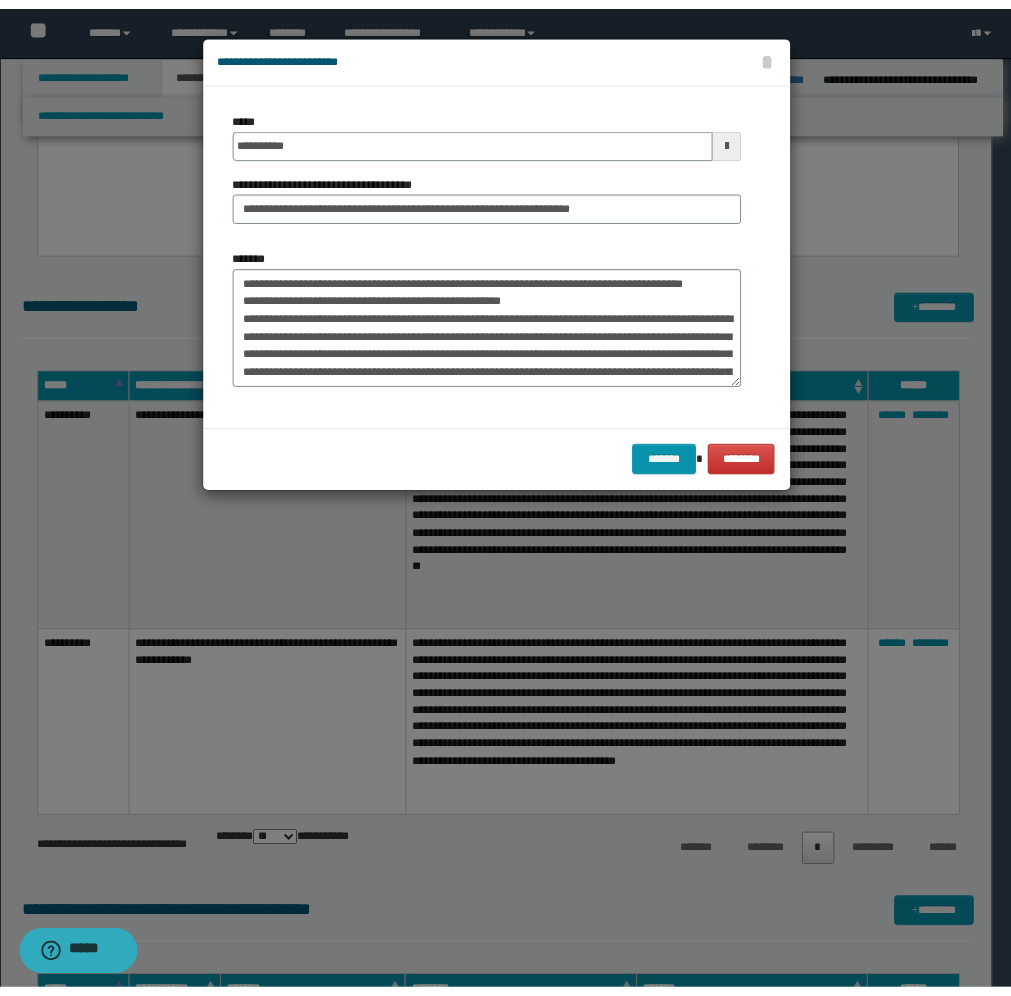 scroll, scrollTop: 108, scrollLeft: 0, axis: vertical 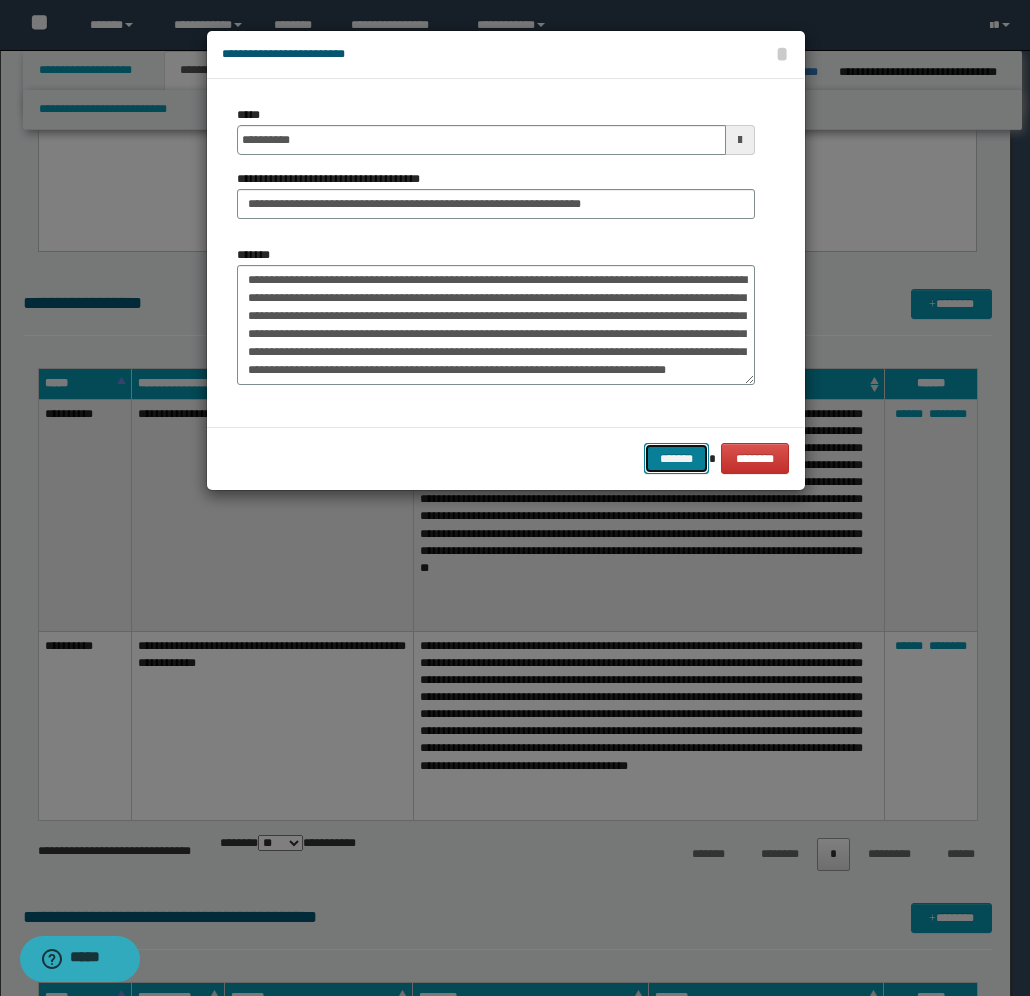 click on "*******" at bounding box center [676, 458] 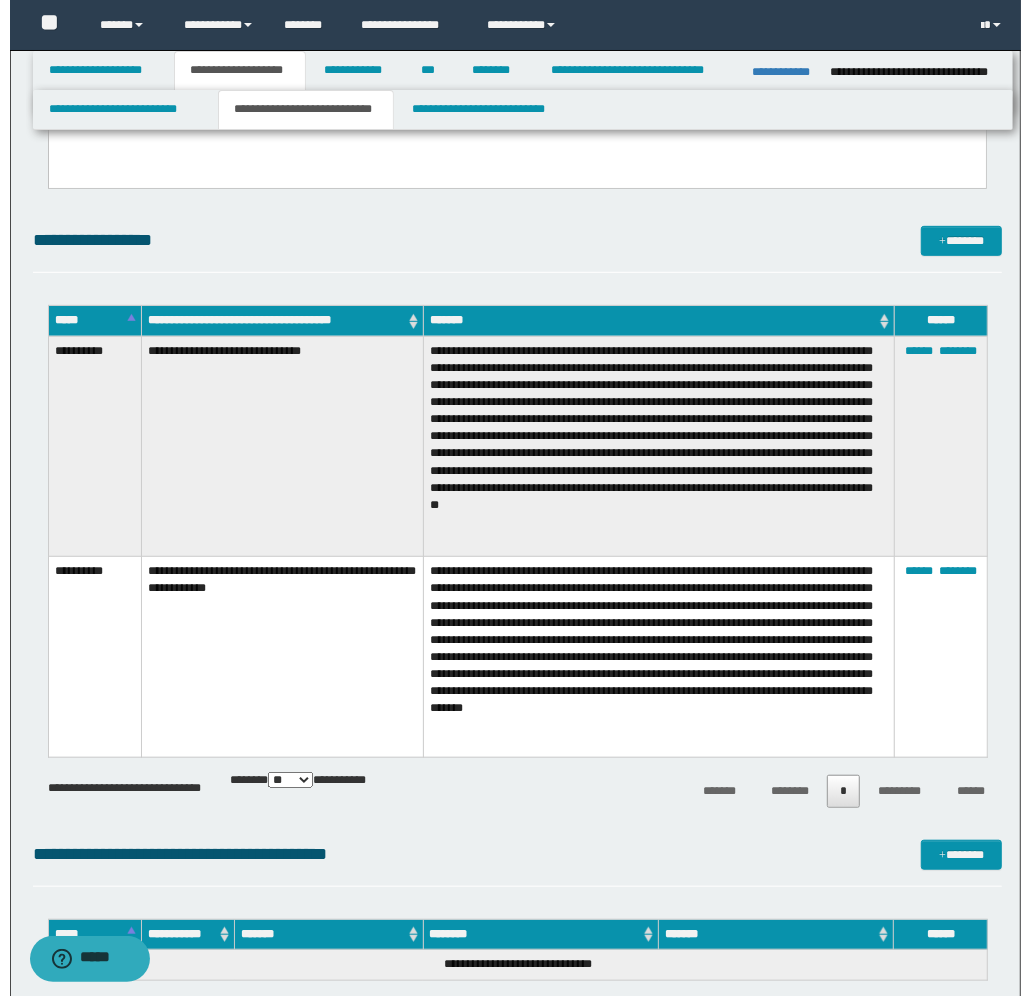 scroll, scrollTop: 500, scrollLeft: 0, axis: vertical 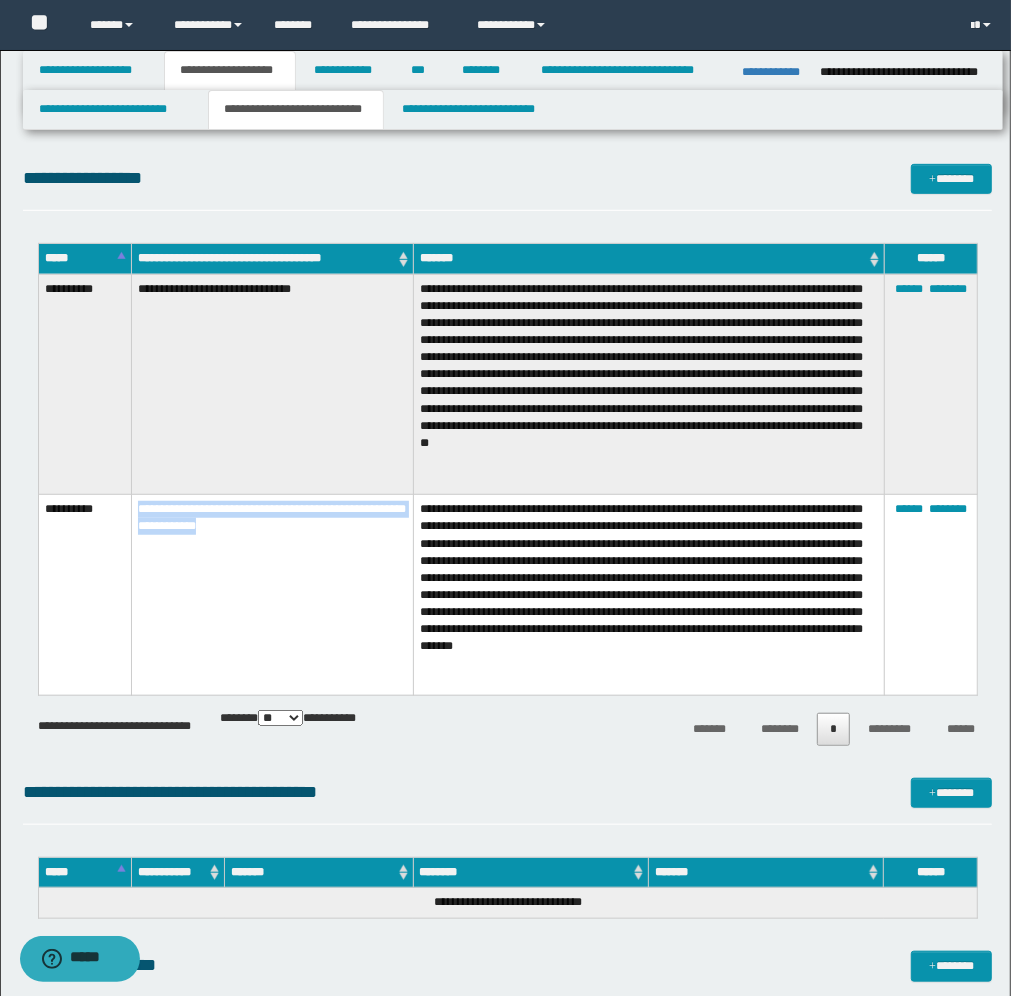 drag, startPoint x: 315, startPoint y: 528, endPoint x: 186, endPoint y: 515, distance: 129.65338 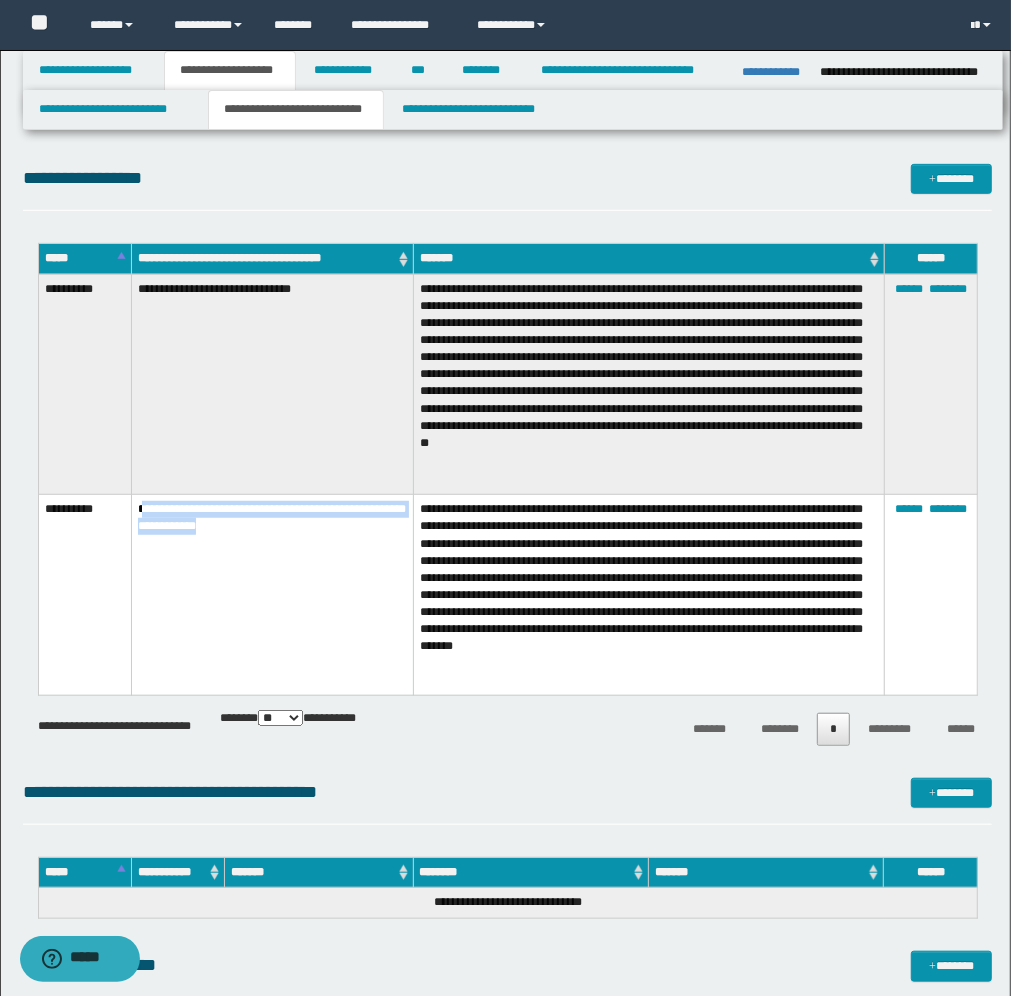 click on "**********" at bounding box center (272, 595) 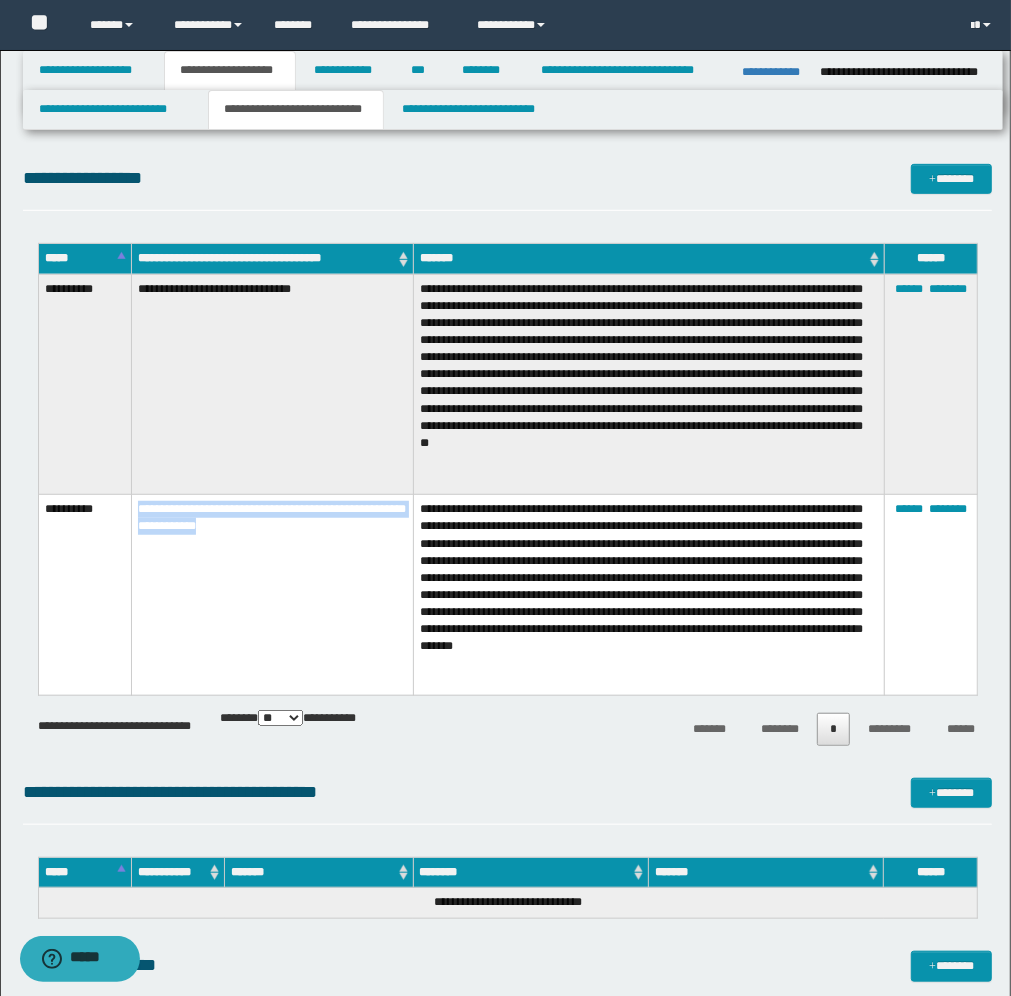 drag, startPoint x: 310, startPoint y: 525, endPoint x: 131, endPoint y: 512, distance: 179.47145 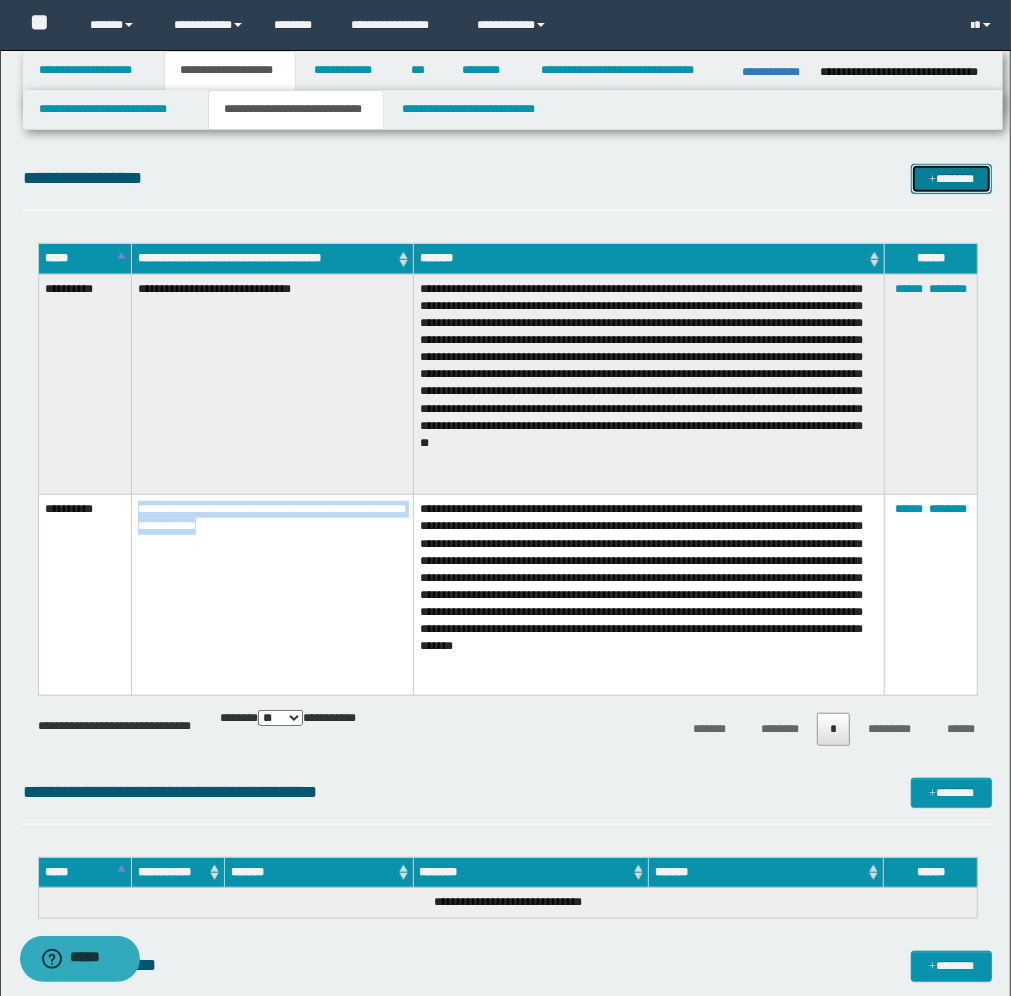 click on "*******" at bounding box center (951, 179) 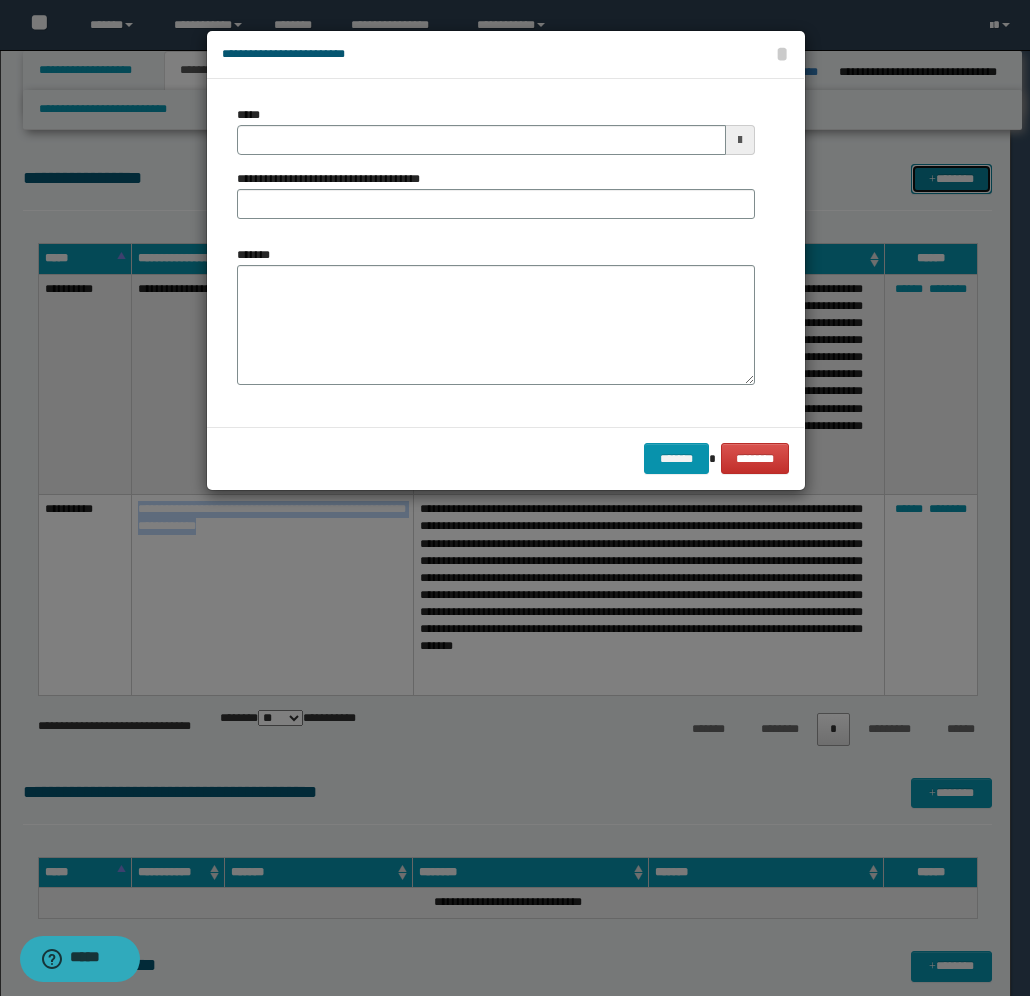 scroll, scrollTop: 0, scrollLeft: 0, axis: both 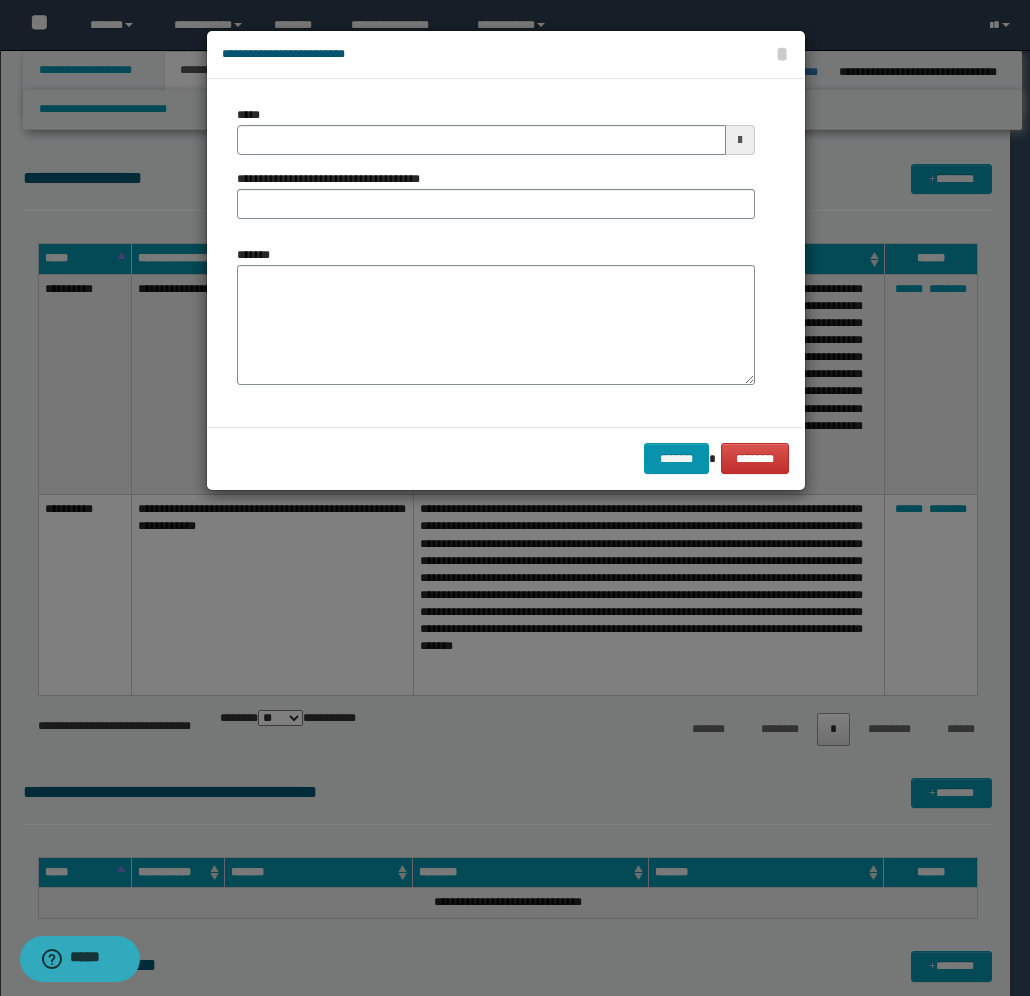 click at bounding box center (740, 140) 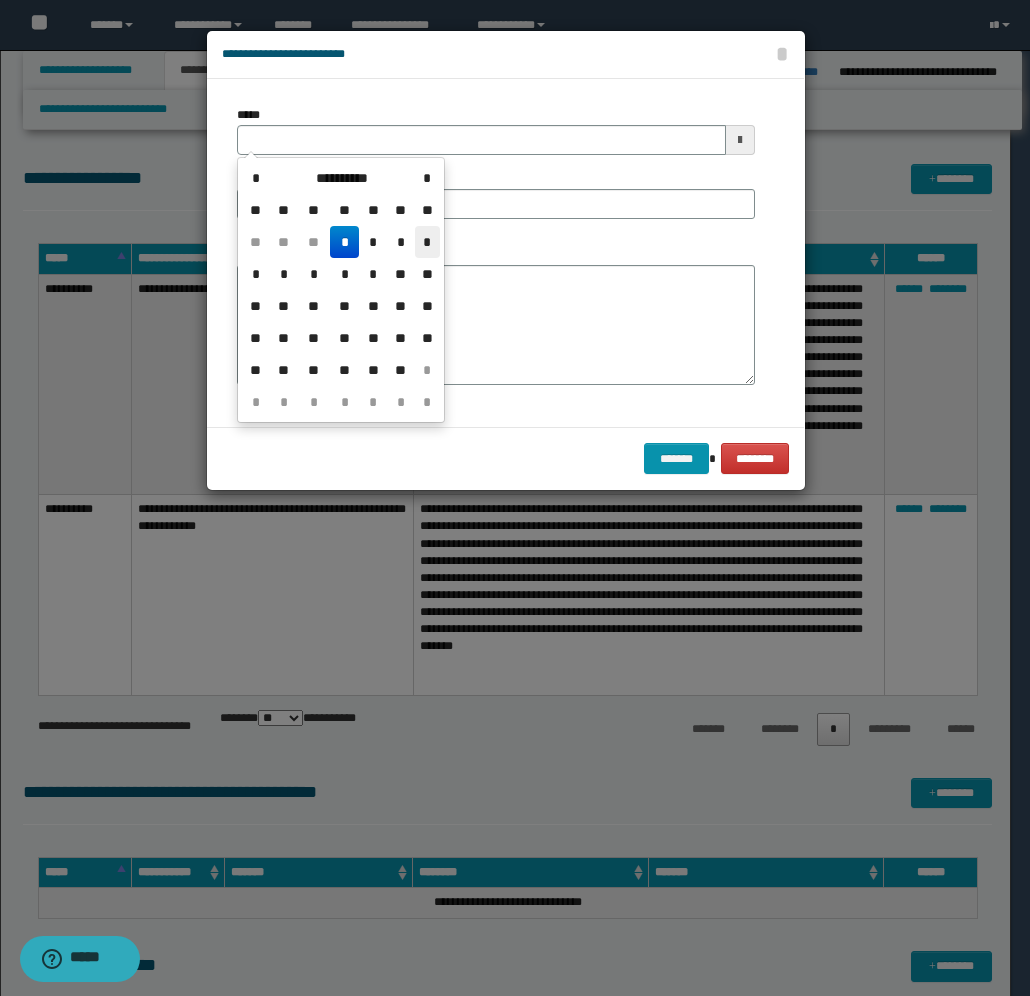 click on "*" at bounding box center (427, 242) 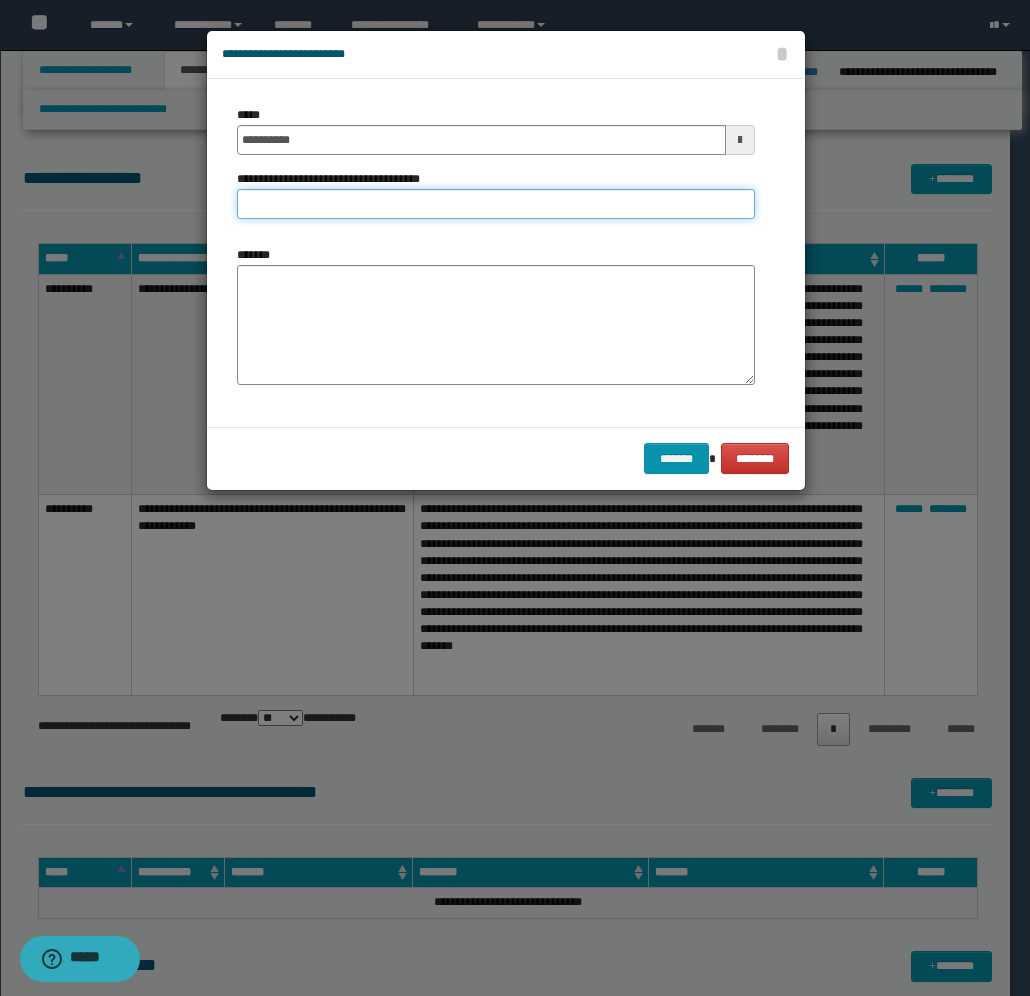 click on "**********" at bounding box center [496, 204] 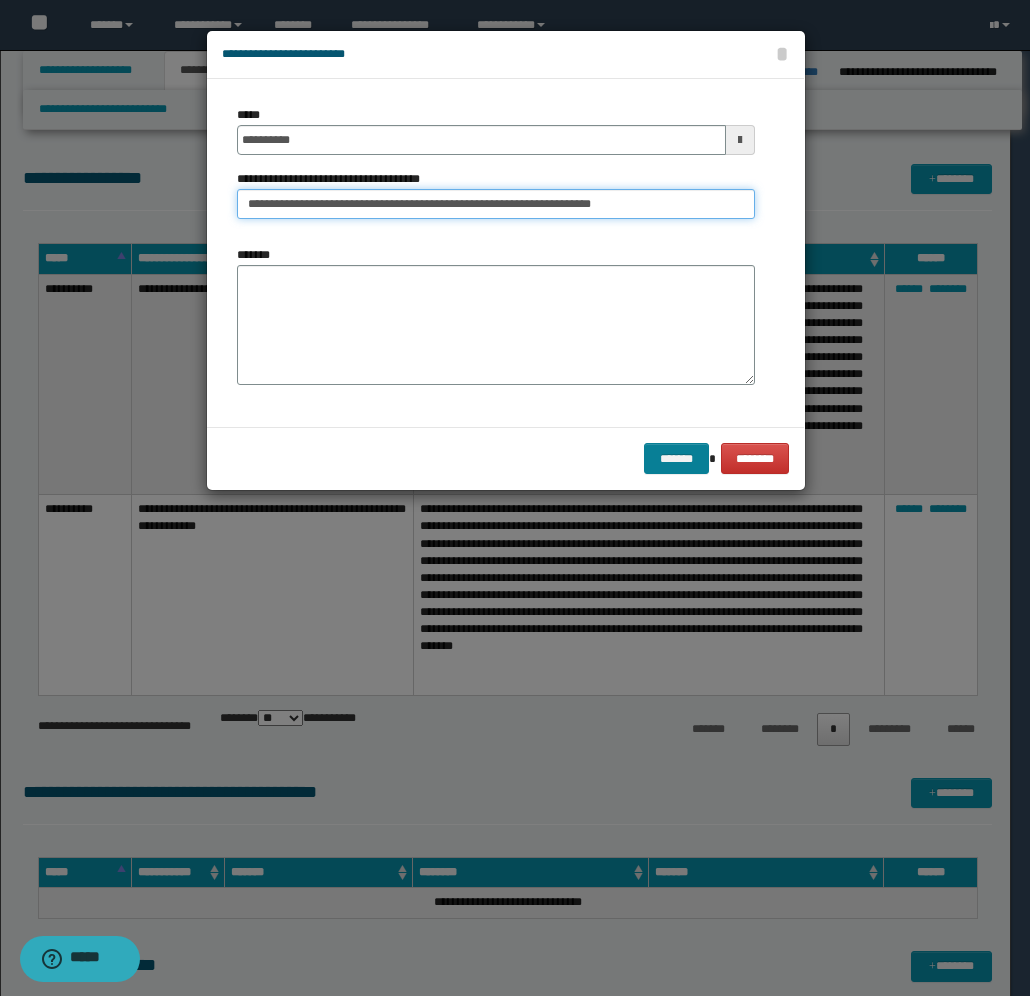type on "**********" 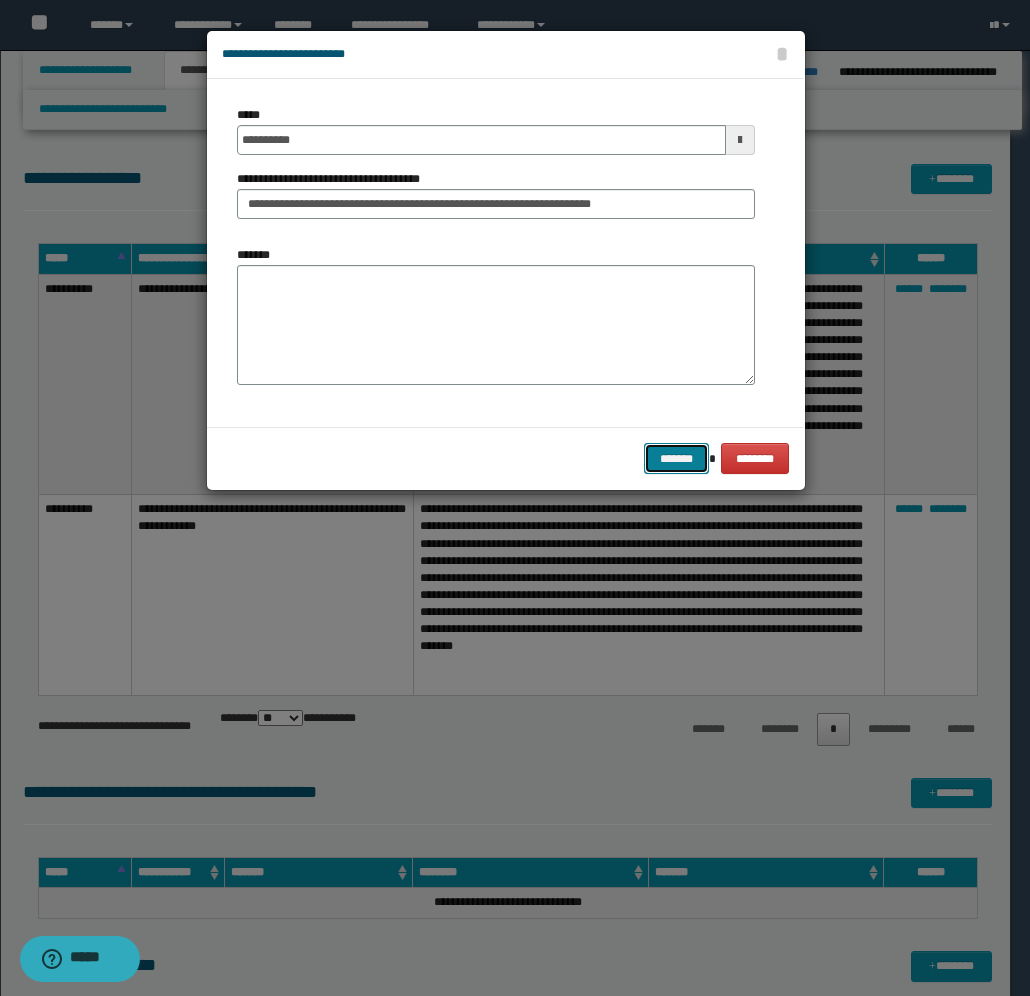 click on "*******" at bounding box center [676, 458] 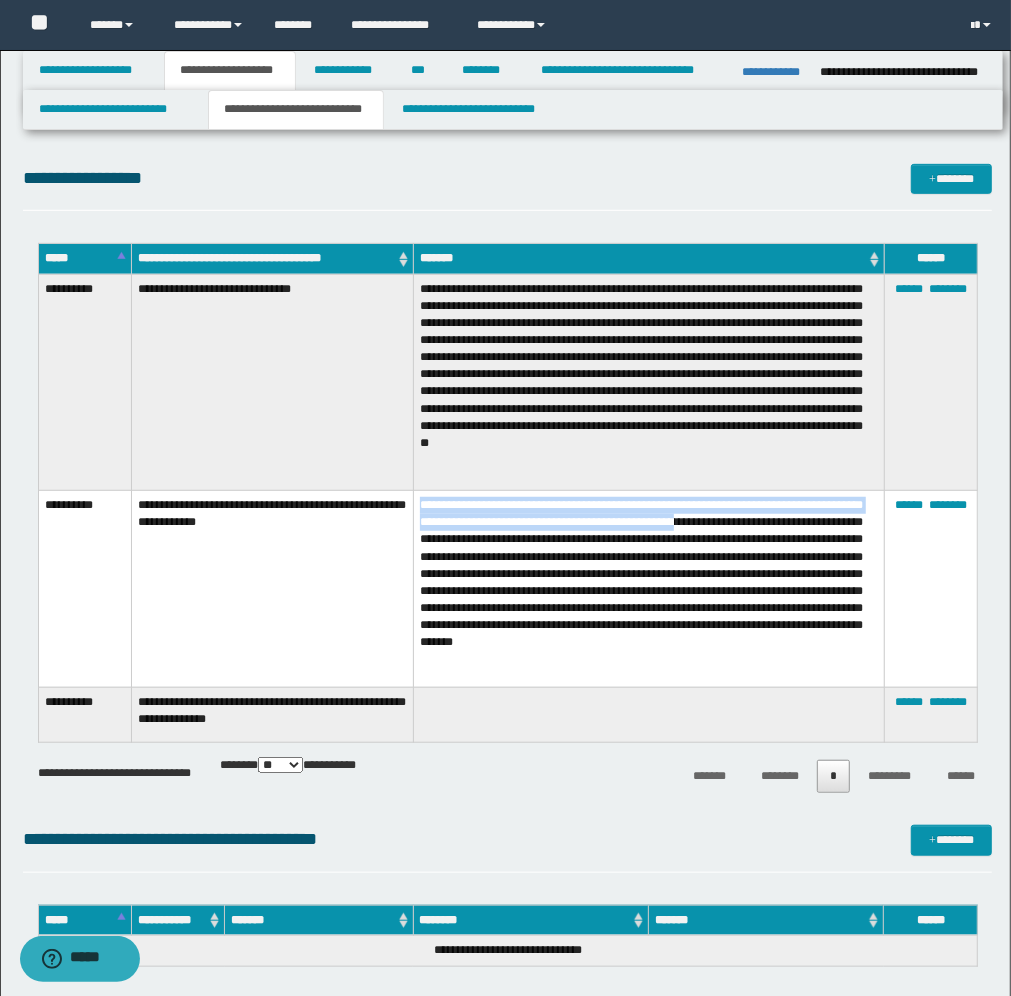 drag, startPoint x: 816, startPoint y: 525, endPoint x: 422, endPoint y: 508, distance: 394.36658 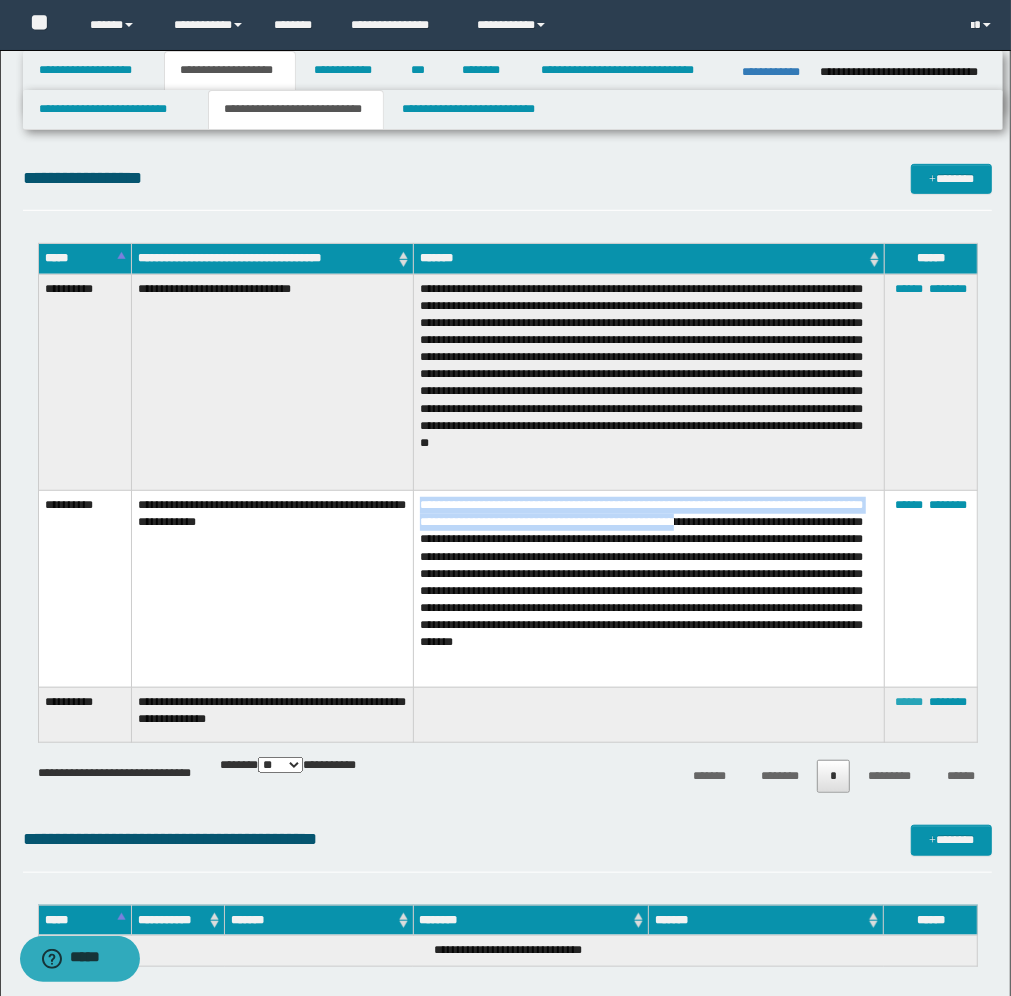 click on "******" at bounding box center [909, 702] 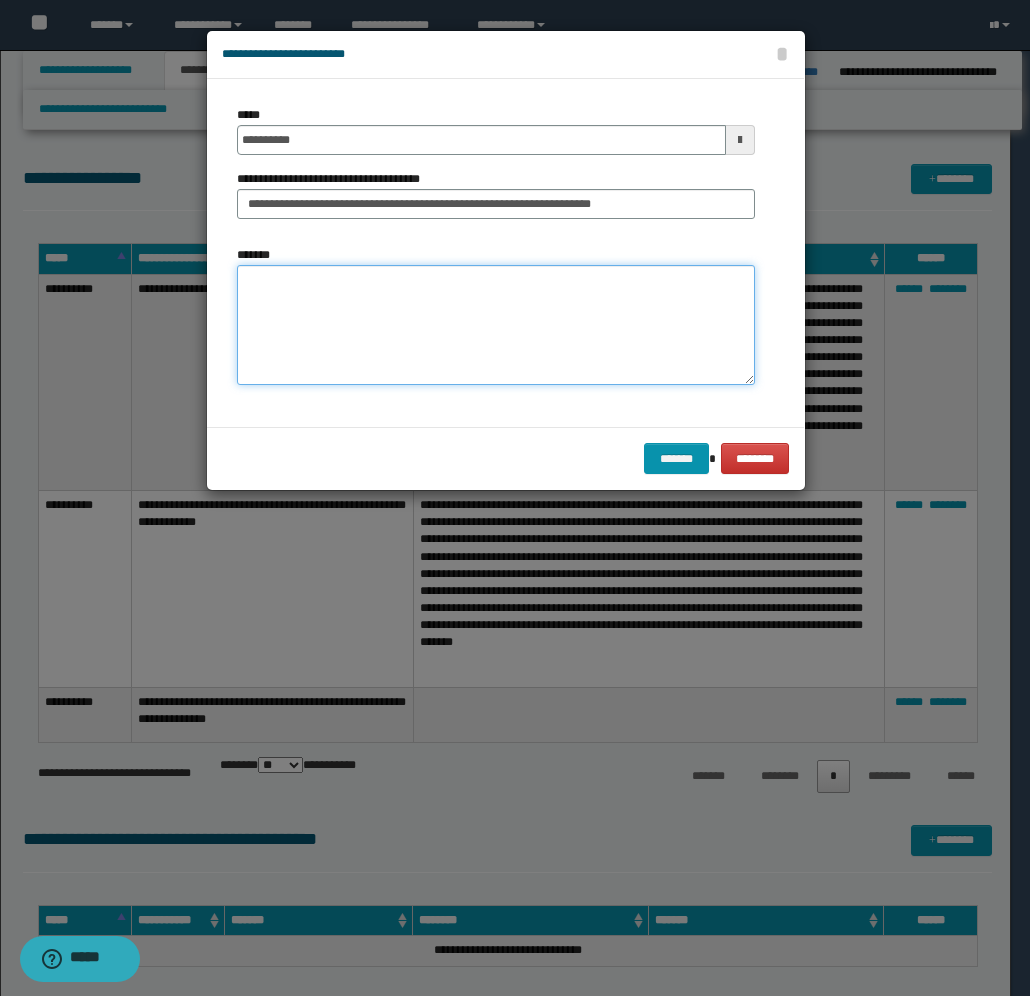 click on "*******" at bounding box center [496, 325] 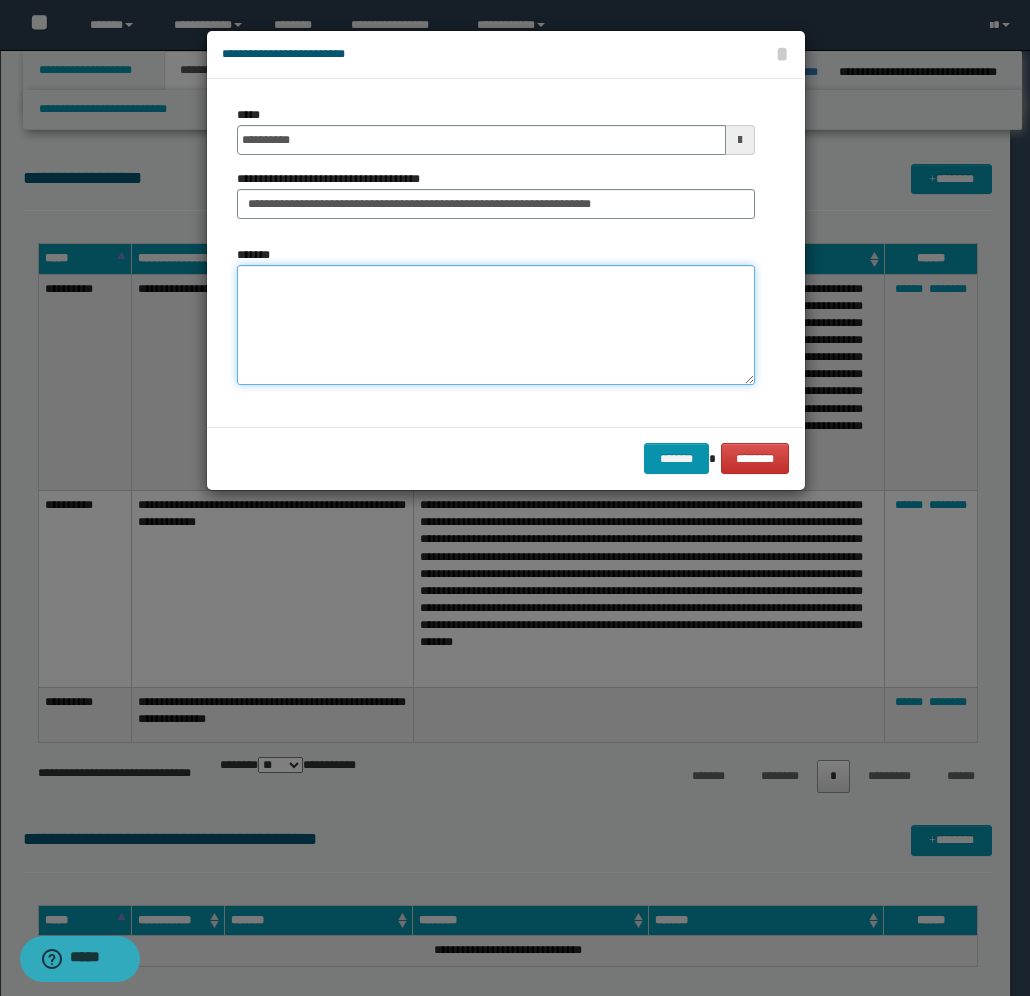 paste on "**********" 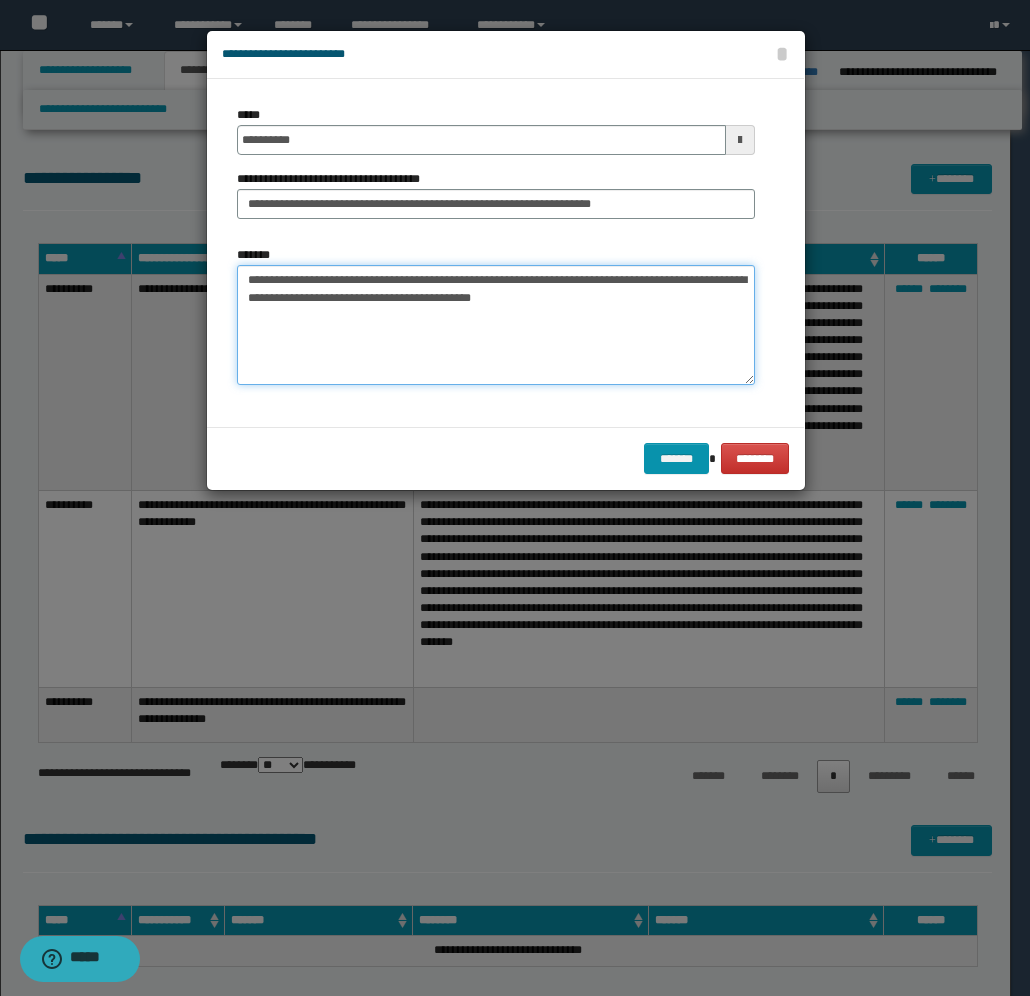 click on "**********" at bounding box center (496, 325) 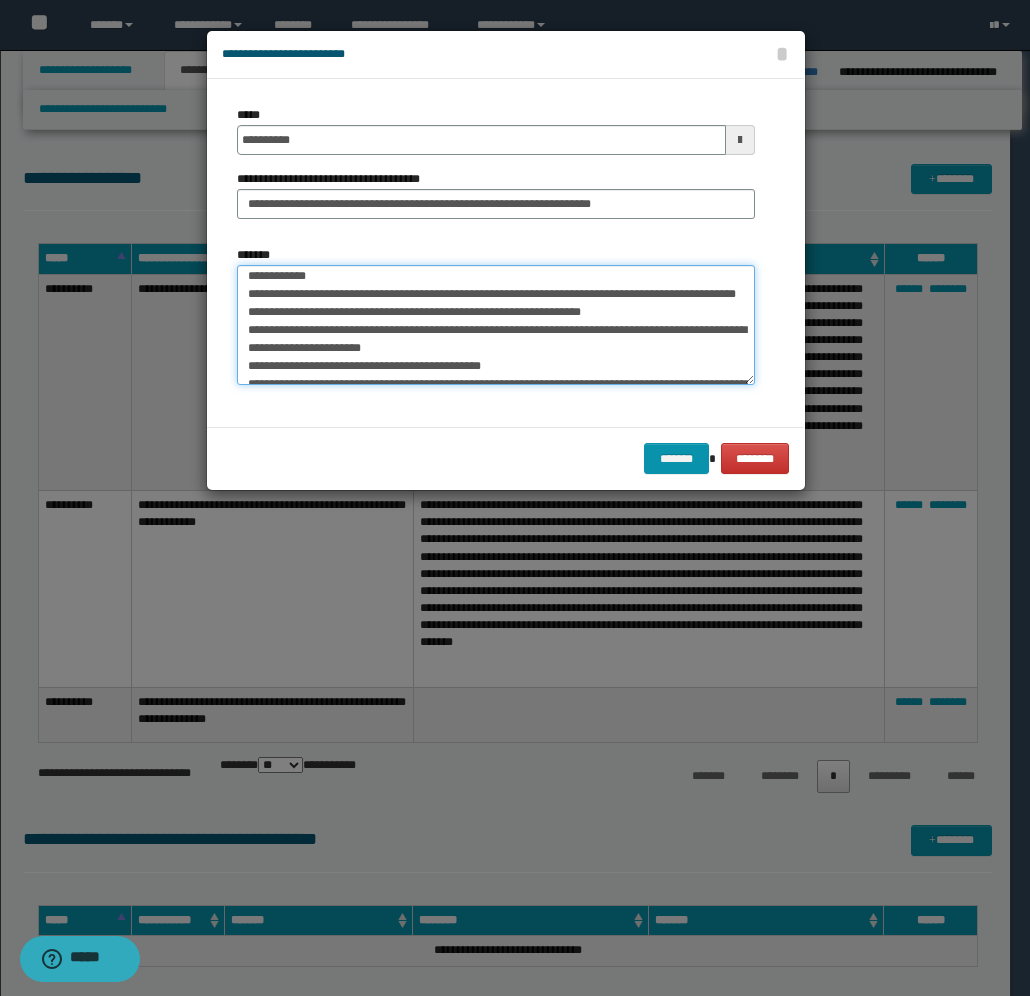 scroll, scrollTop: 0, scrollLeft: 0, axis: both 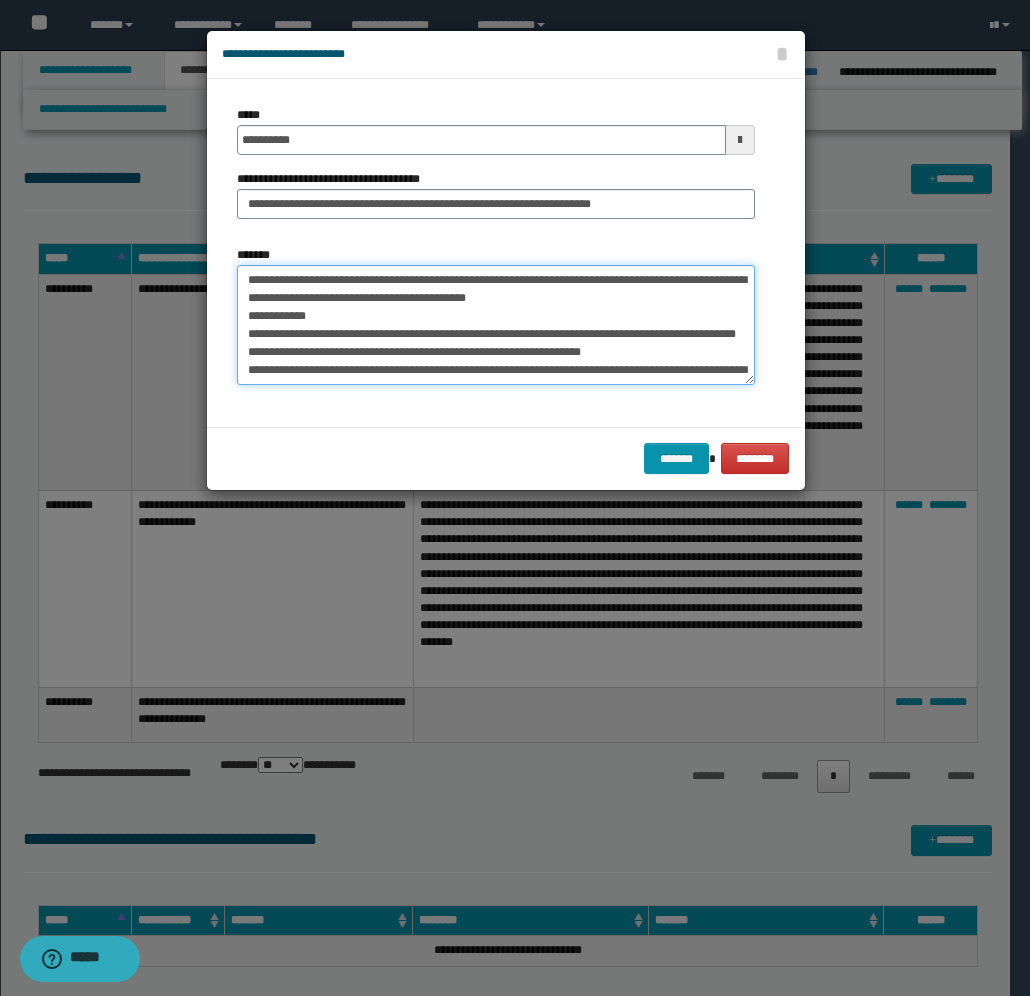 click on "*******" at bounding box center [496, 325] 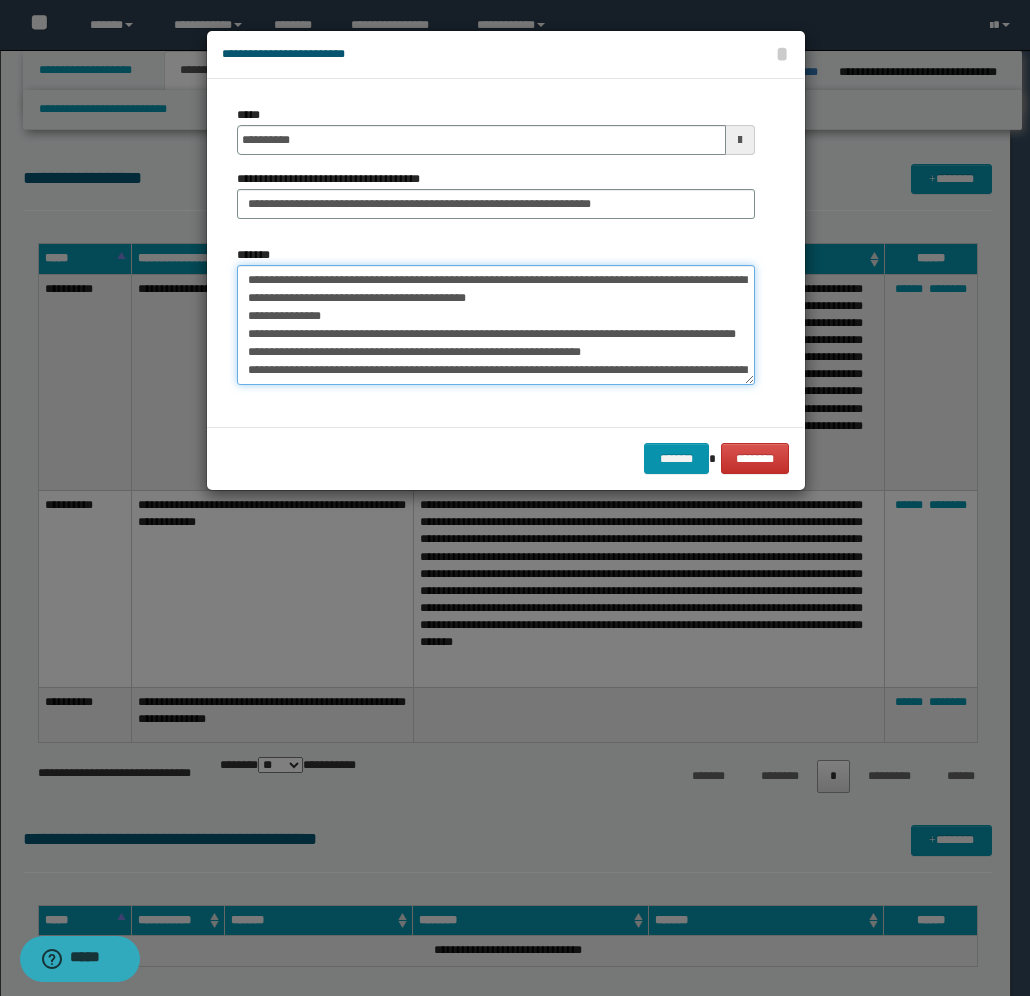 click on "*******" at bounding box center [496, 325] 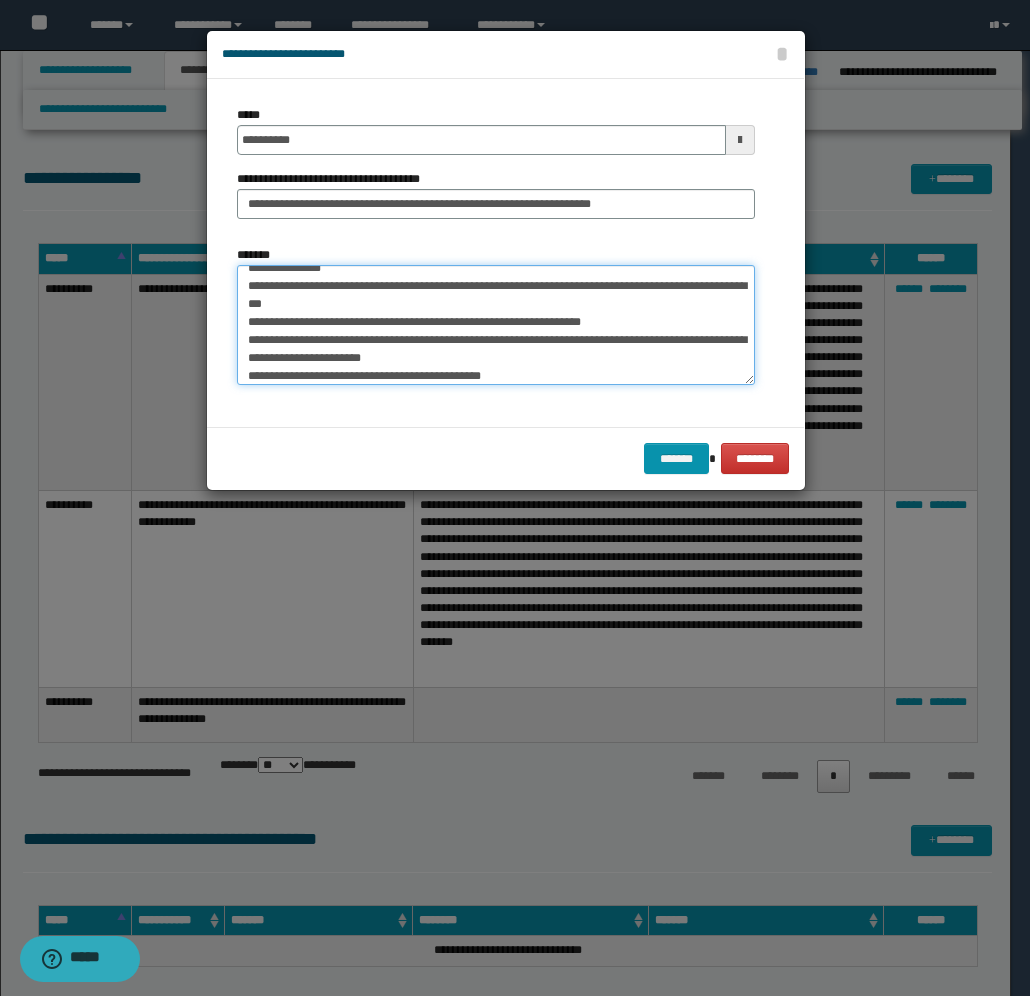 scroll, scrollTop: 50, scrollLeft: 0, axis: vertical 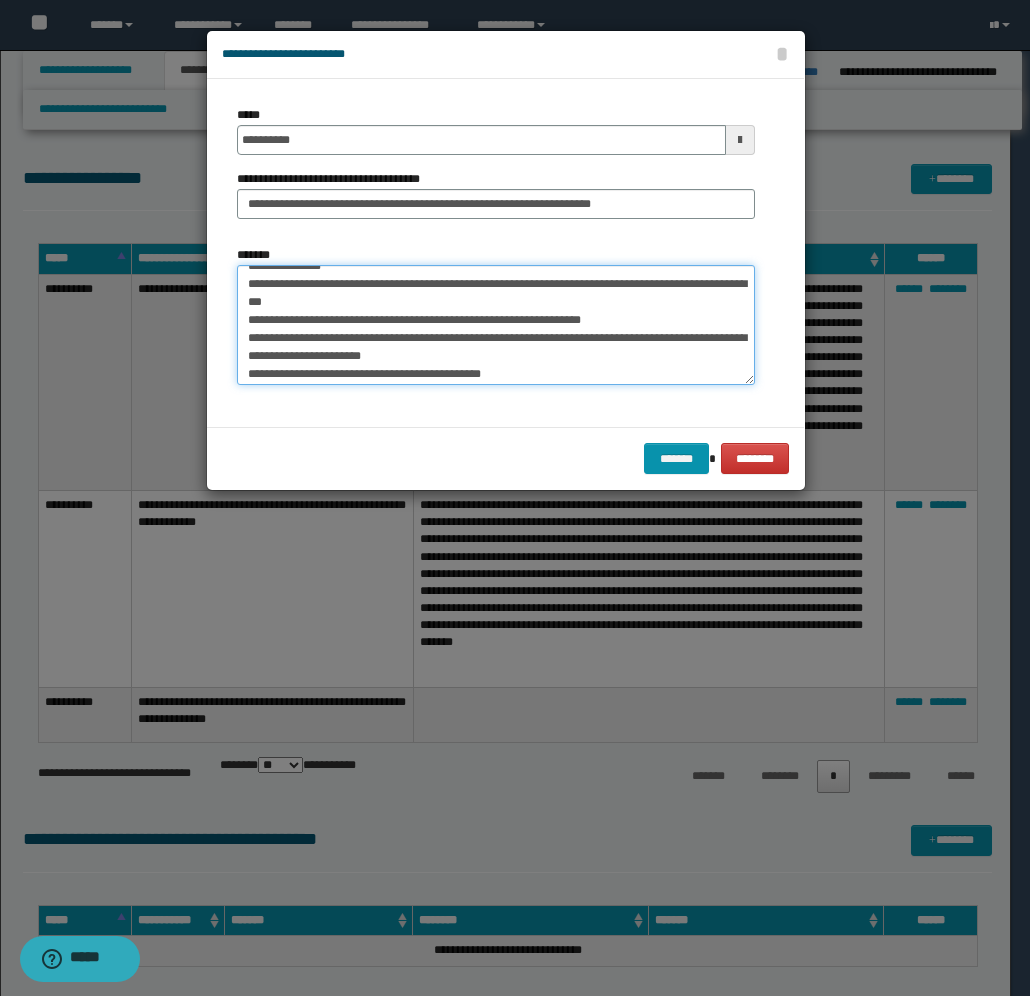 click on "*******" at bounding box center [496, 325] 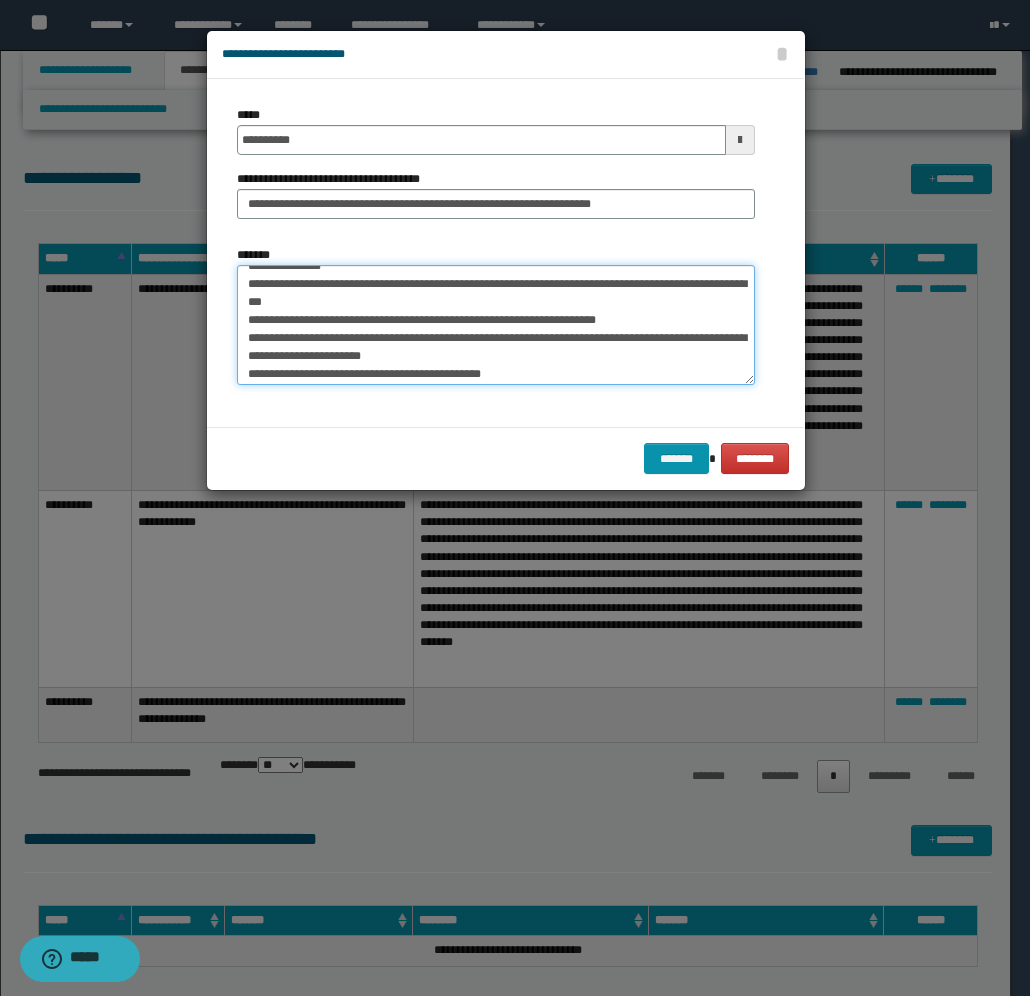 scroll, scrollTop: 100, scrollLeft: 0, axis: vertical 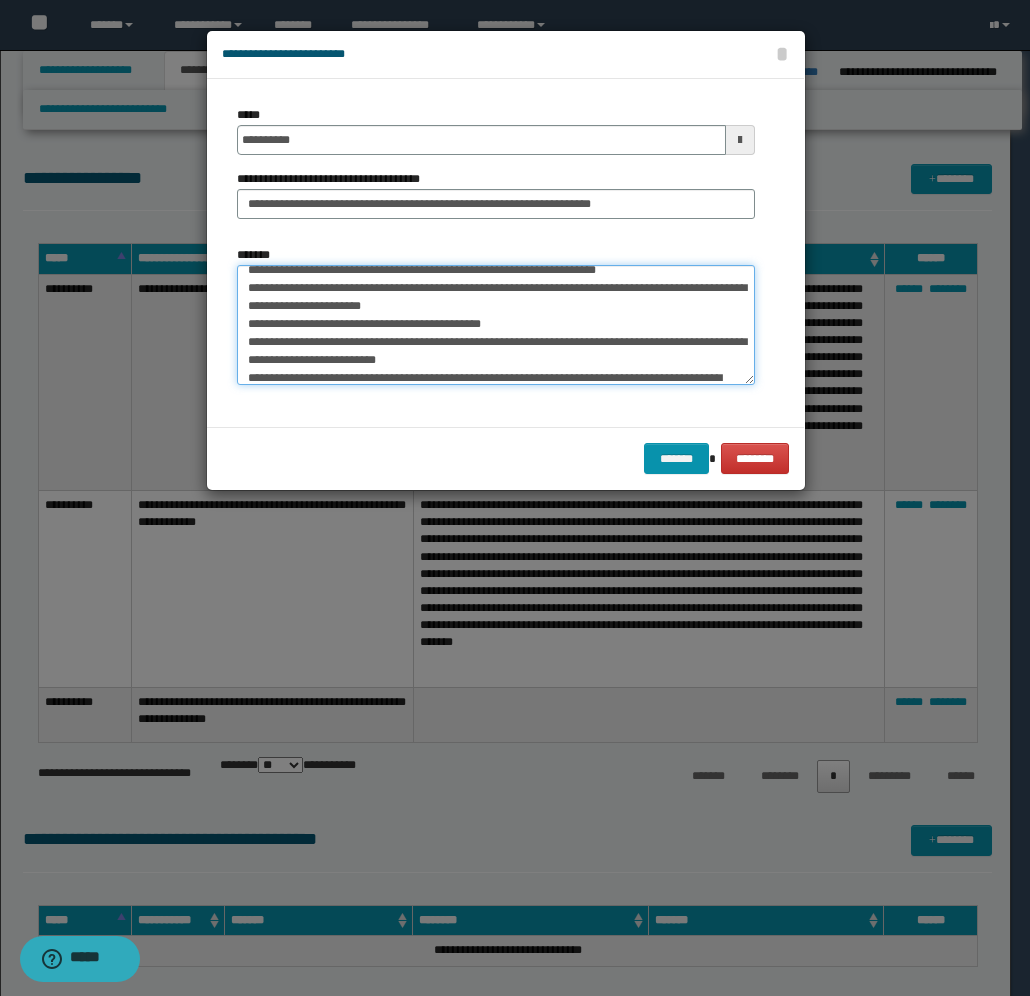 click on "*******" at bounding box center (496, 325) 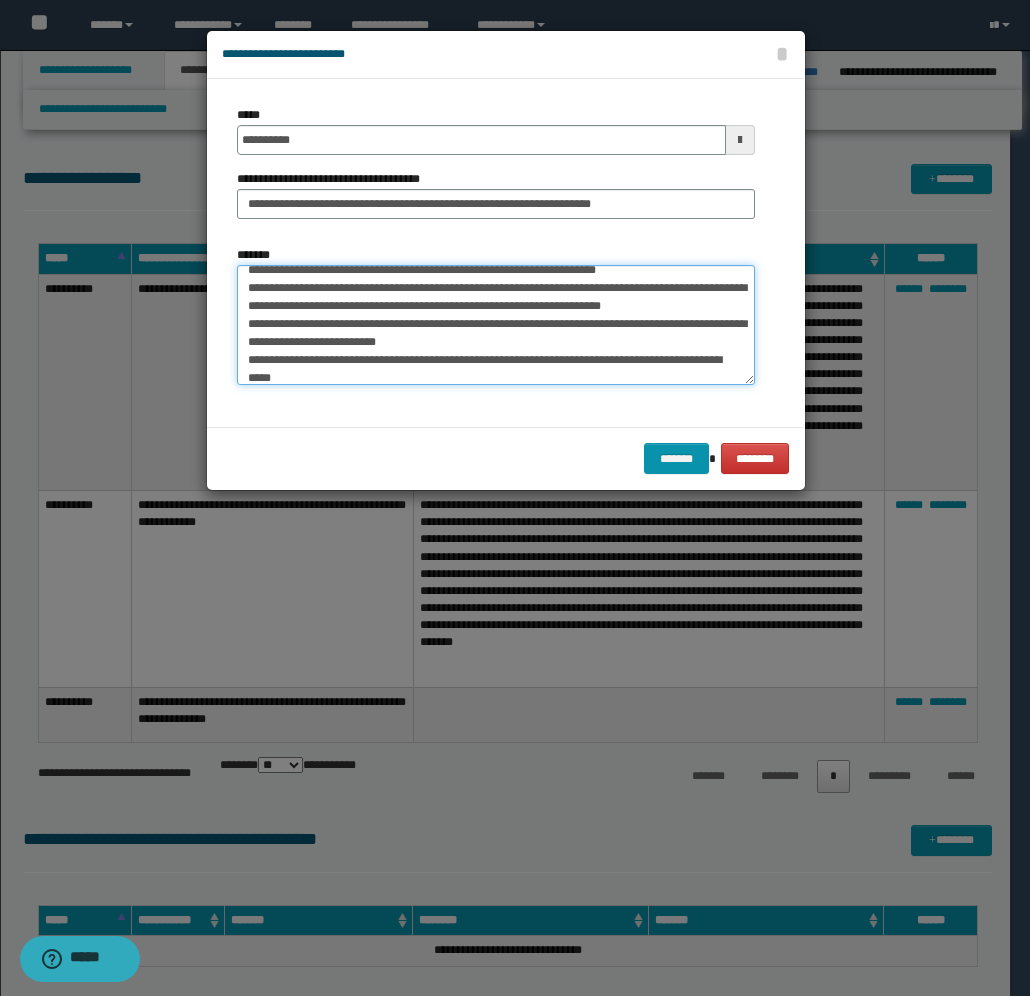 click on "*******" at bounding box center [496, 325] 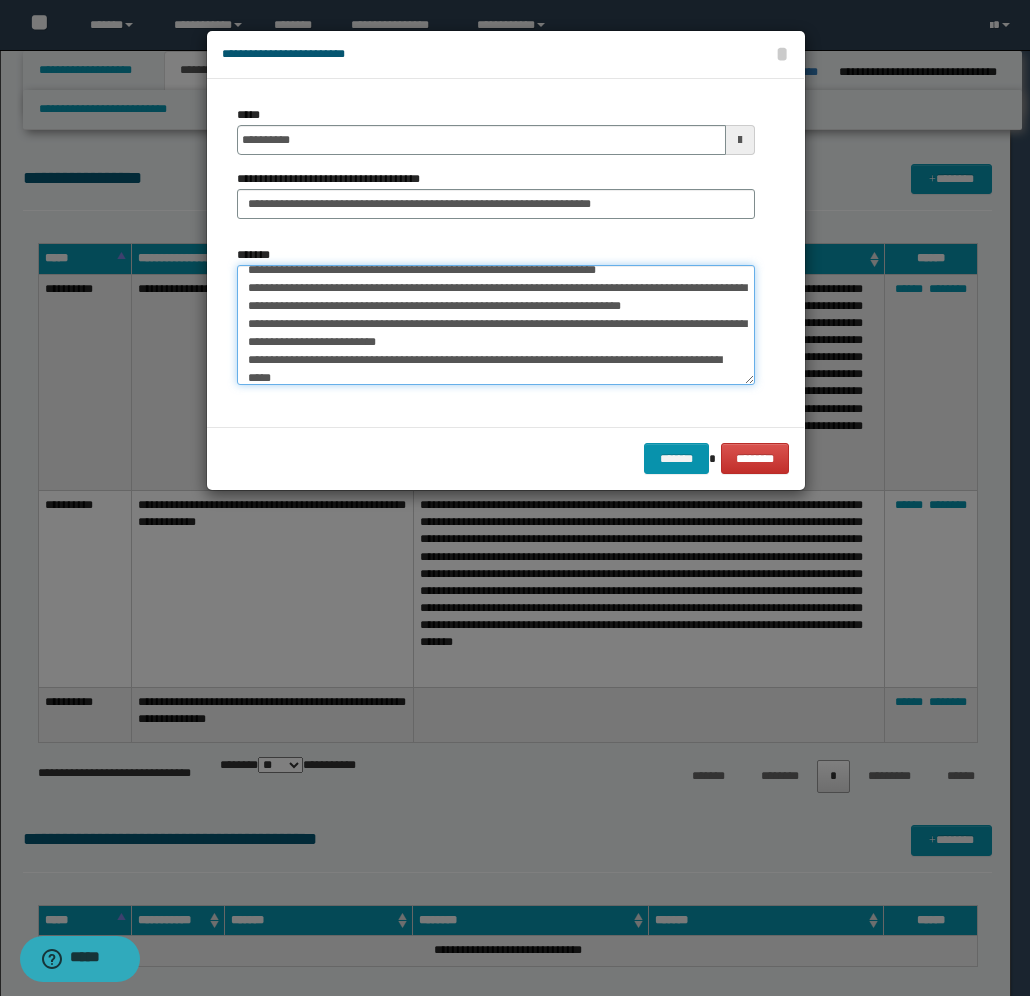 click on "*******" at bounding box center [496, 325] 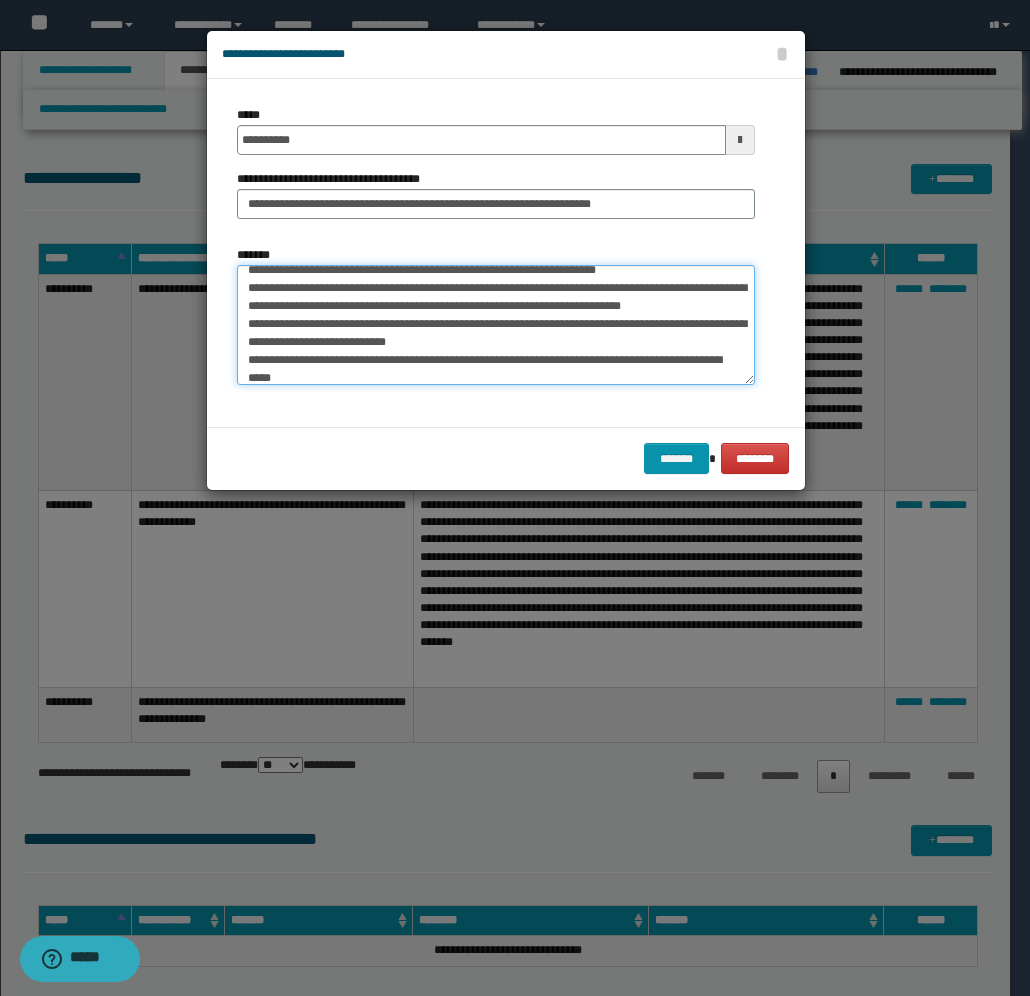 click on "*******" at bounding box center [496, 325] 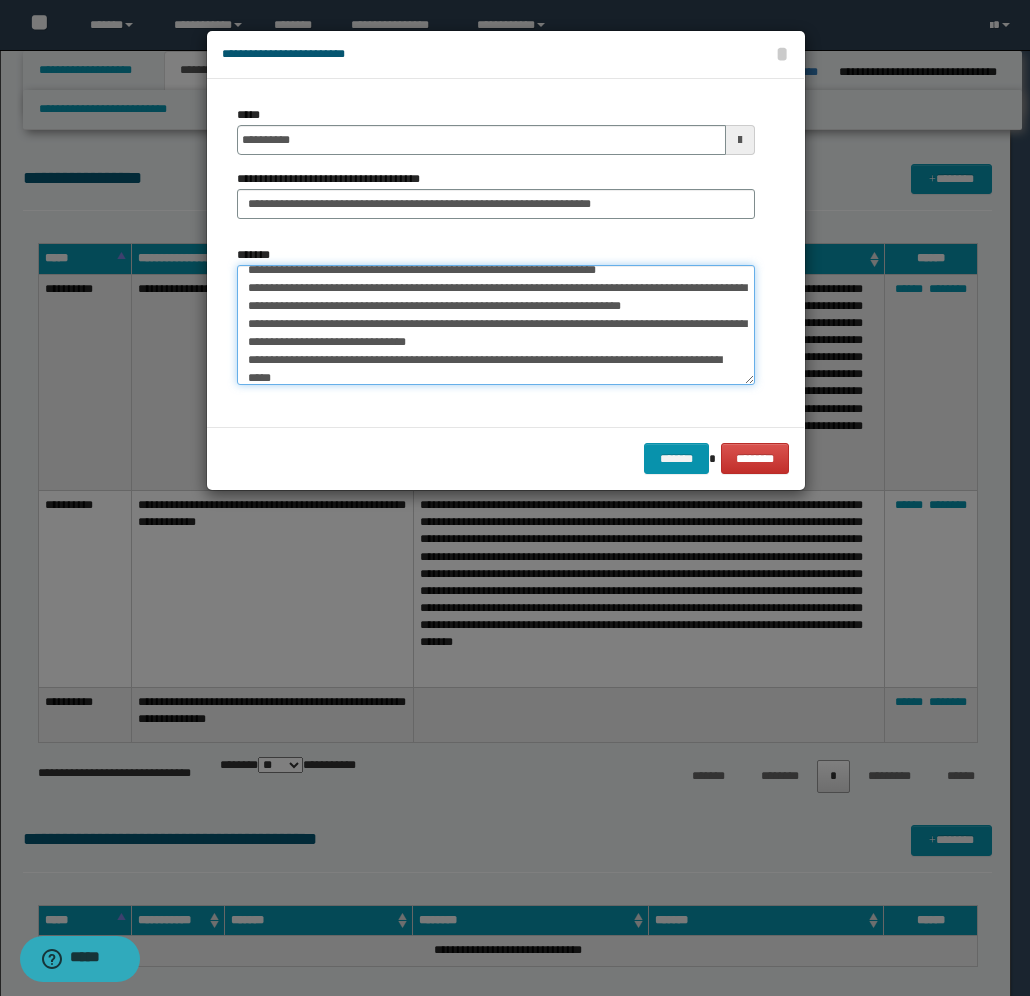 scroll, scrollTop: 150, scrollLeft: 0, axis: vertical 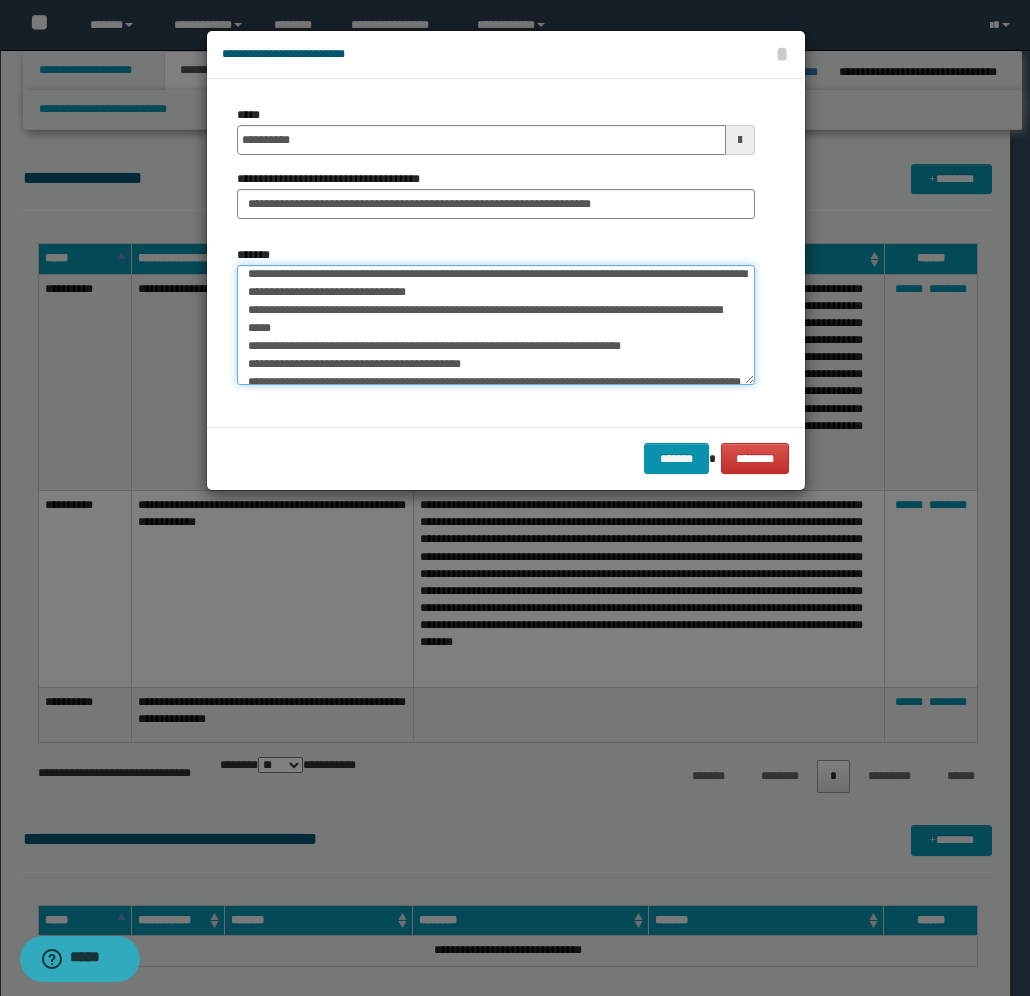 click on "*******" at bounding box center [496, 325] 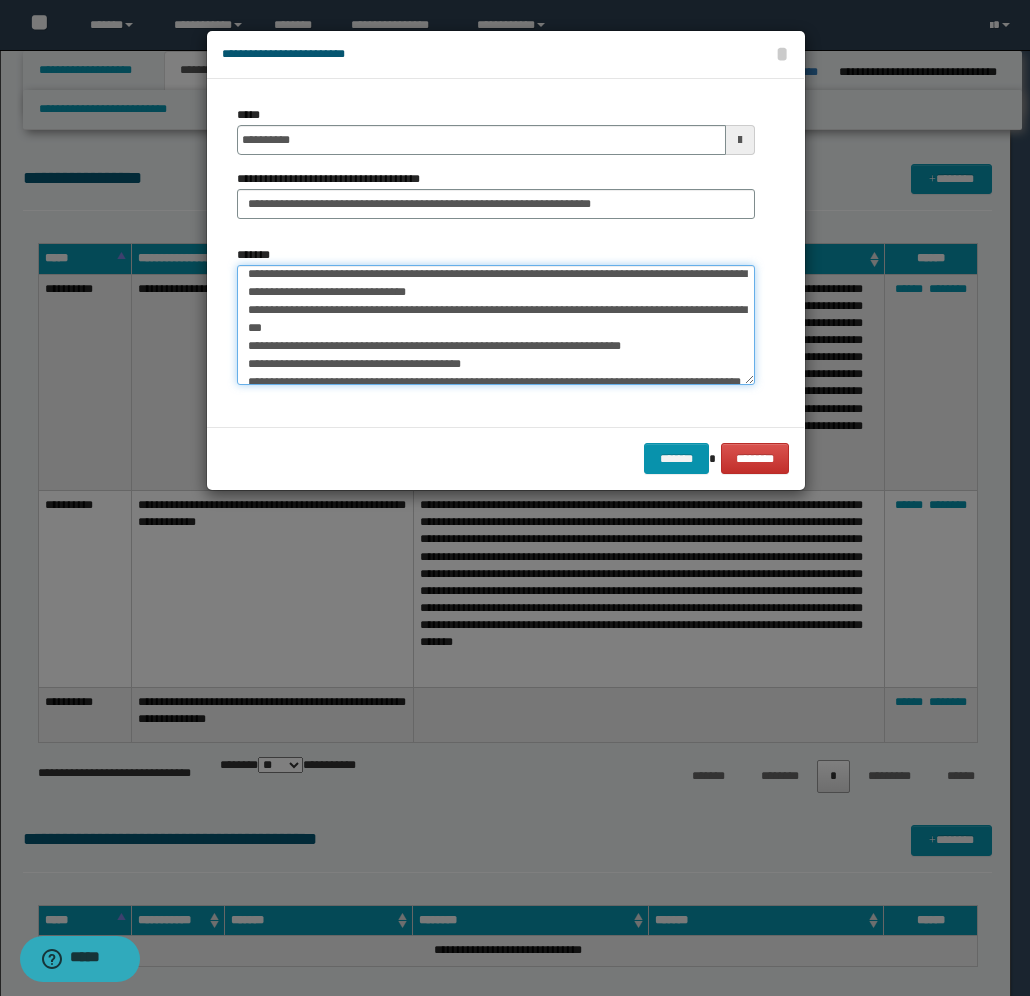 scroll, scrollTop: 200, scrollLeft: 0, axis: vertical 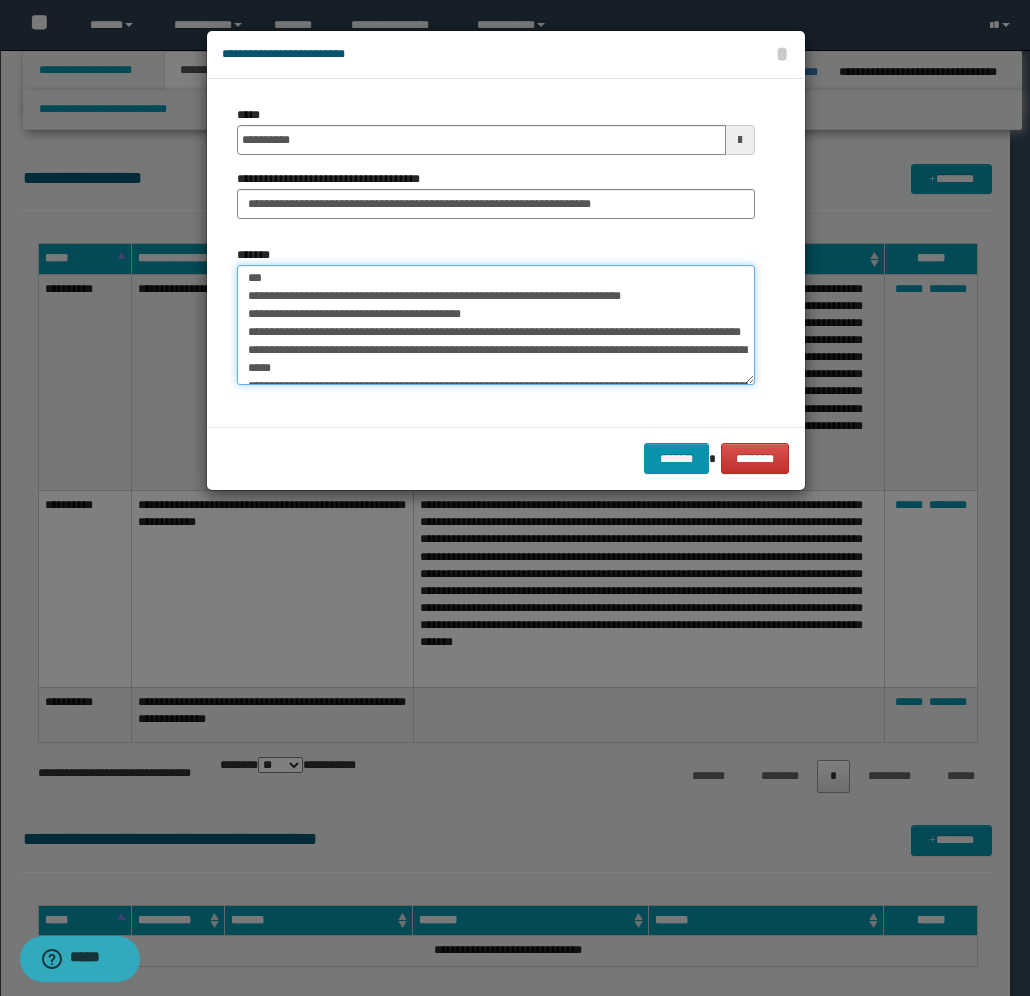 click on "*******" at bounding box center [496, 325] 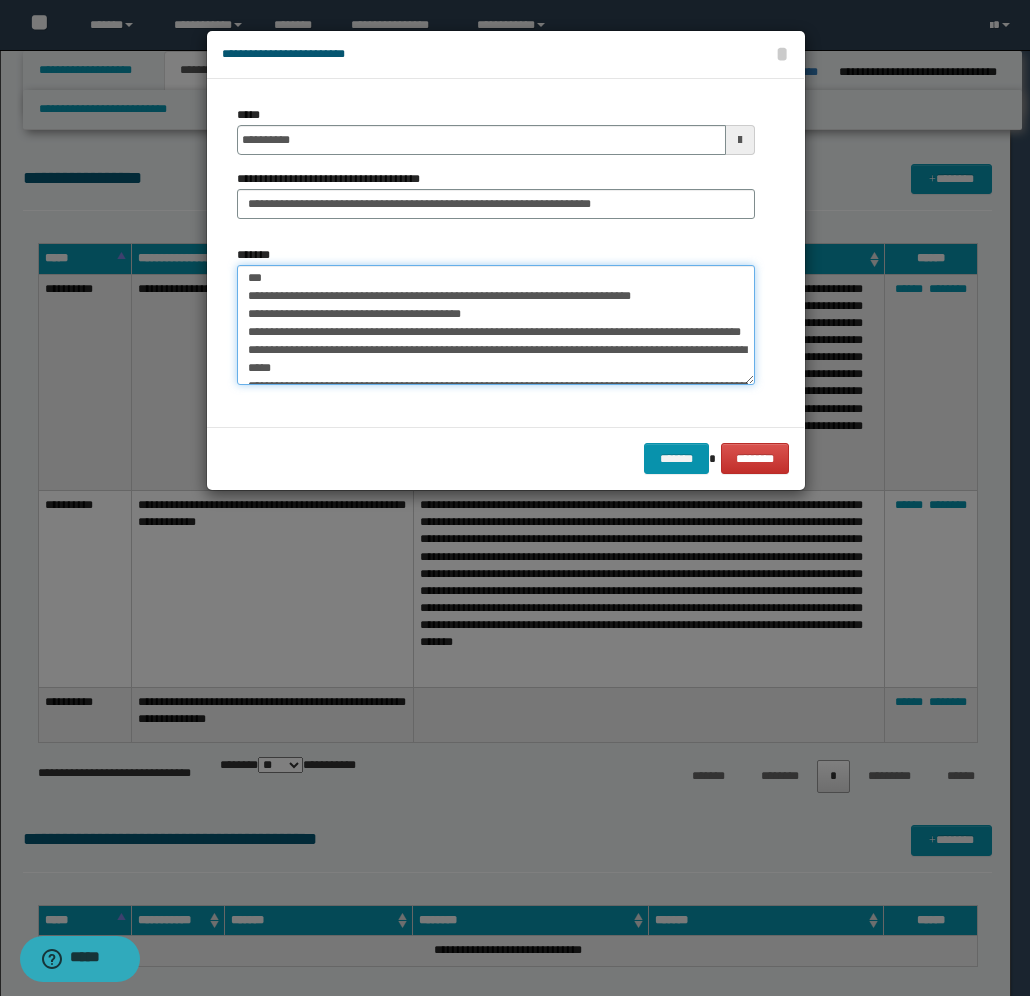 click on "*******" at bounding box center (496, 325) 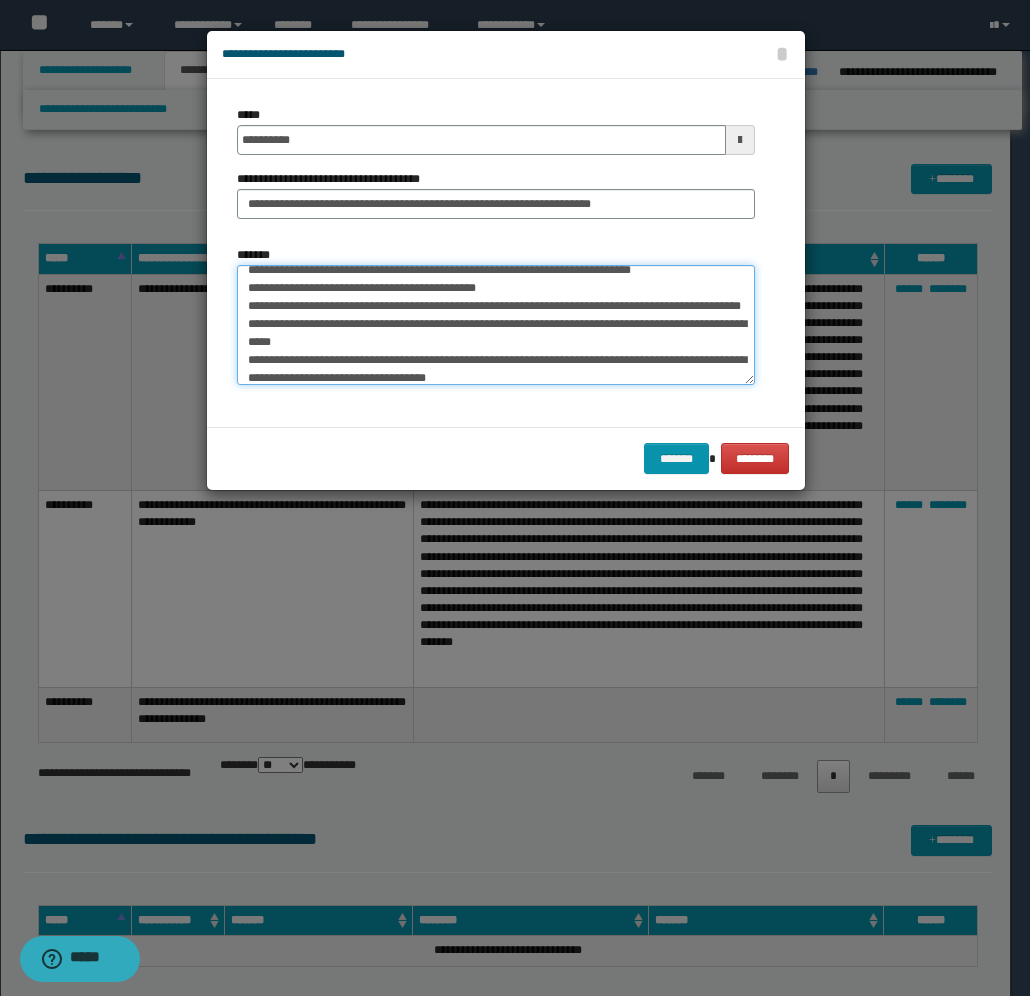 scroll, scrollTop: 250, scrollLeft: 0, axis: vertical 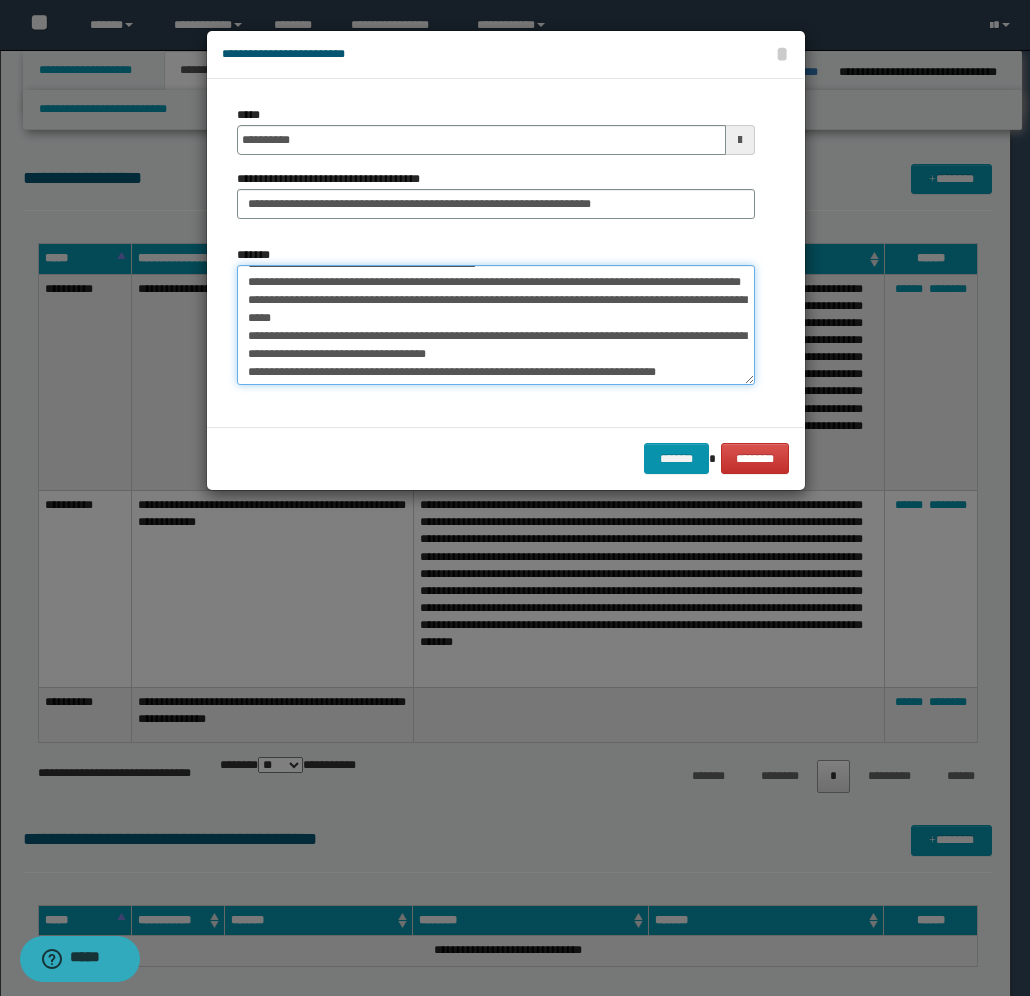 click on "*******" at bounding box center [496, 325] 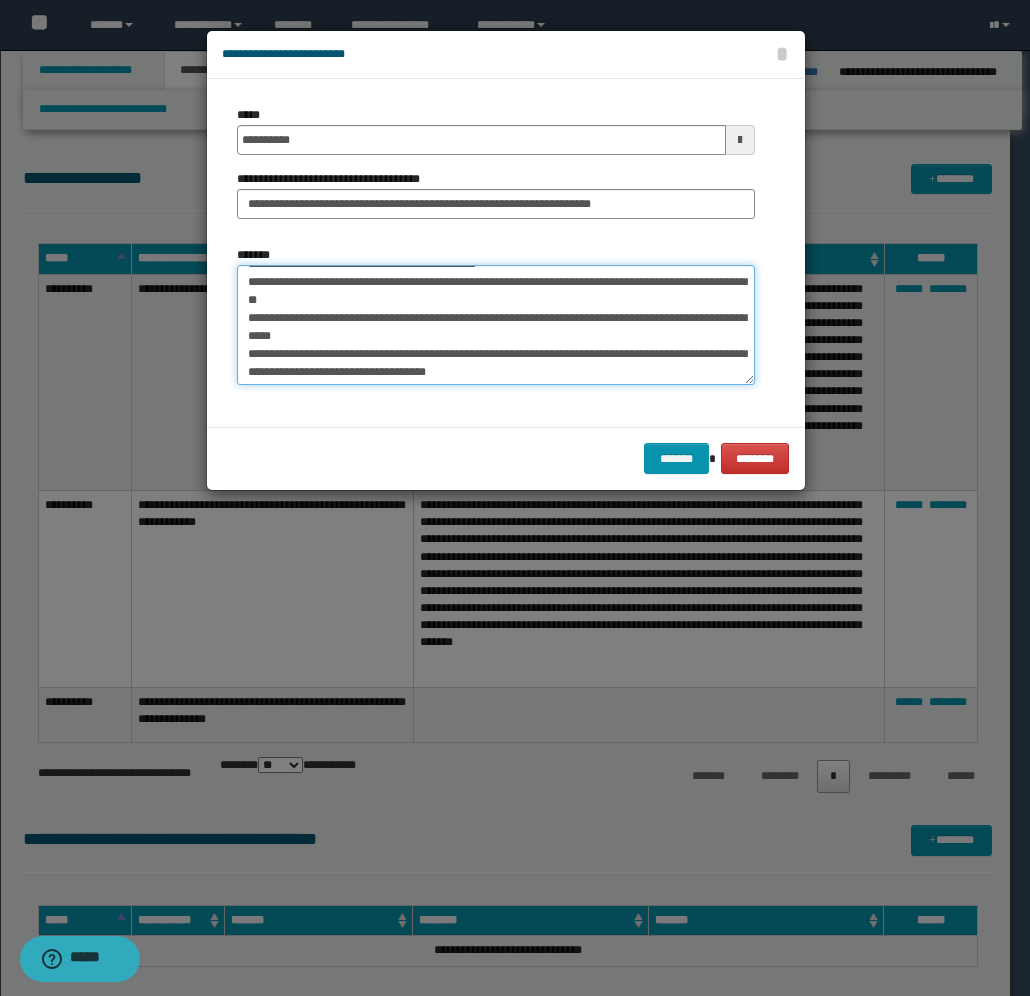 click on "*******" at bounding box center [496, 325] 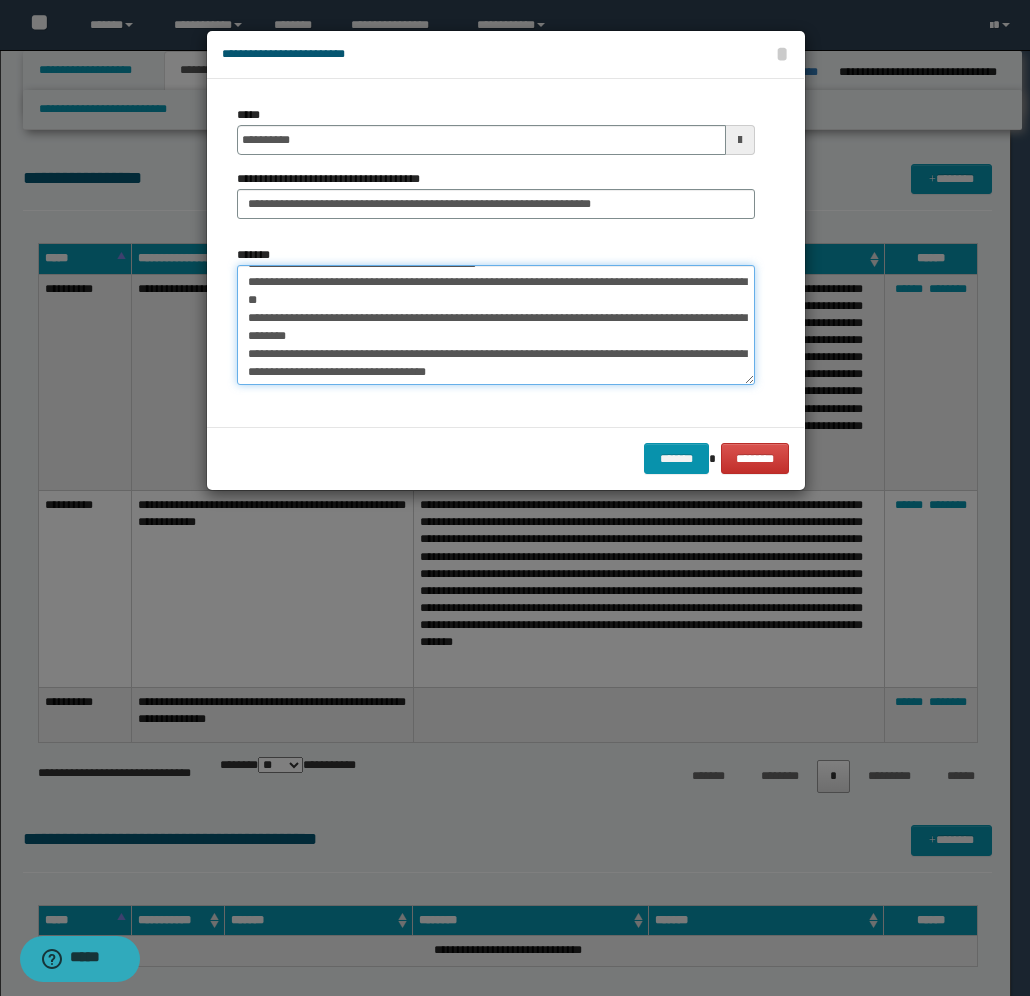 scroll, scrollTop: 300, scrollLeft: 0, axis: vertical 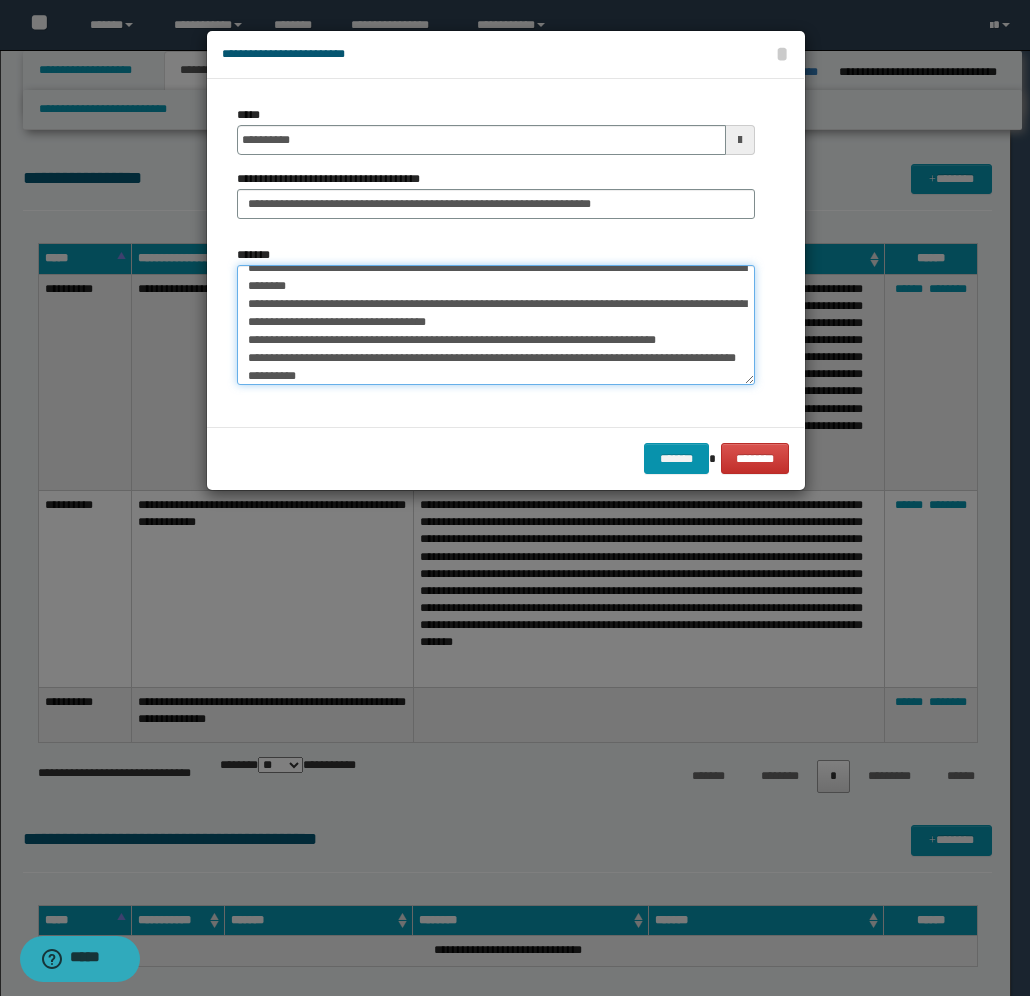 click on "*******" at bounding box center [496, 325] 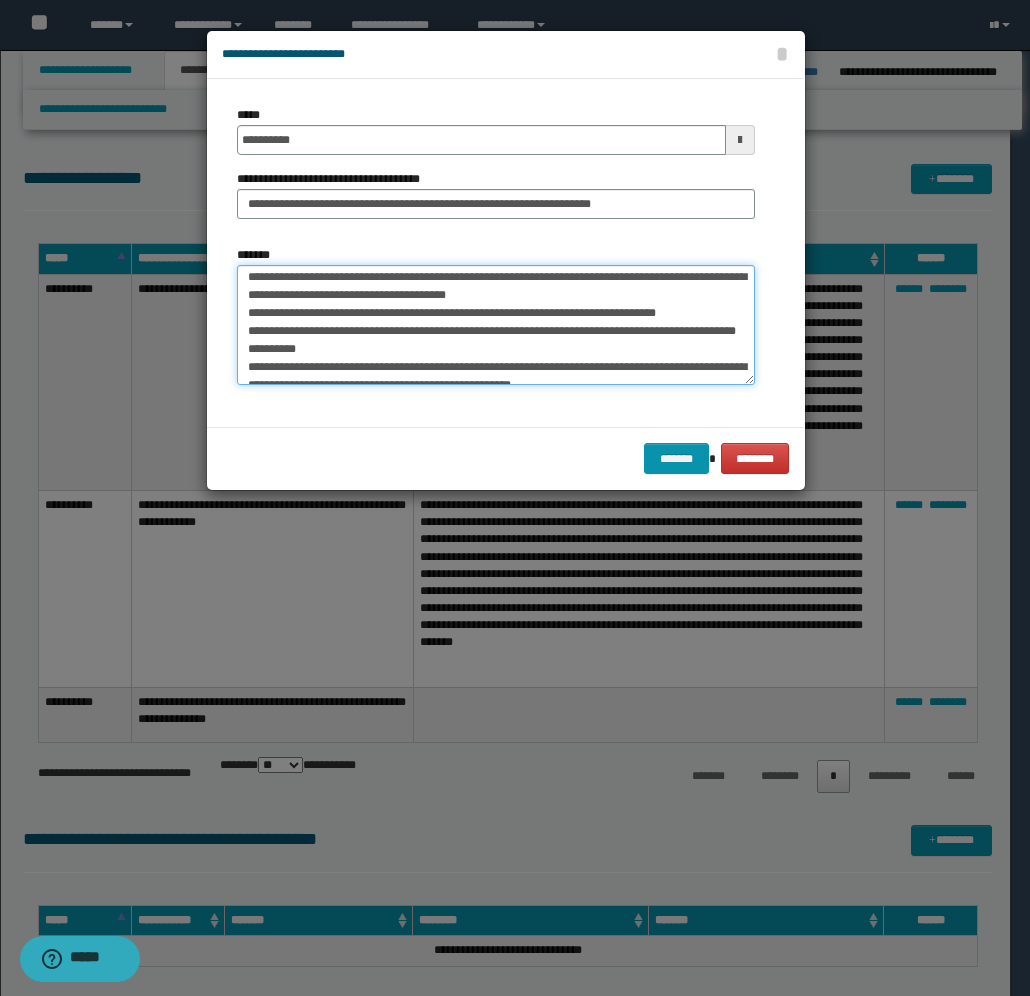 scroll, scrollTop: 350, scrollLeft: 0, axis: vertical 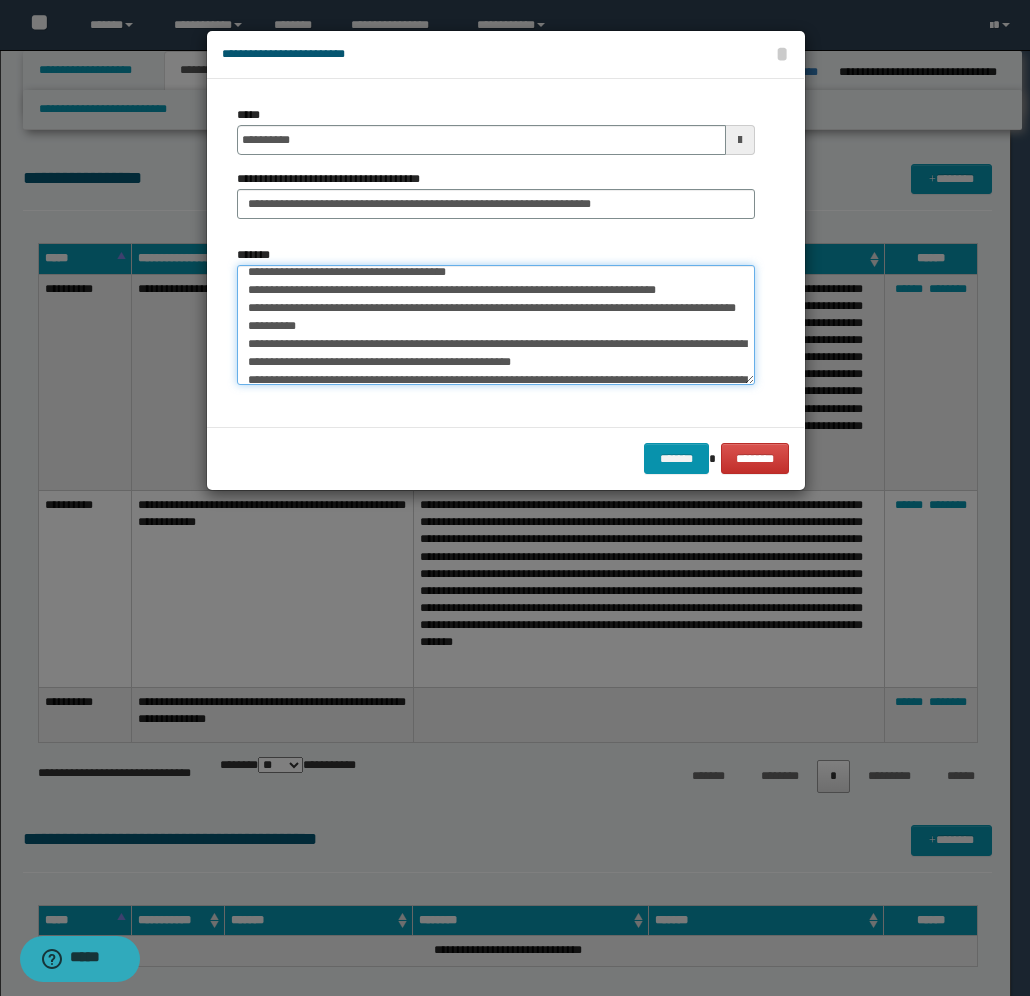 click on "*******" at bounding box center [496, 325] 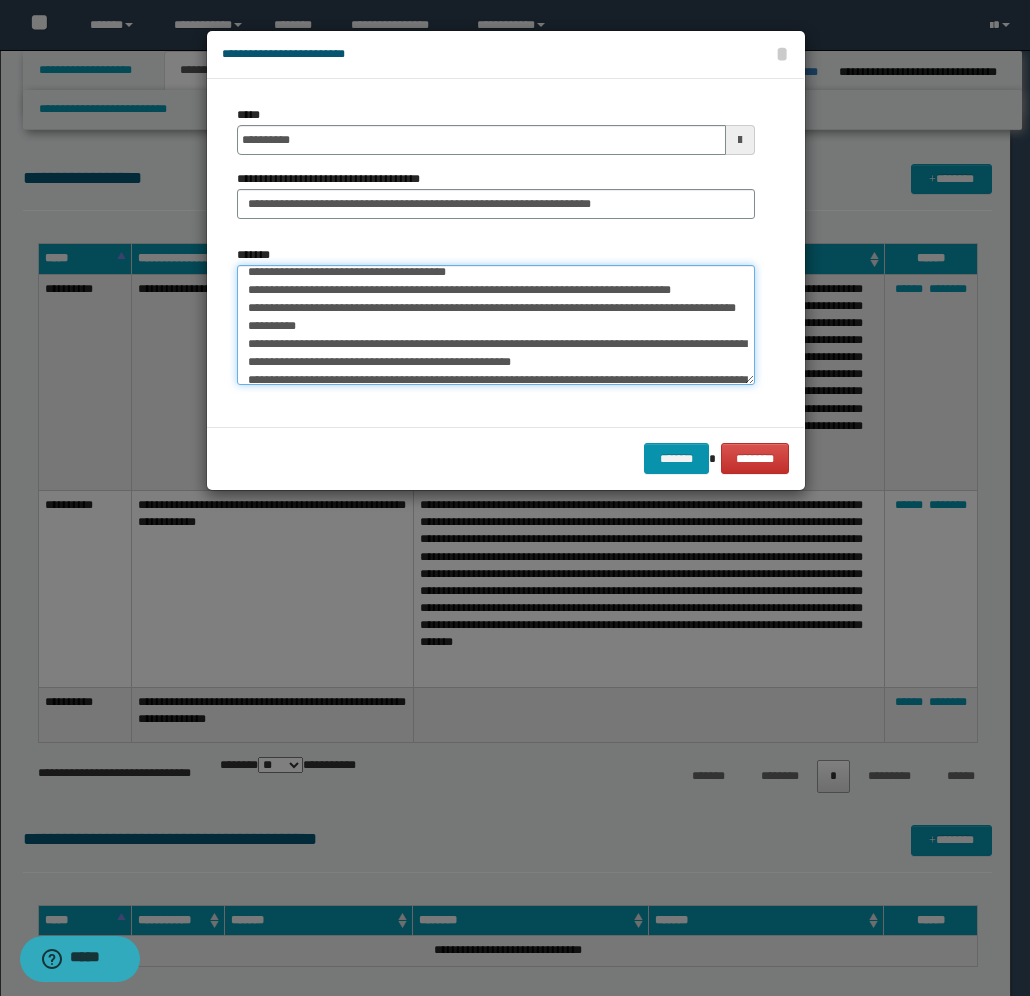 click on "*******" at bounding box center (496, 325) 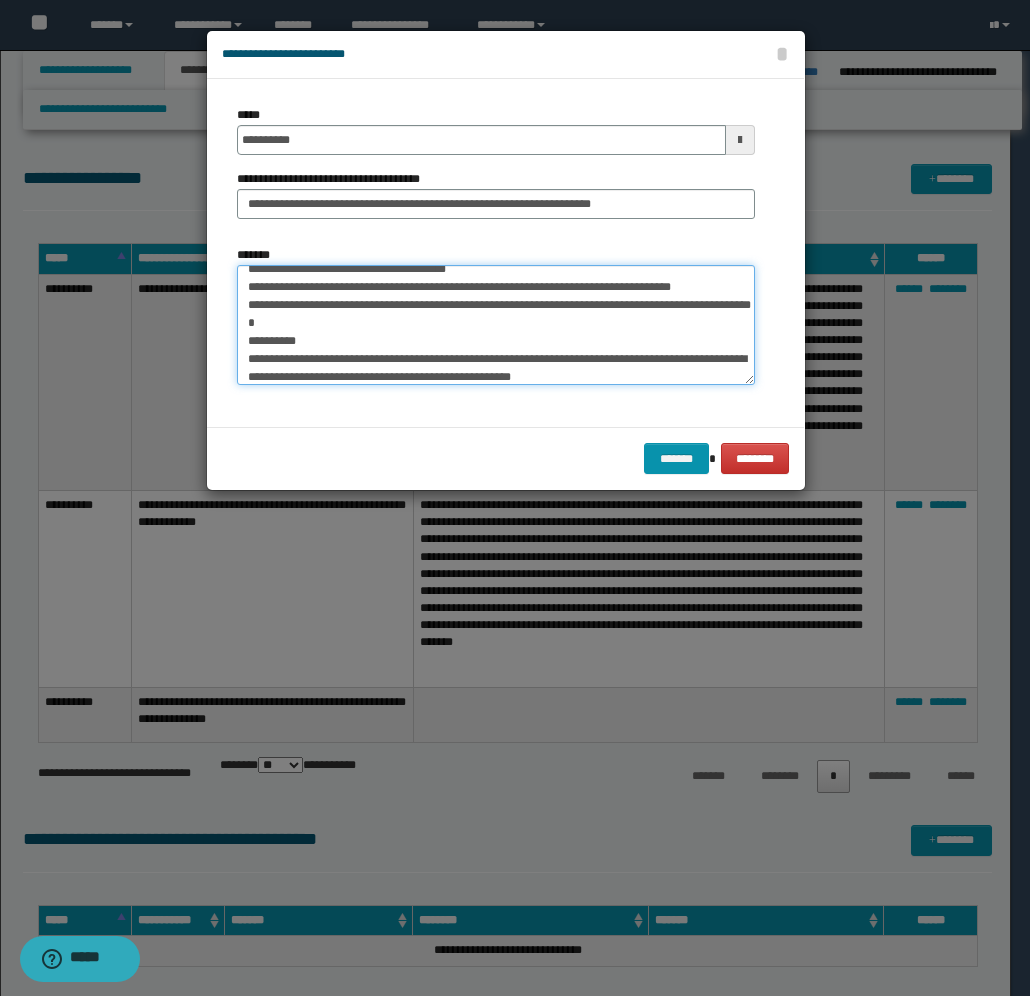 scroll, scrollTop: 350, scrollLeft: 0, axis: vertical 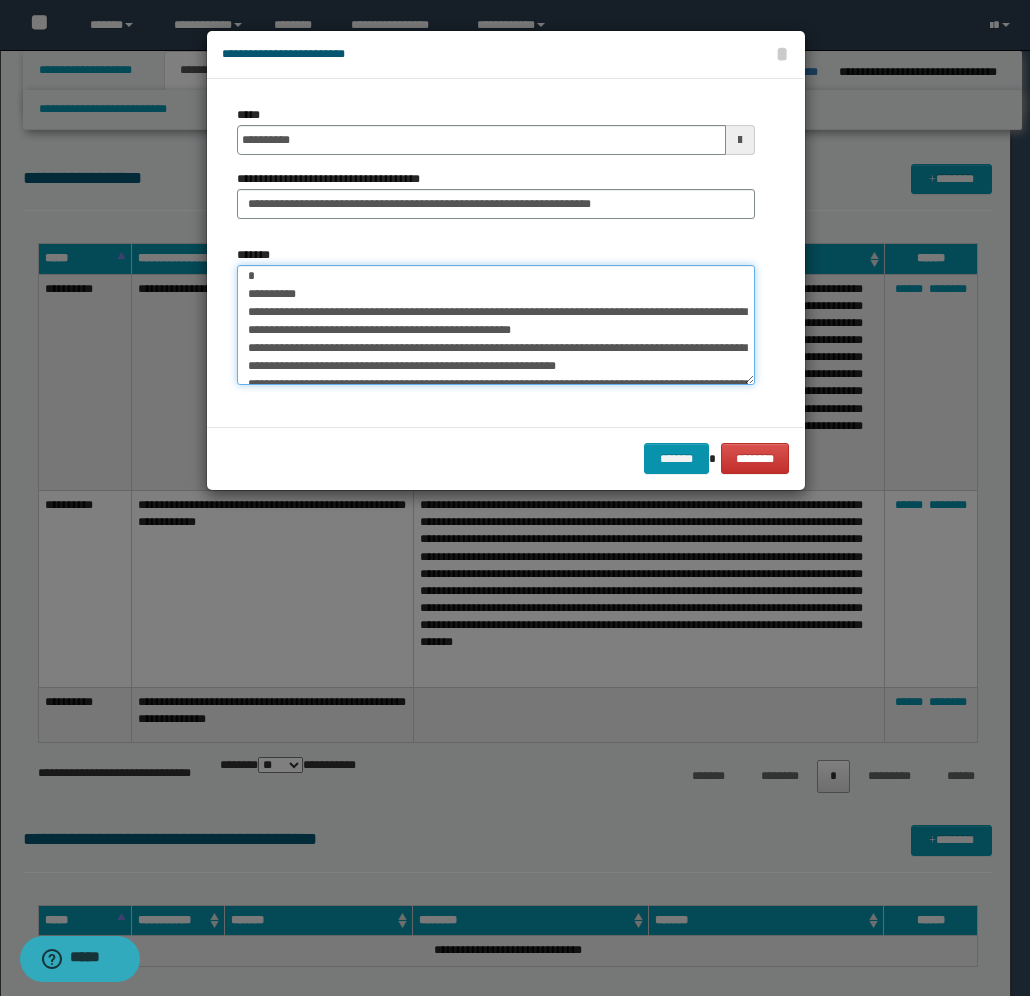 click on "*******" at bounding box center [496, 325] 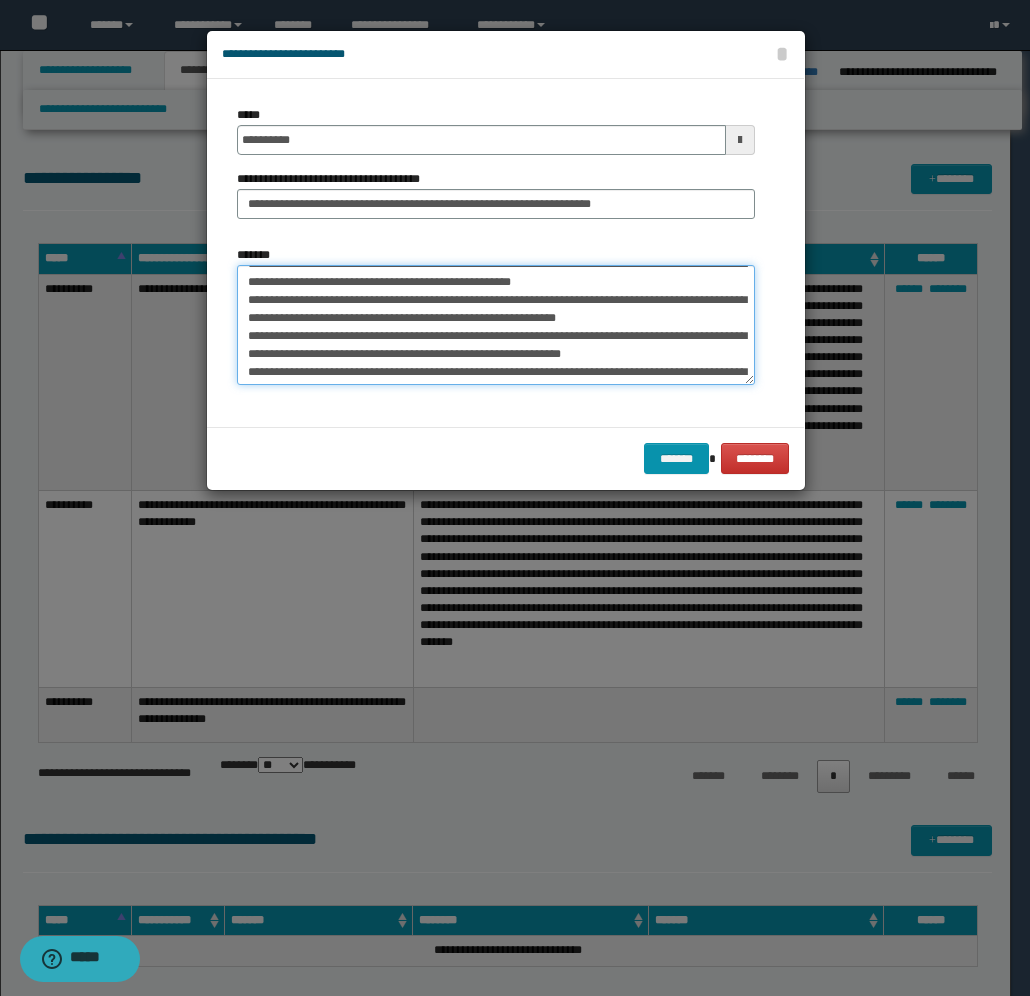 scroll, scrollTop: 450, scrollLeft: 0, axis: vertical 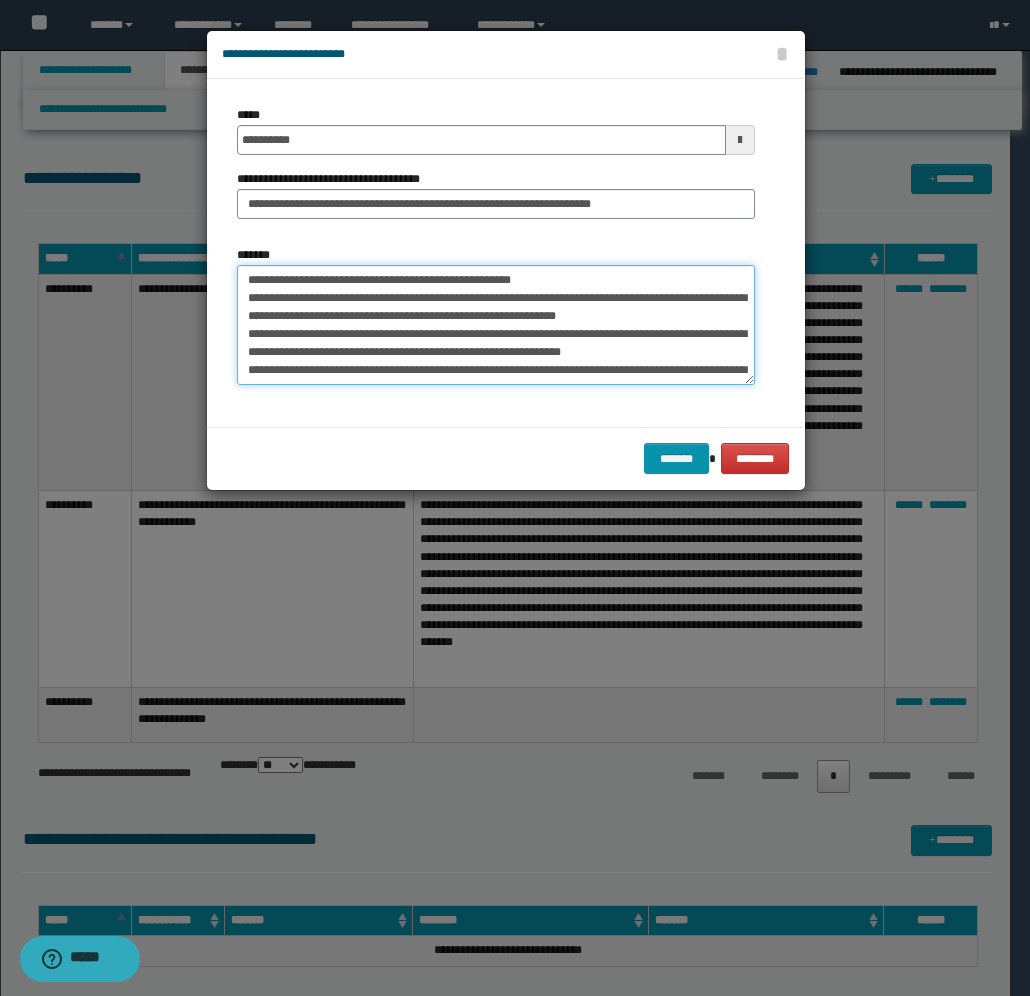 click on "*******" at bounding box center (496, 325) 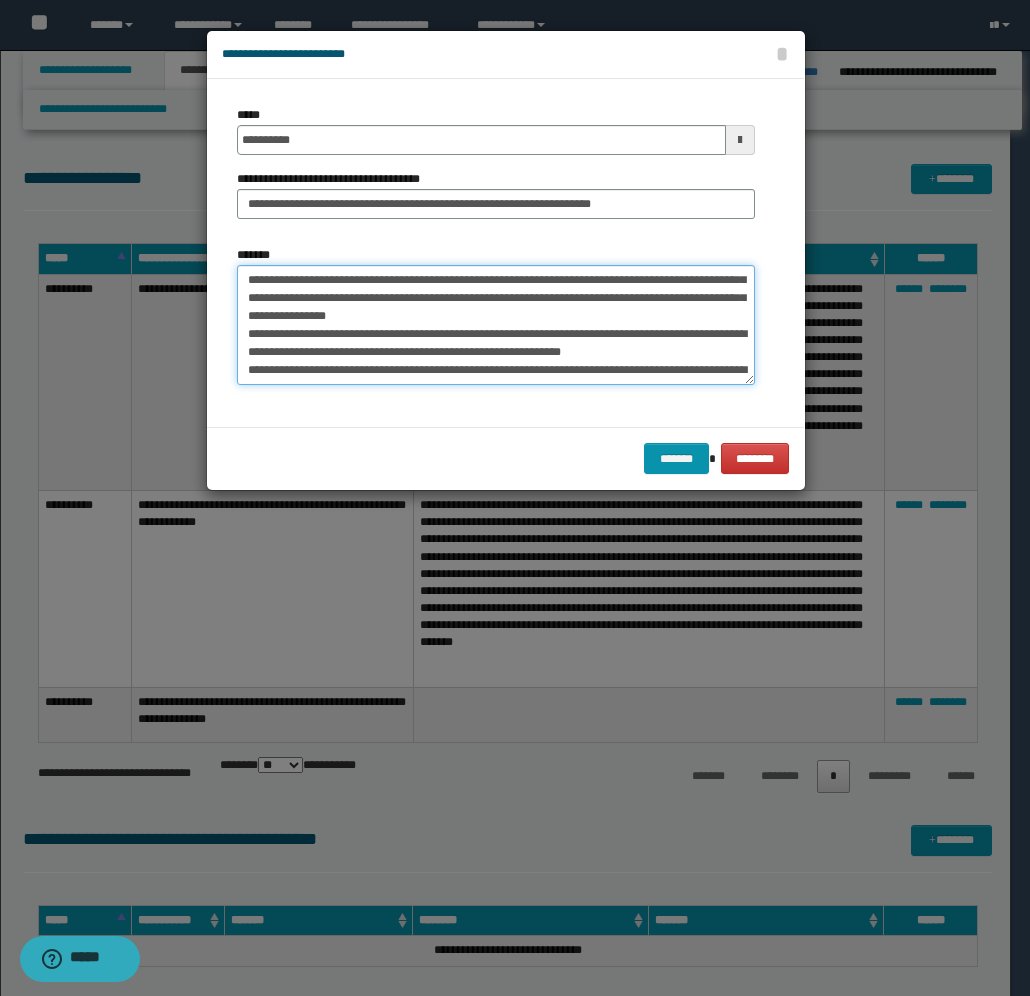scroll, scrollTop: 500, scrollLeft: 0, axis: vertical 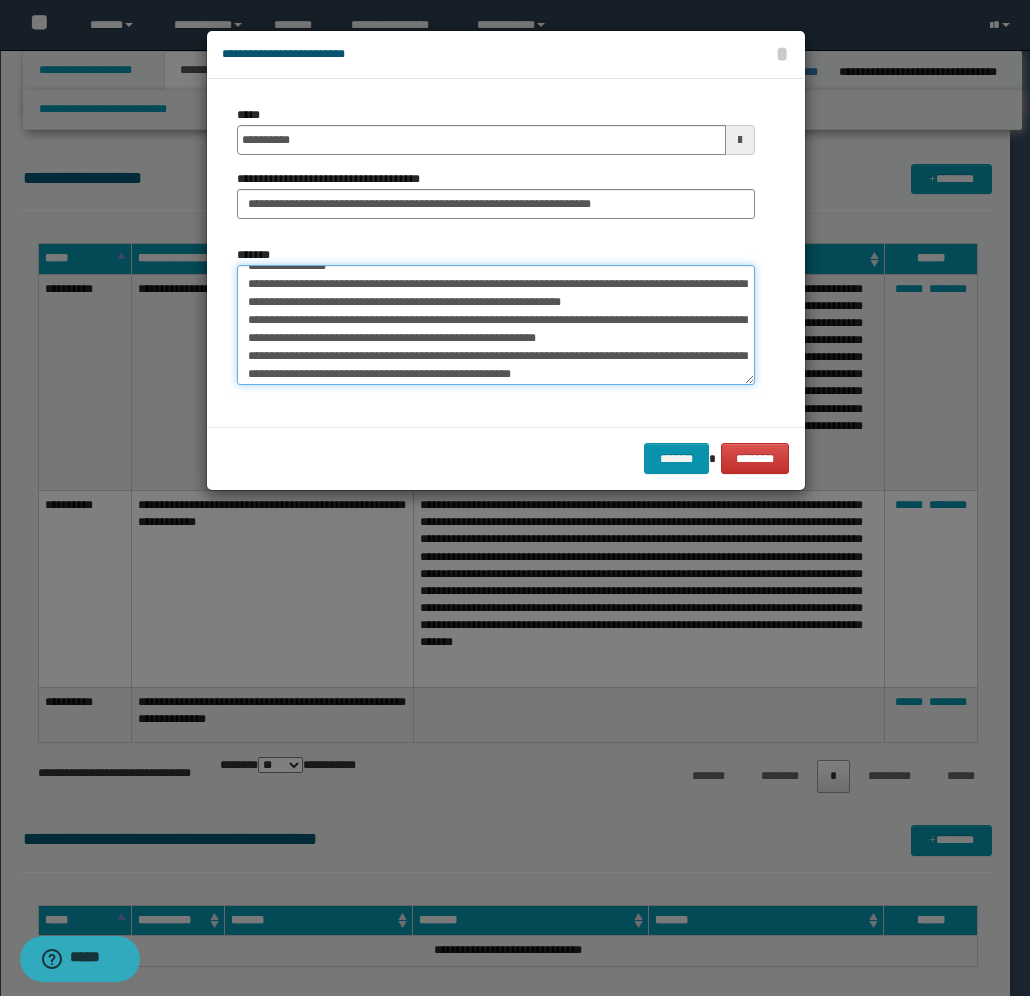 click on "*******" at bounding box center (496, 325) 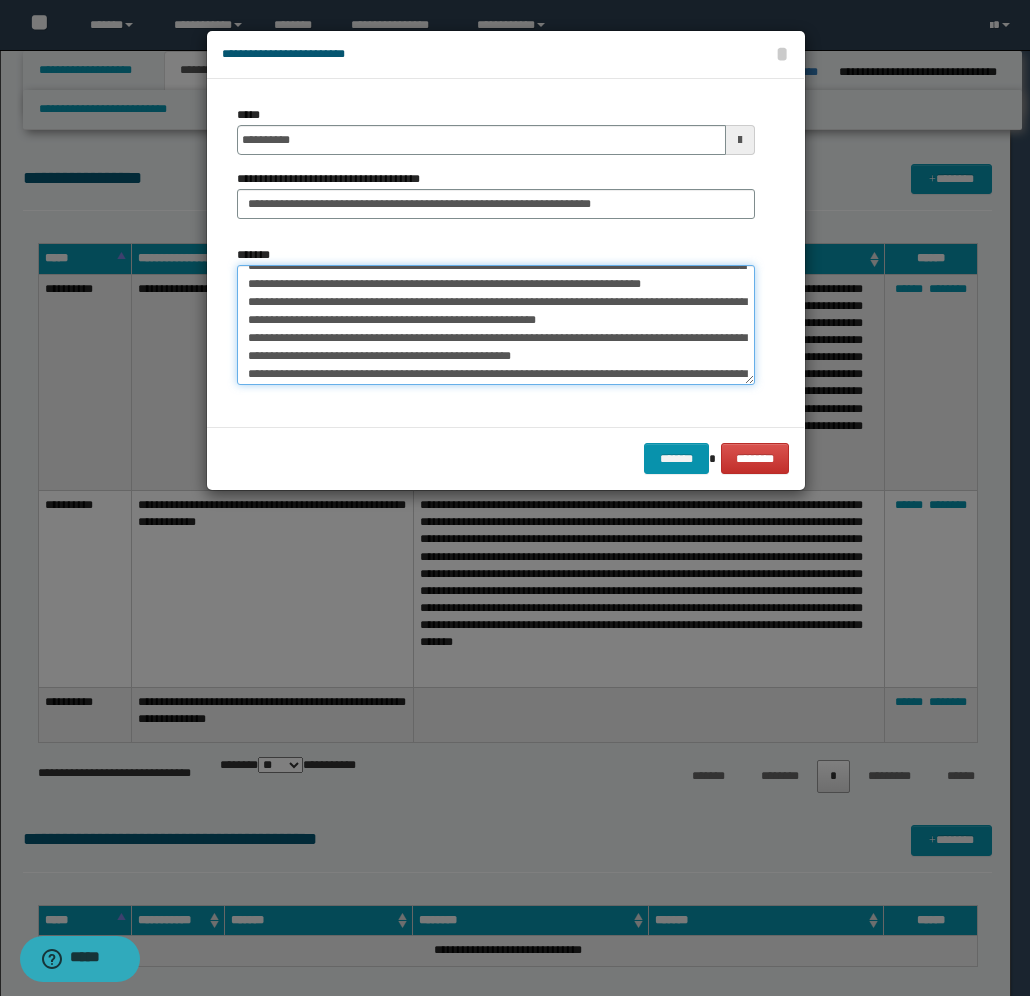 scroll, scrollTop: 482, scrollLeft: 0, axis: vertical 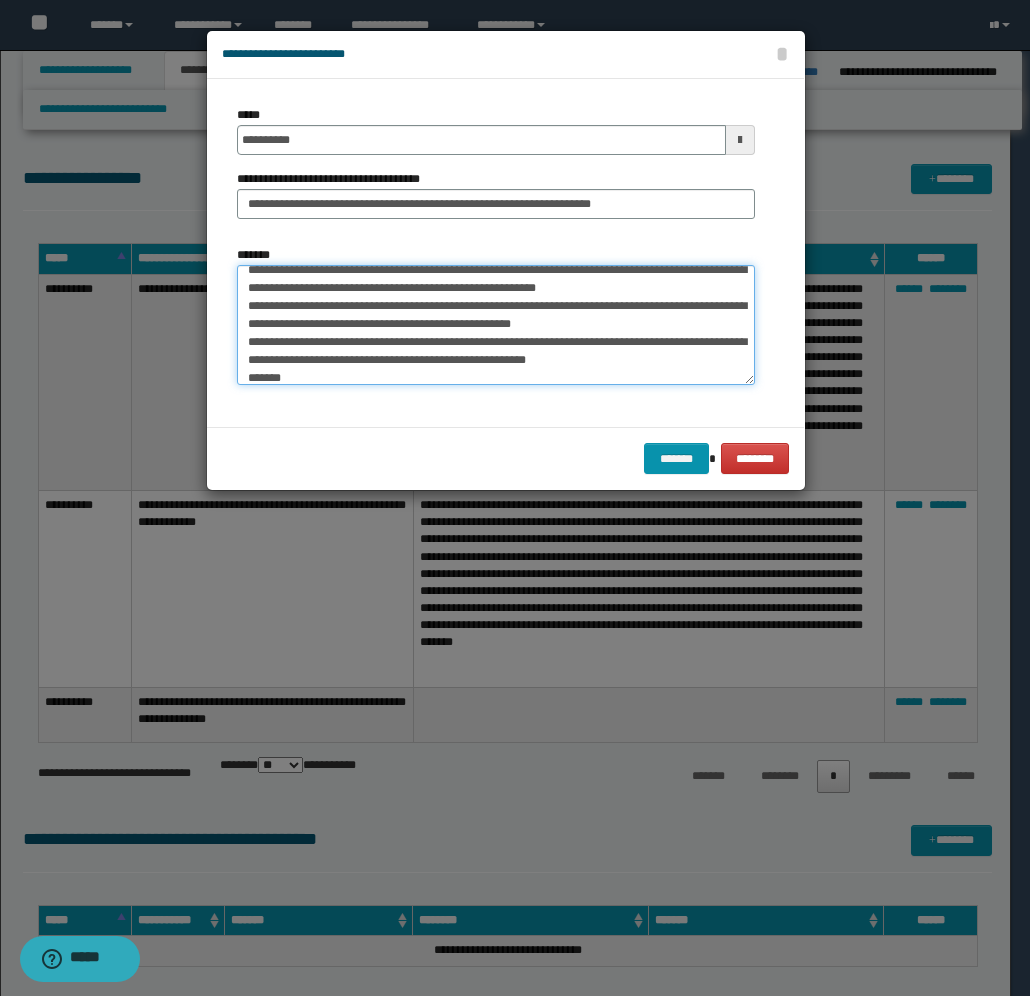 click on "*******" at bounding box center (496, 325) 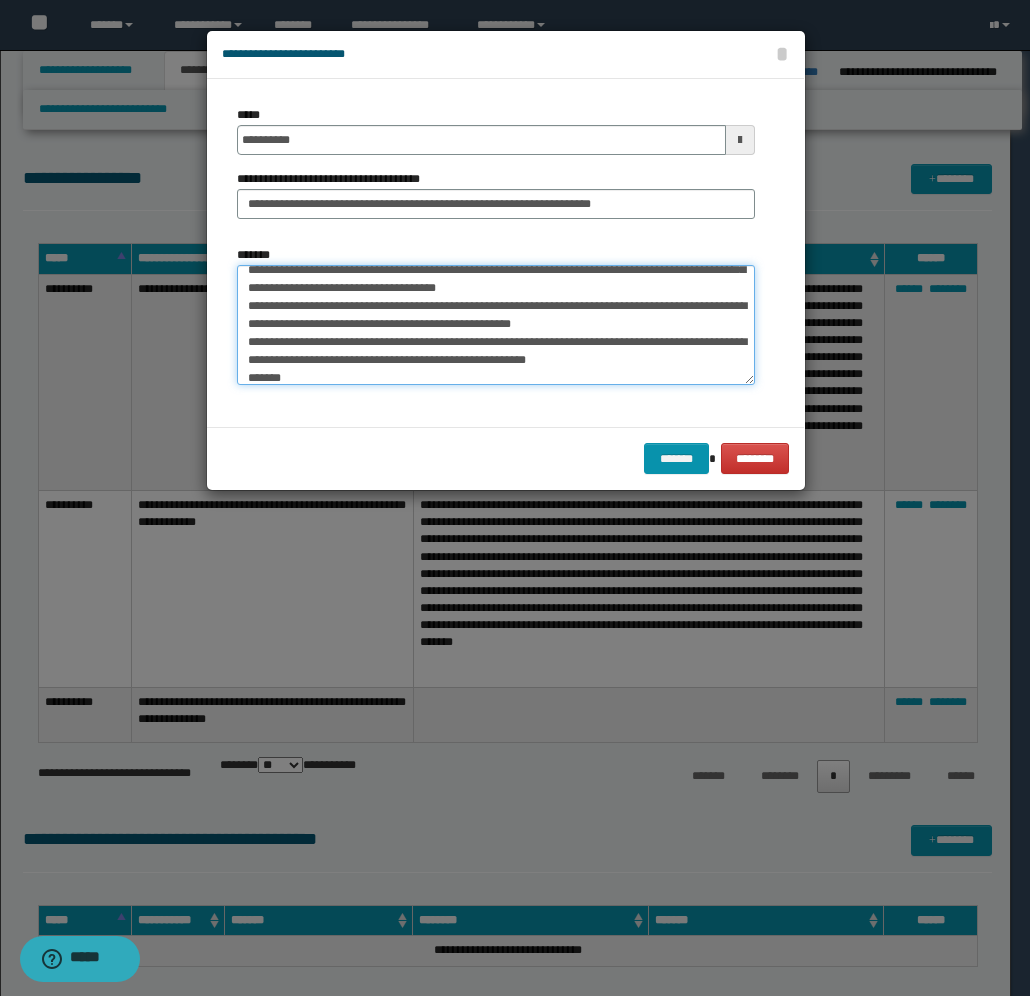 scroll, scrollTop: 515, scrollLeft: 0, axis: vertical 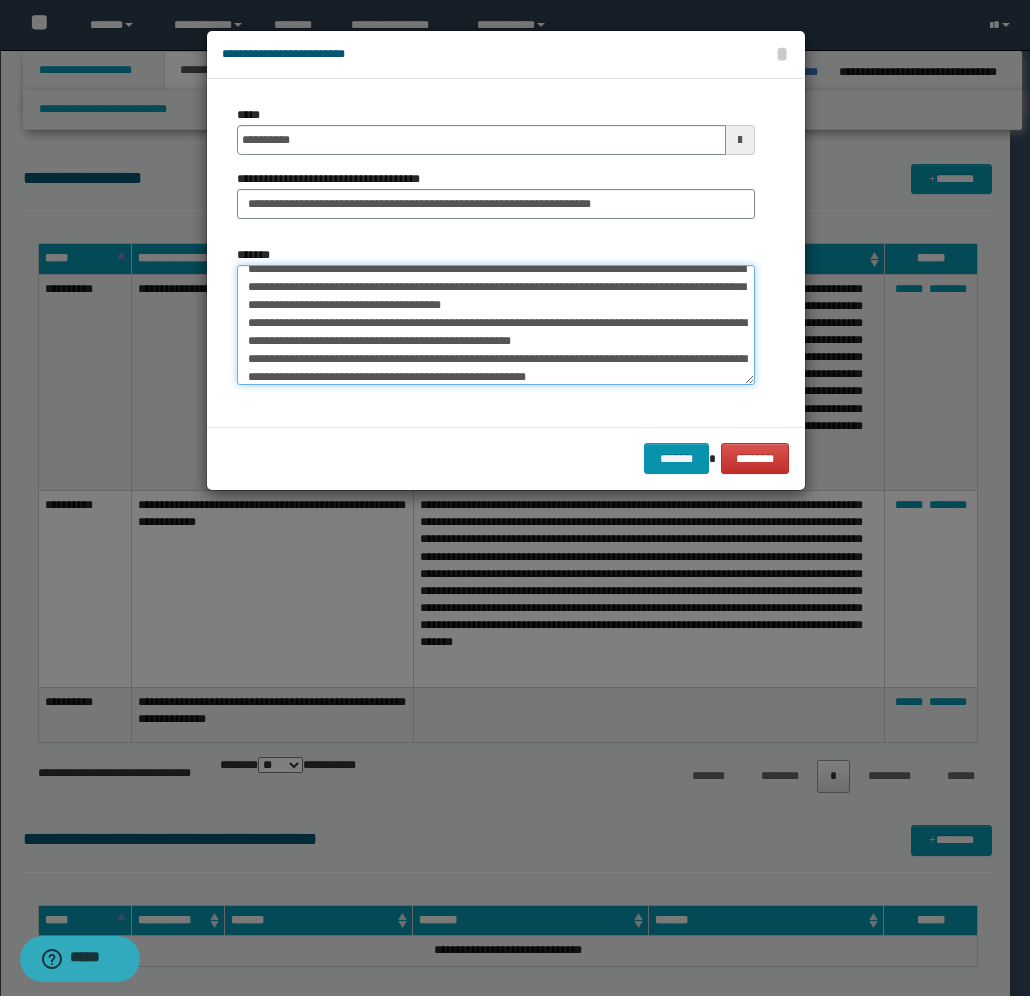click on "*******" at bounding box center [496, 325] 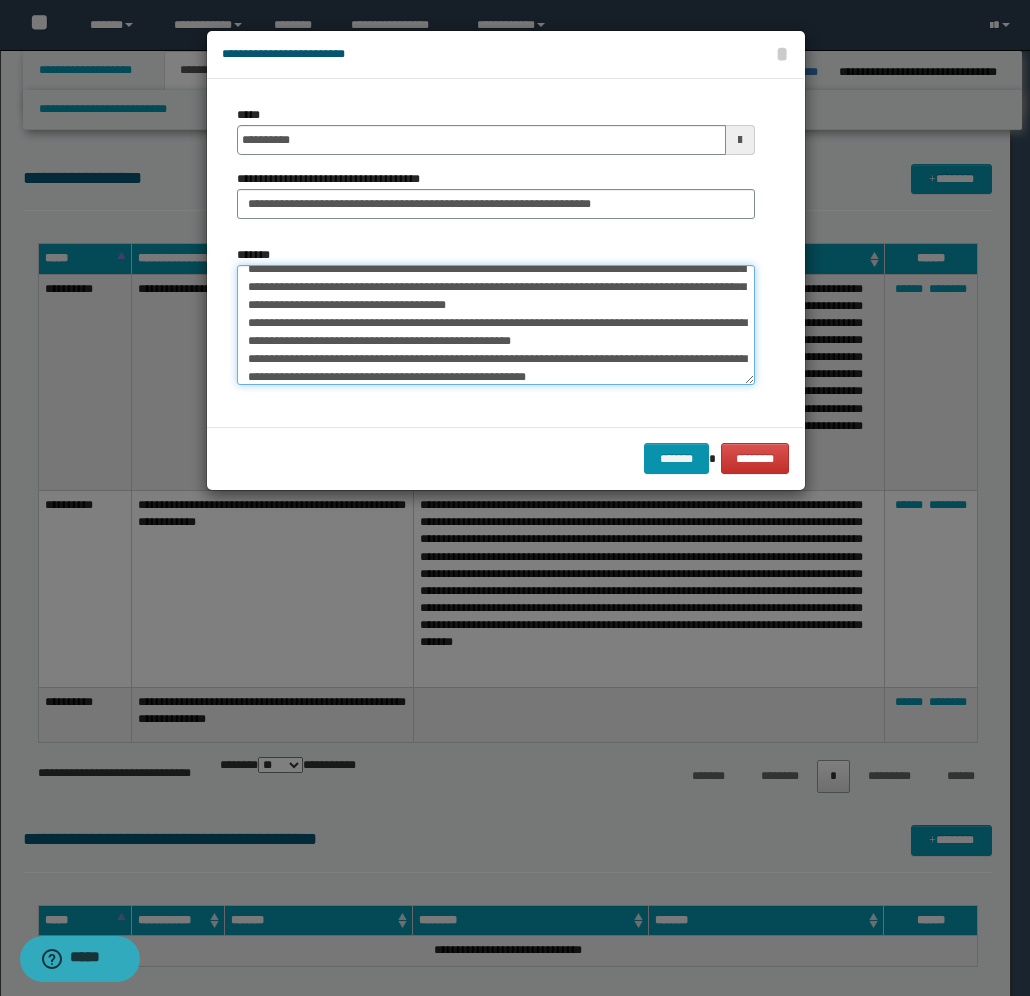 scroll, scrollTop: 516, scrollLeft: 0, axis: vertical 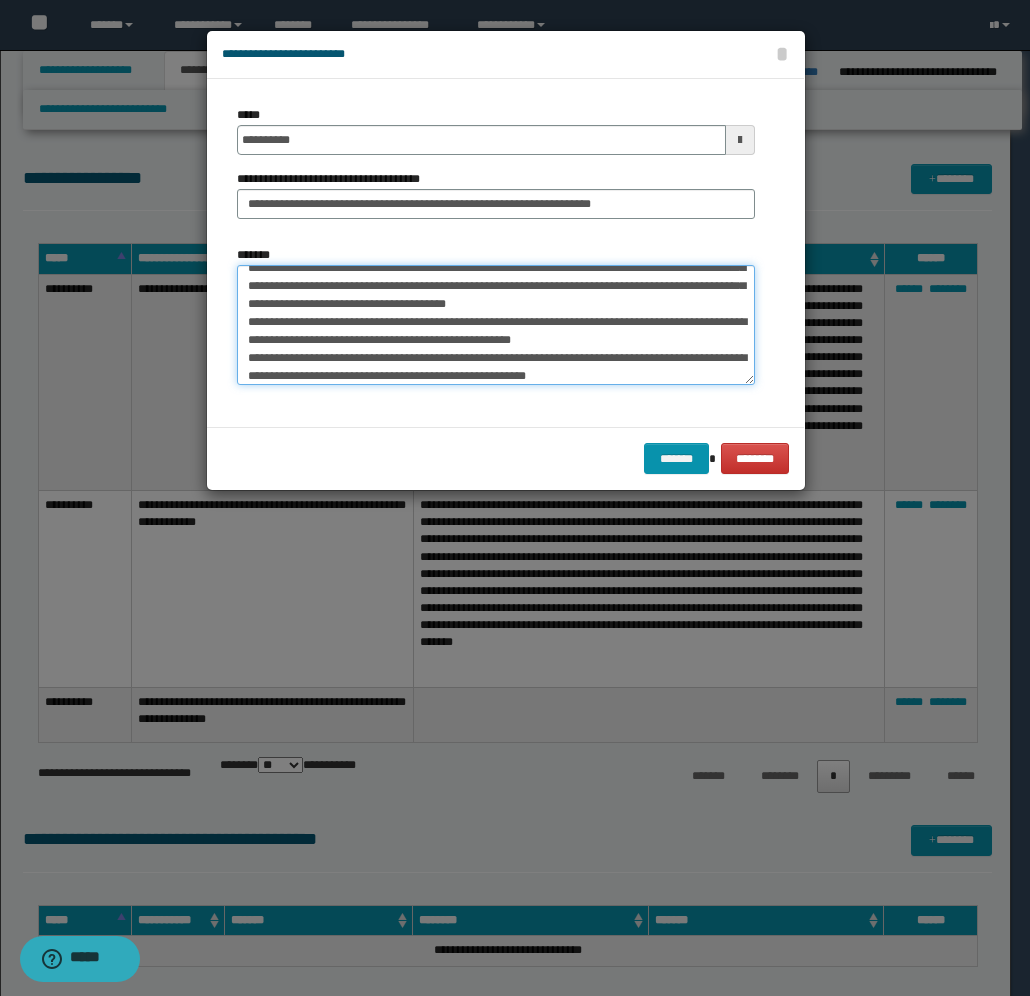 click on "*******" at bounding box center (496, 325) 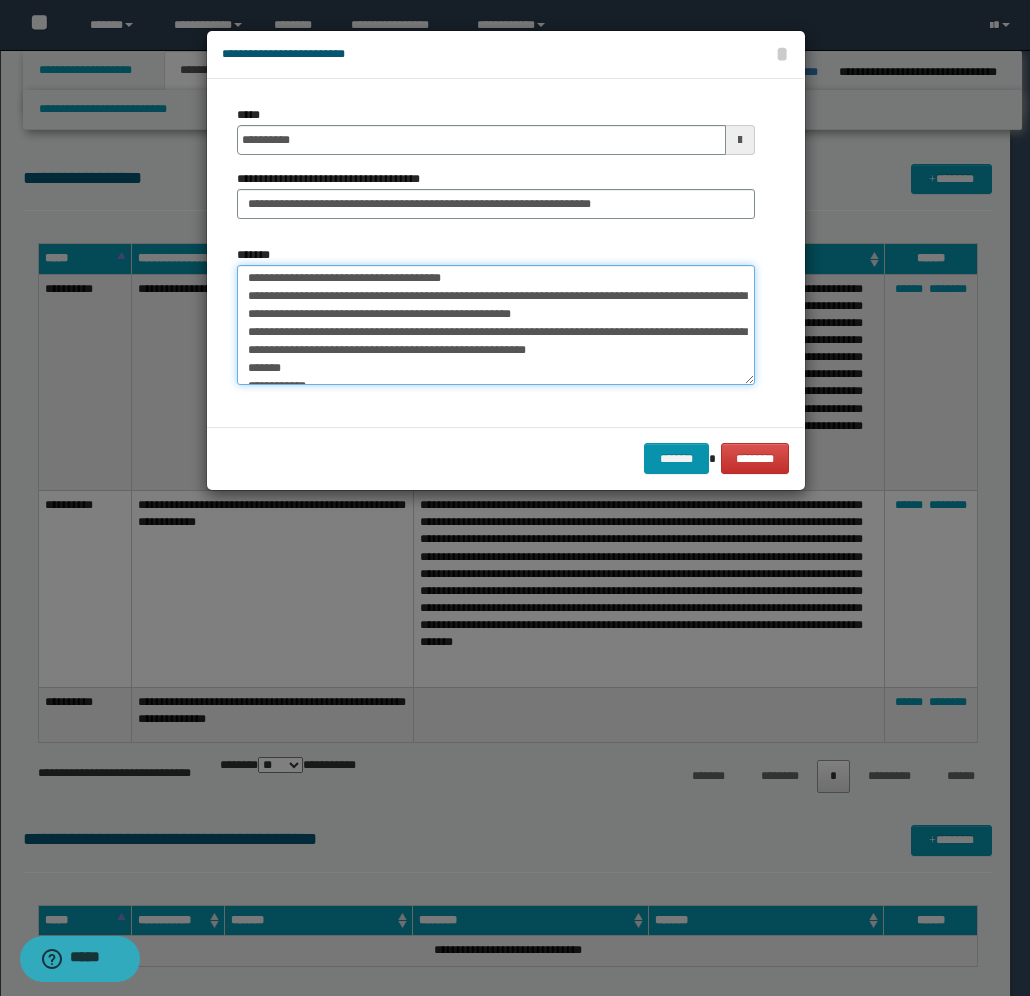 scroll, scrollTop: 566, scrollLeft: 0, axis: vertical 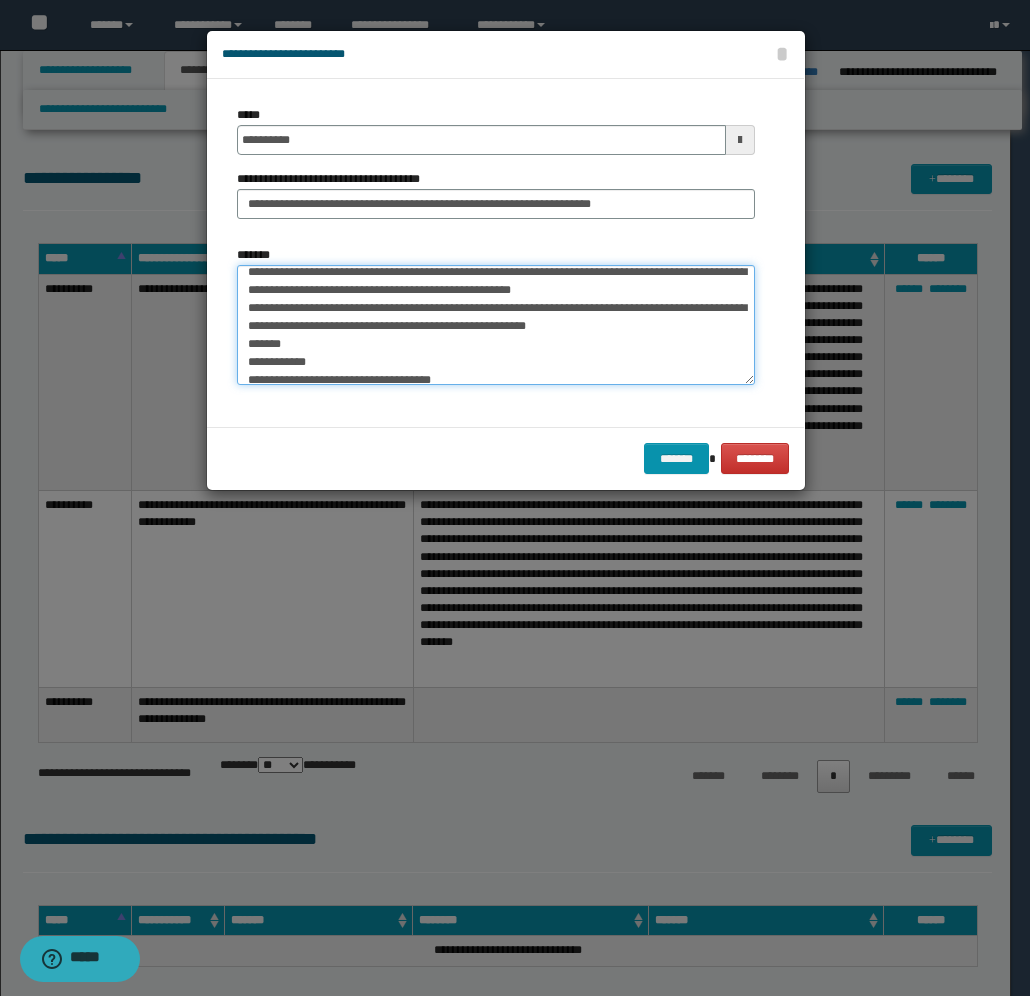 click on "*******" at bounding box center [496, 325] 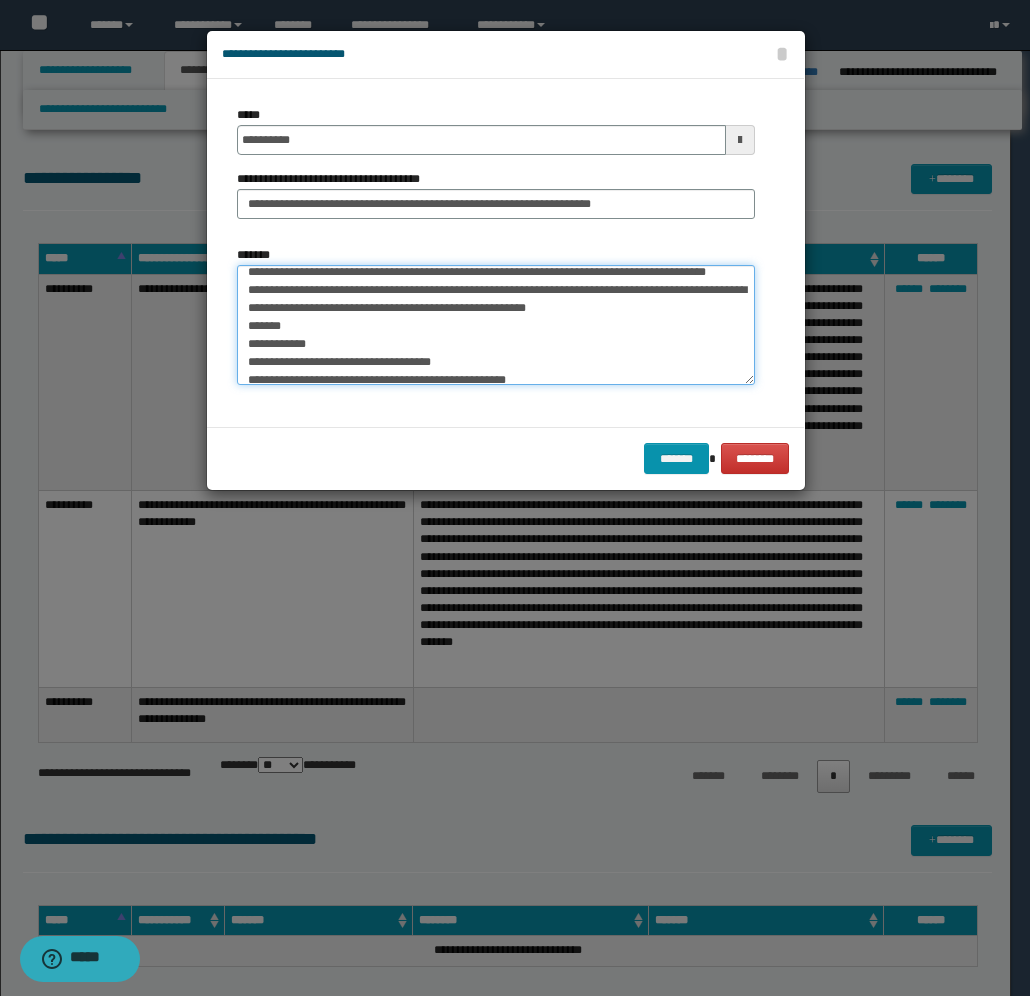 scroll, scrollTop: 547, scrollLeft: 0, axis: vertical 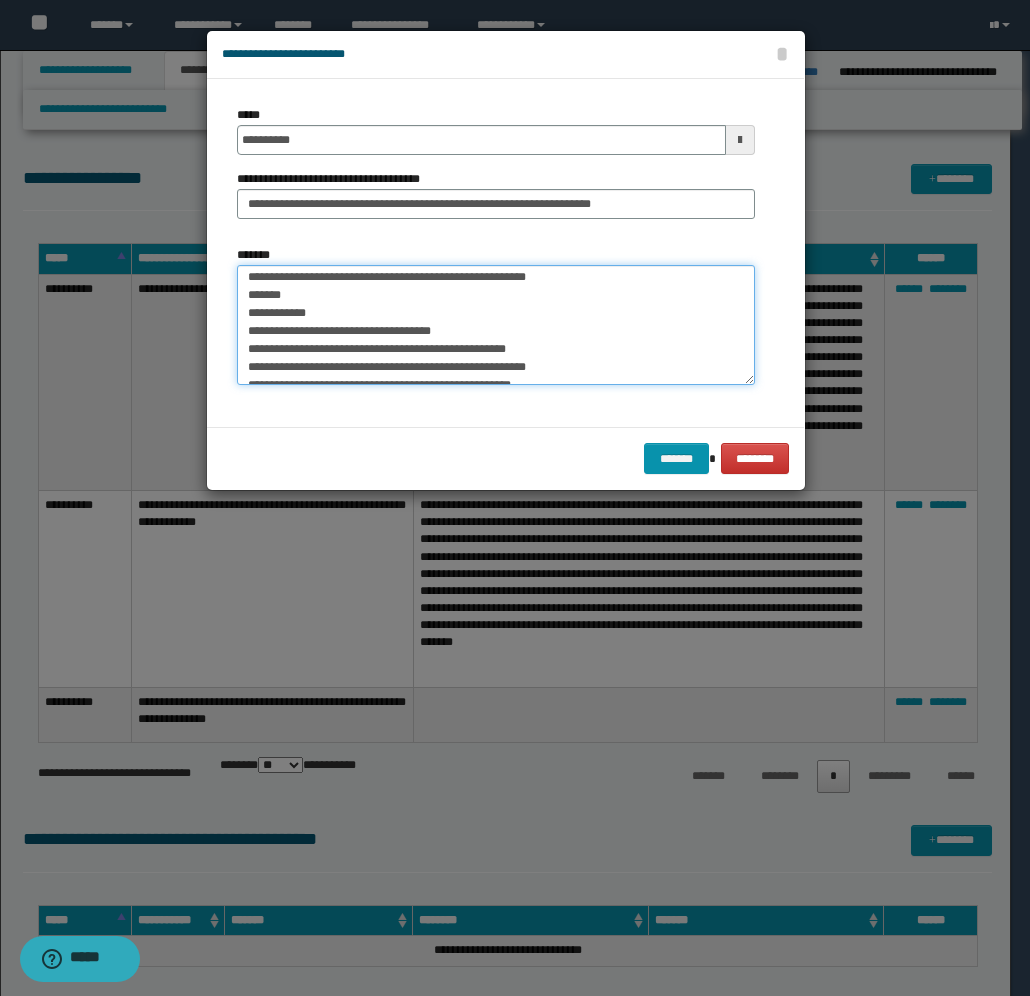 click on "*******" at bounding box center (496, 325) 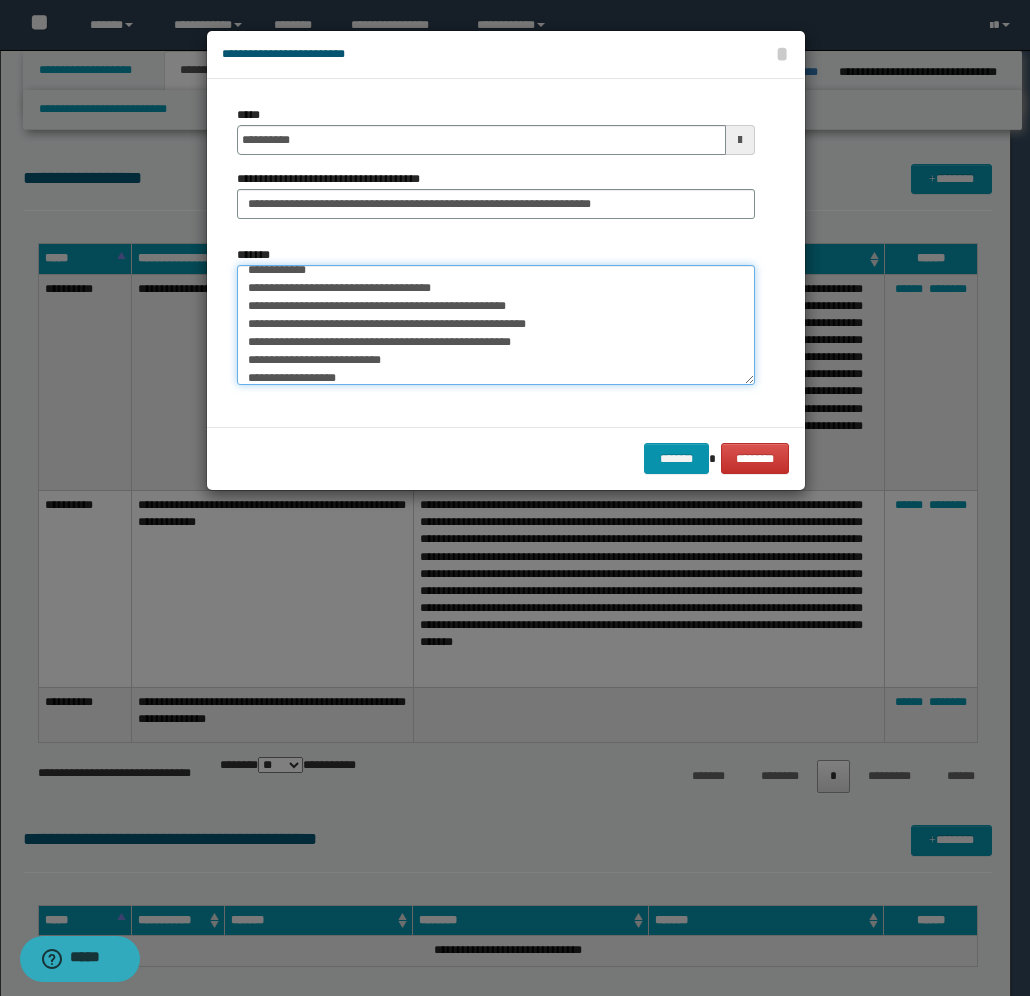 scroll, scrollTop: 578, scrollLeft: 0, axis: vertical 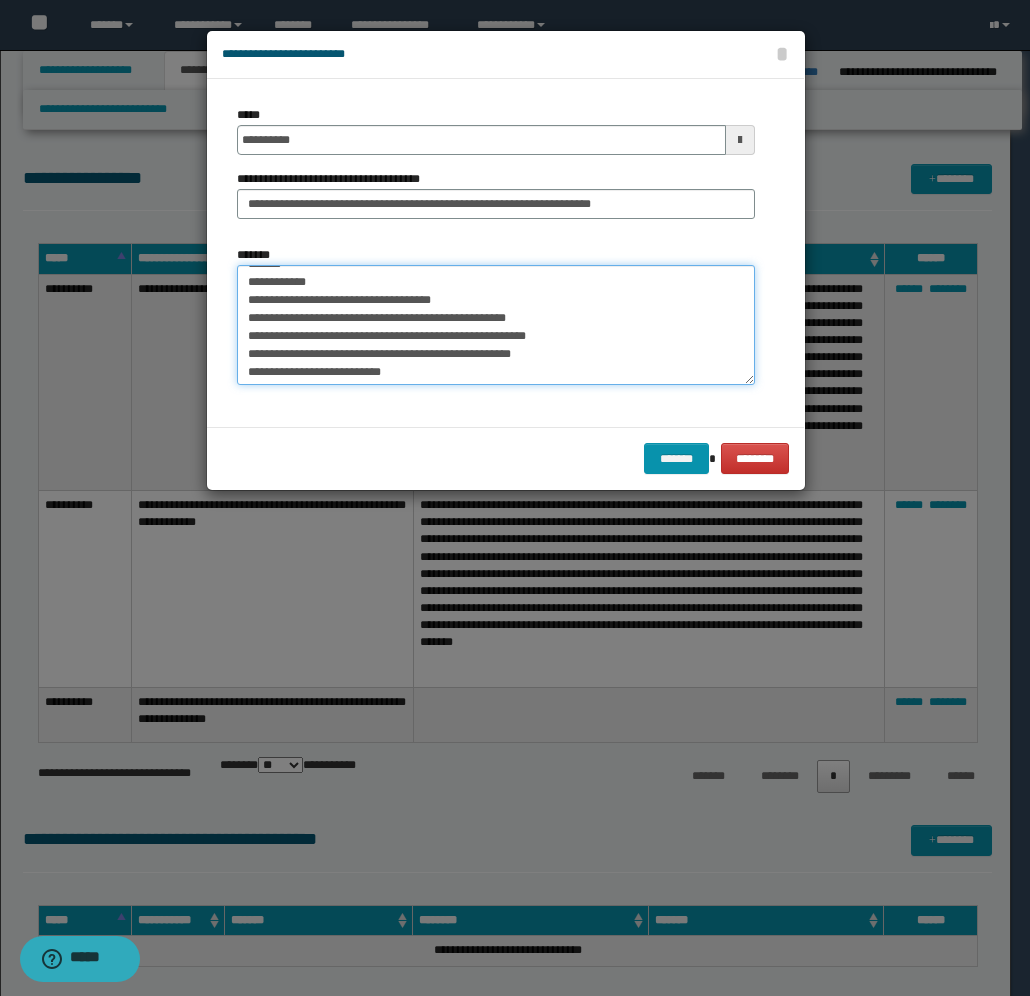 click on "*******" at bounding box center (496, 325) 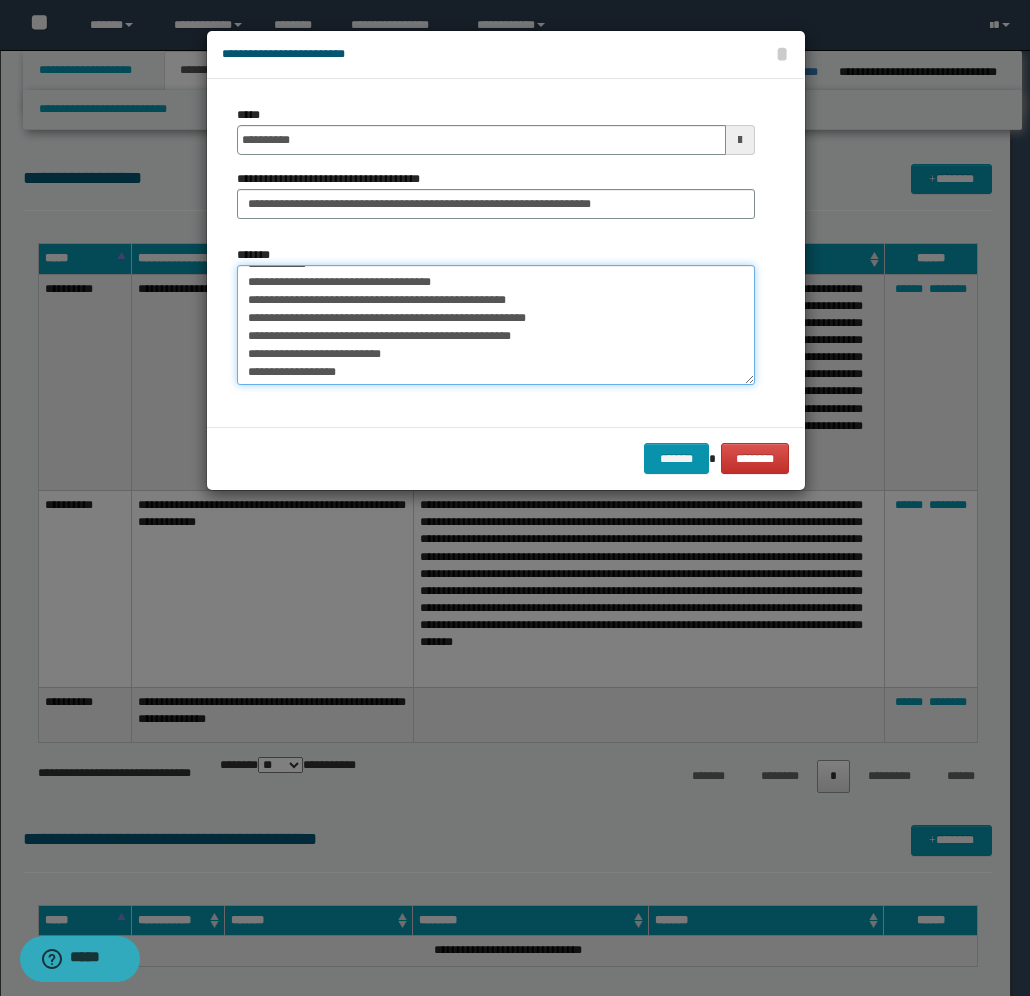 scroll, scrollTop: 610, scrollLeft: 0, axis: vertical 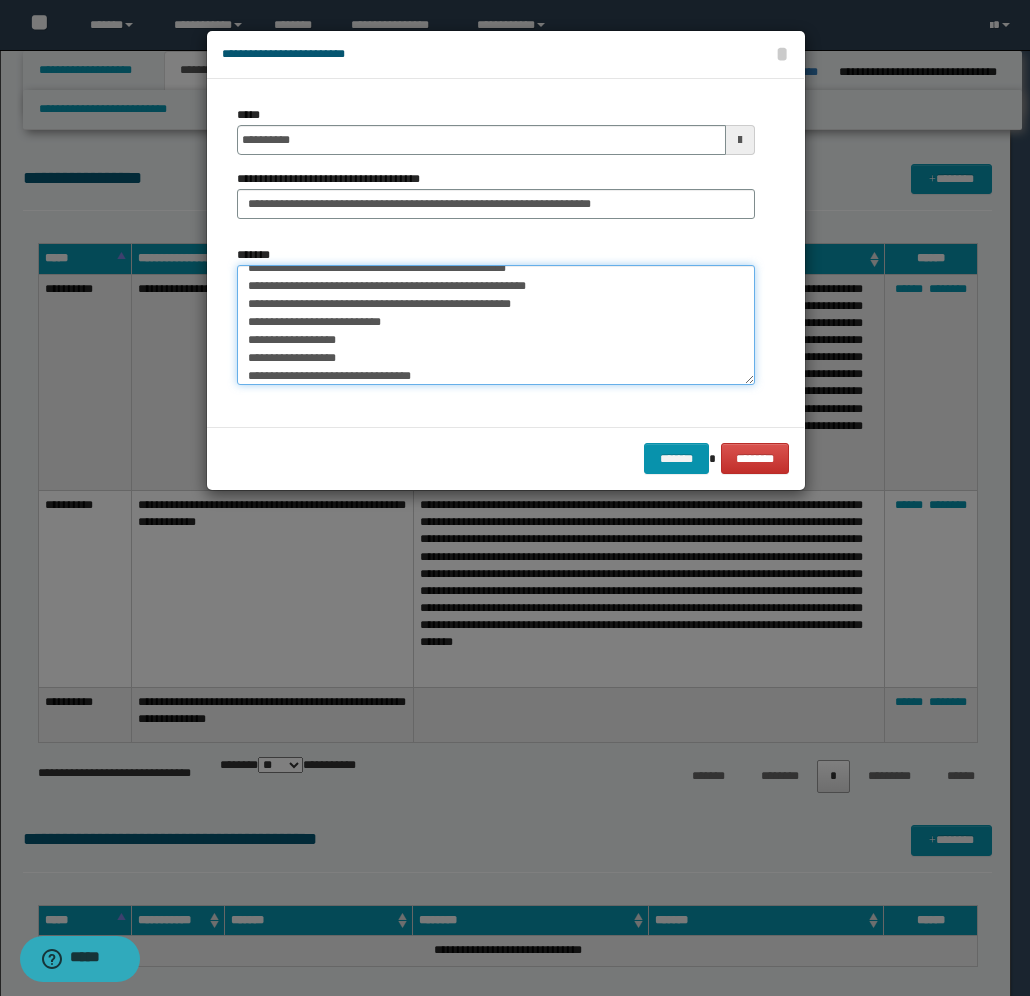 click on "*******" at bounding box center [496, 325] 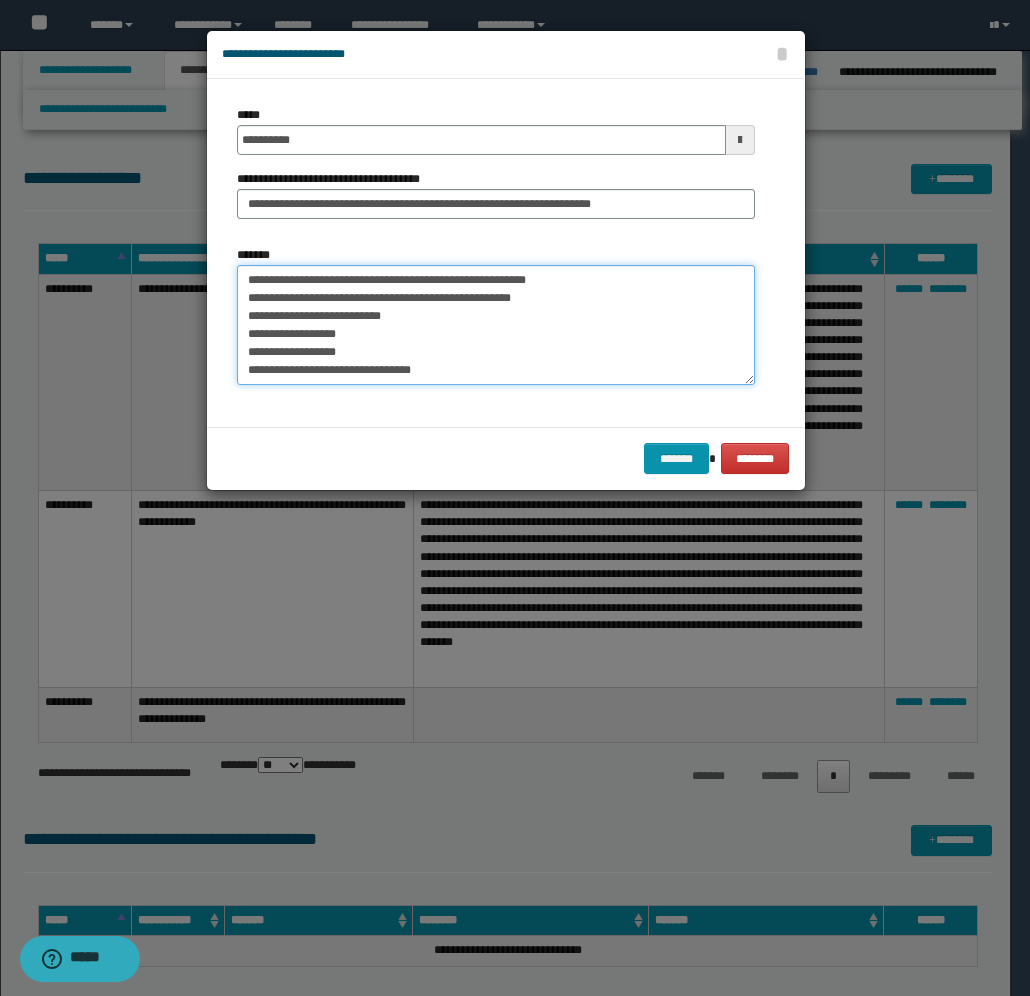 scroll, scrollTop: 710, scrollLeft: 0, axis: vertical 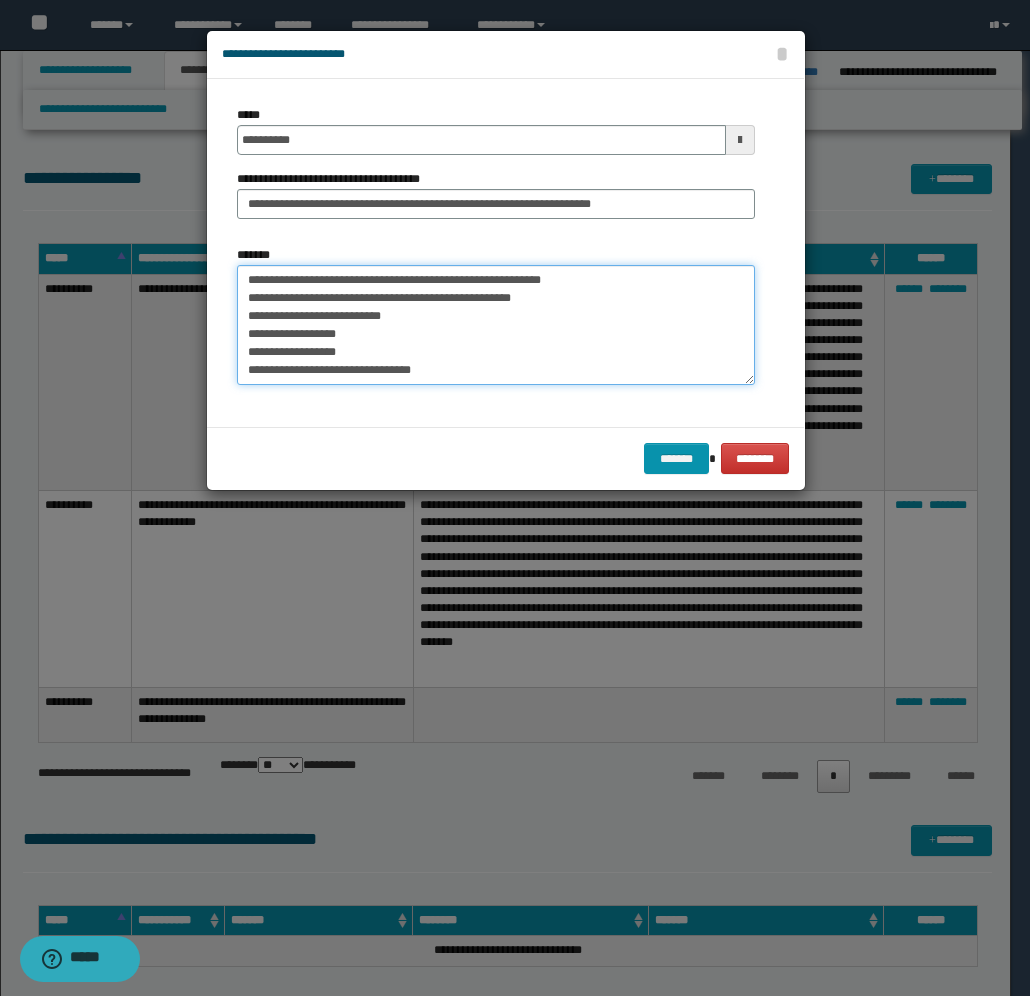 click on "*******" at bounding box center (496, 325) 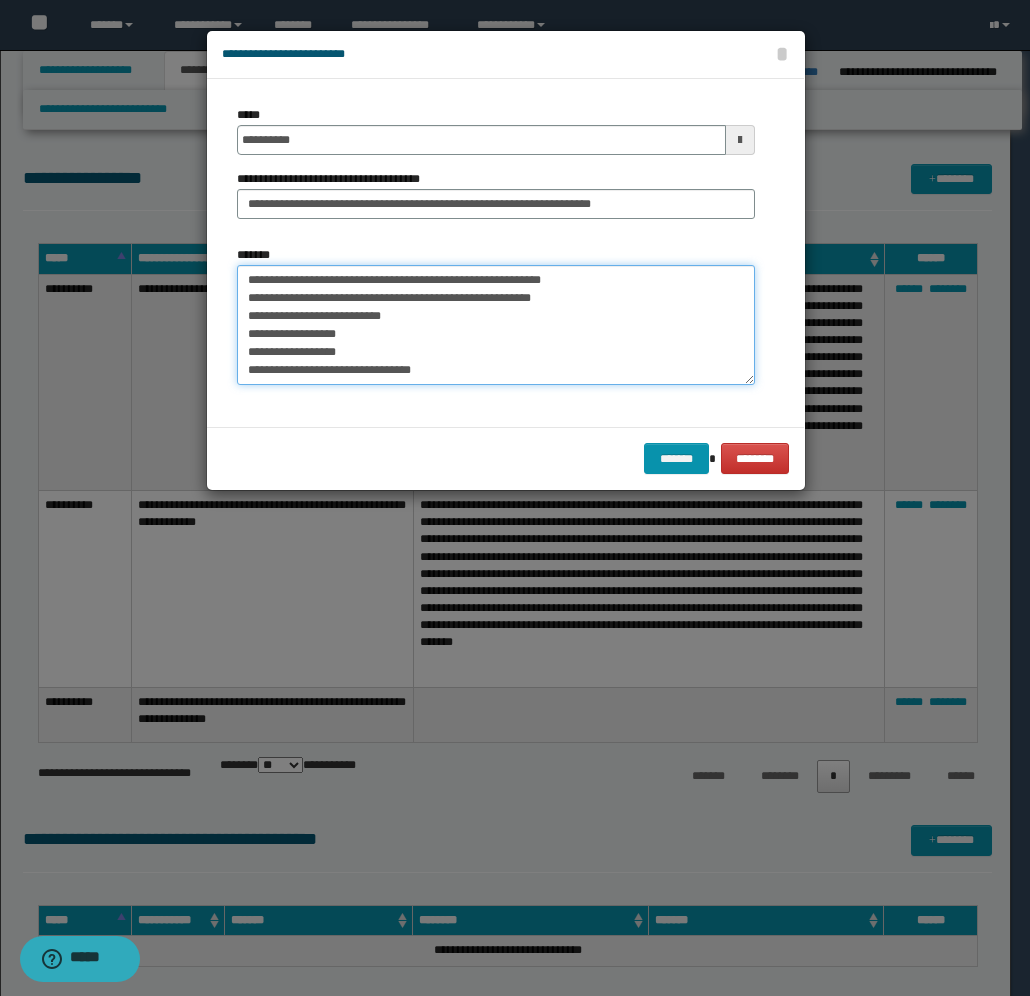 scroll, scrollTop: 760, scrollLeft: 0, axis: vertical 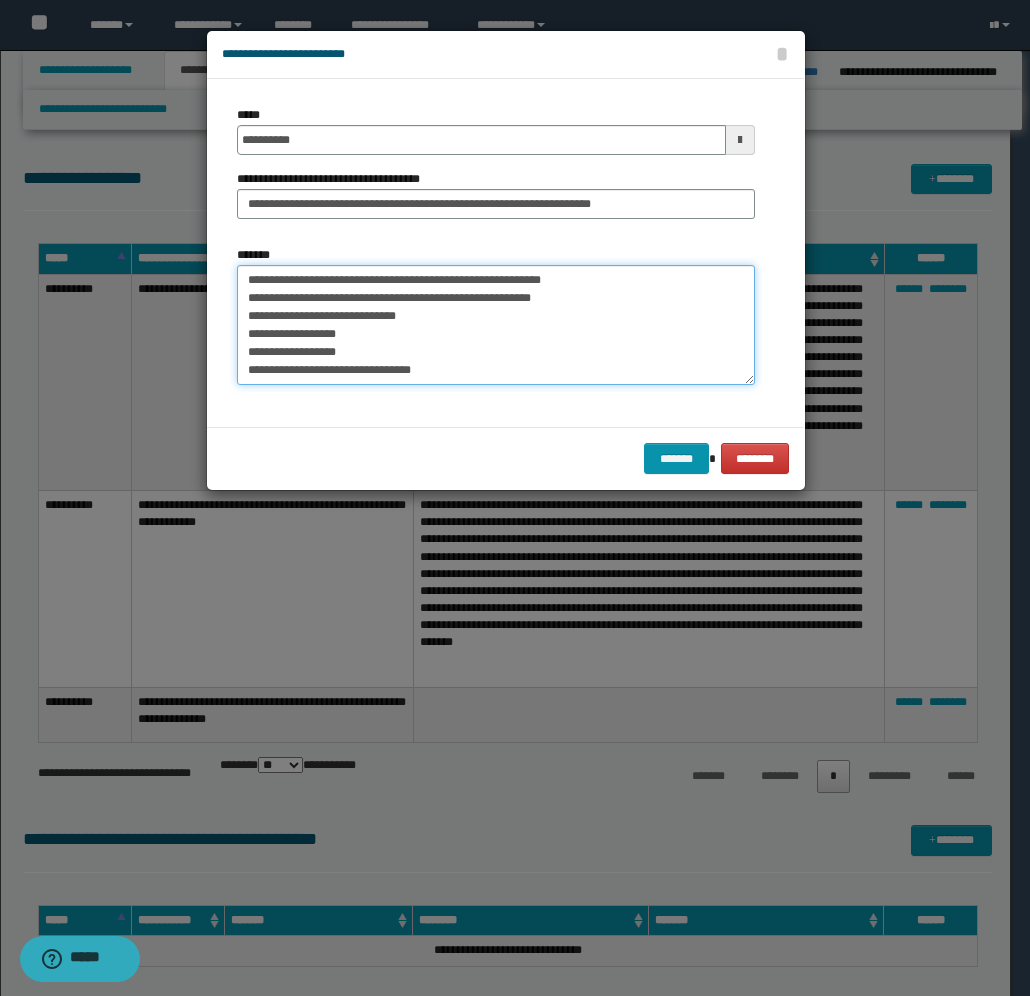 click on "*******" at bounding box center (496, 325) 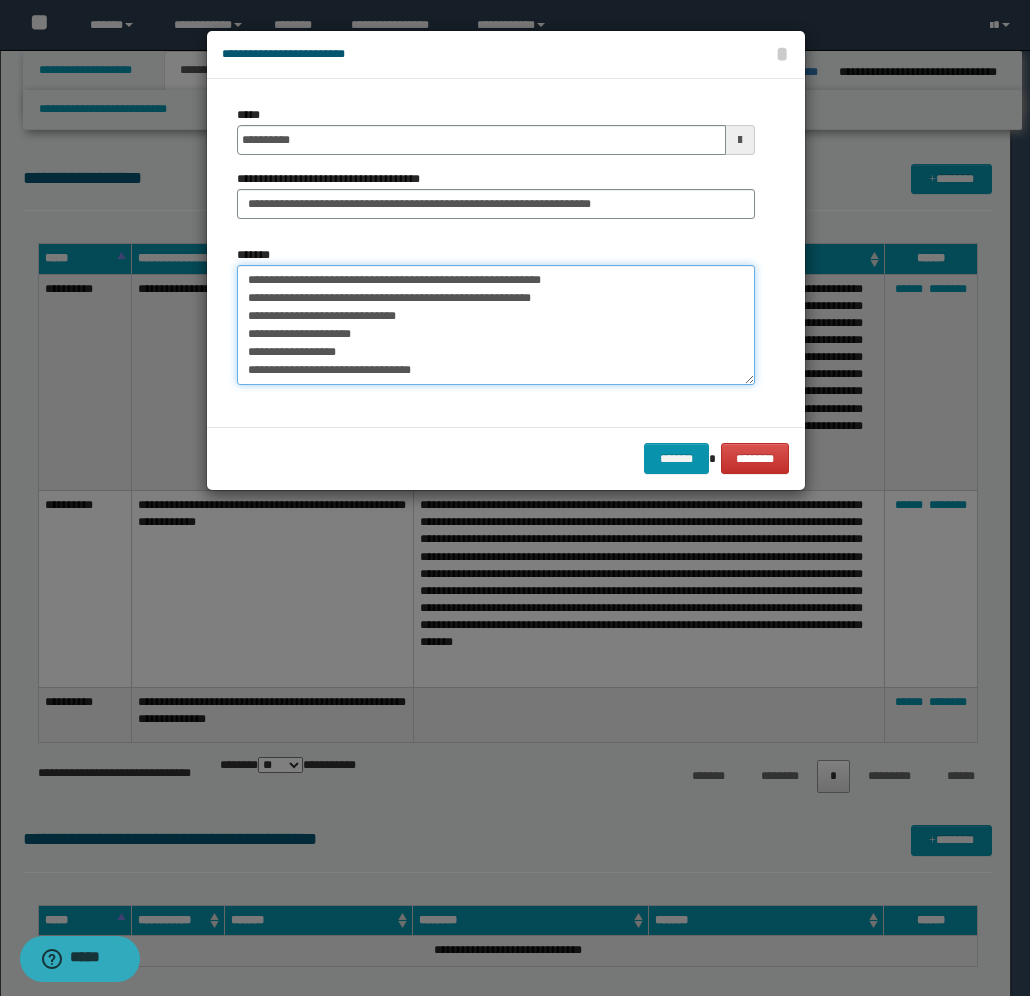 click on "*******" at bounding box center [496, 325] 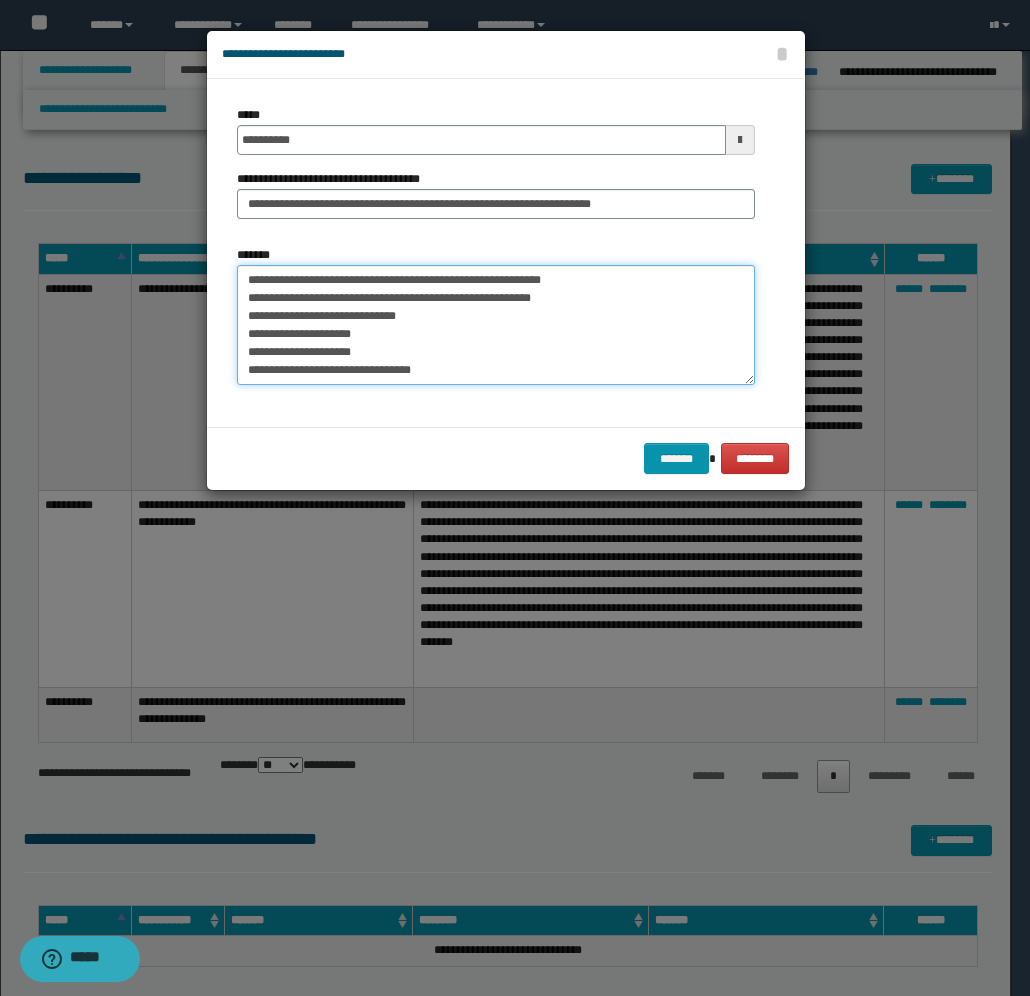 scroll, scrollTop: 773, scrollLeft: 0, axis: vertical 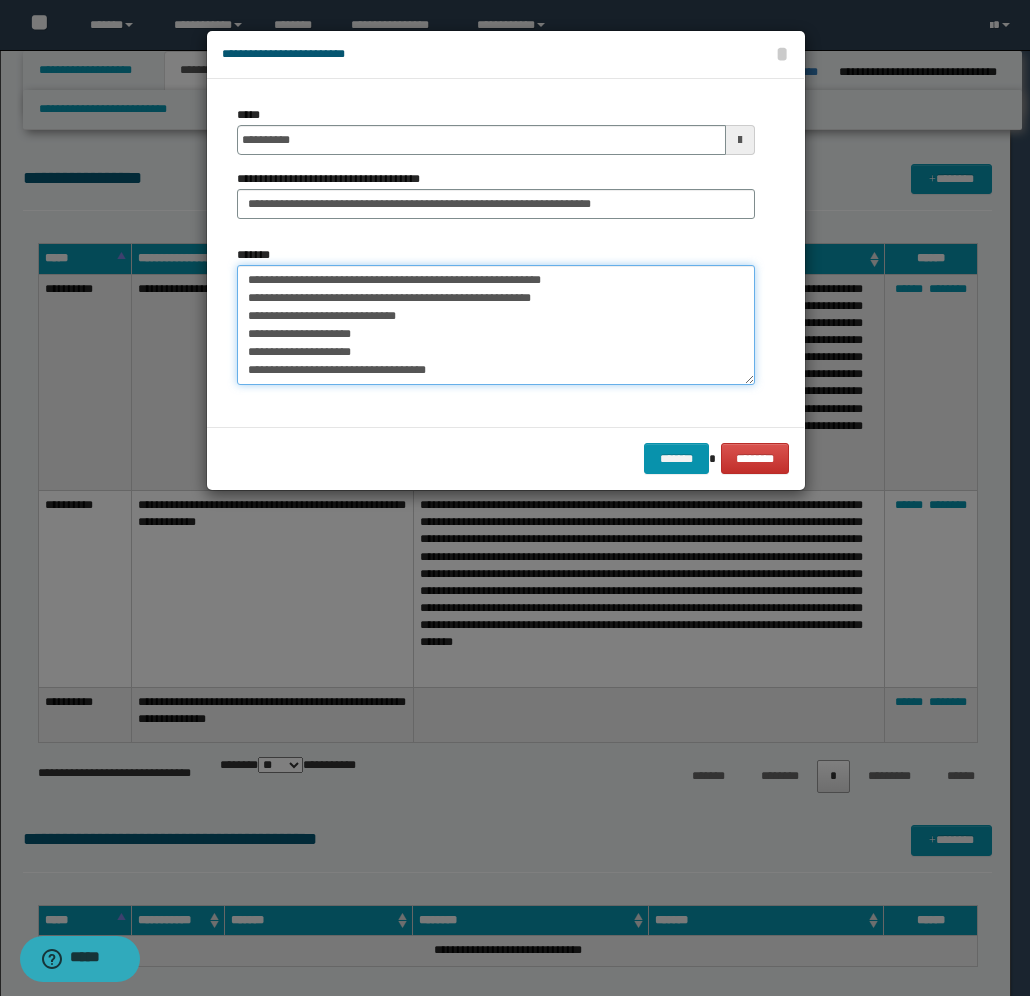 type on "**********" 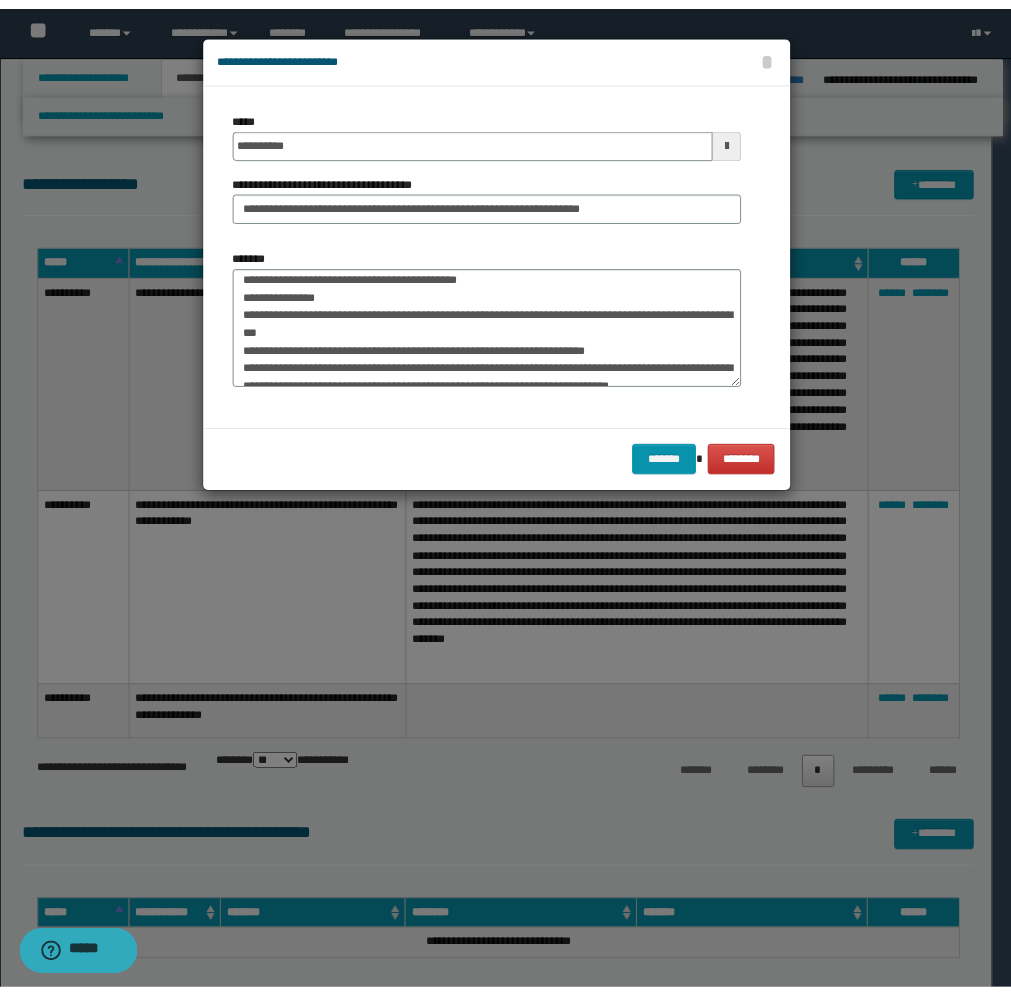 scroll, scrollTop: 0, scrollLeft: 0, axis: both 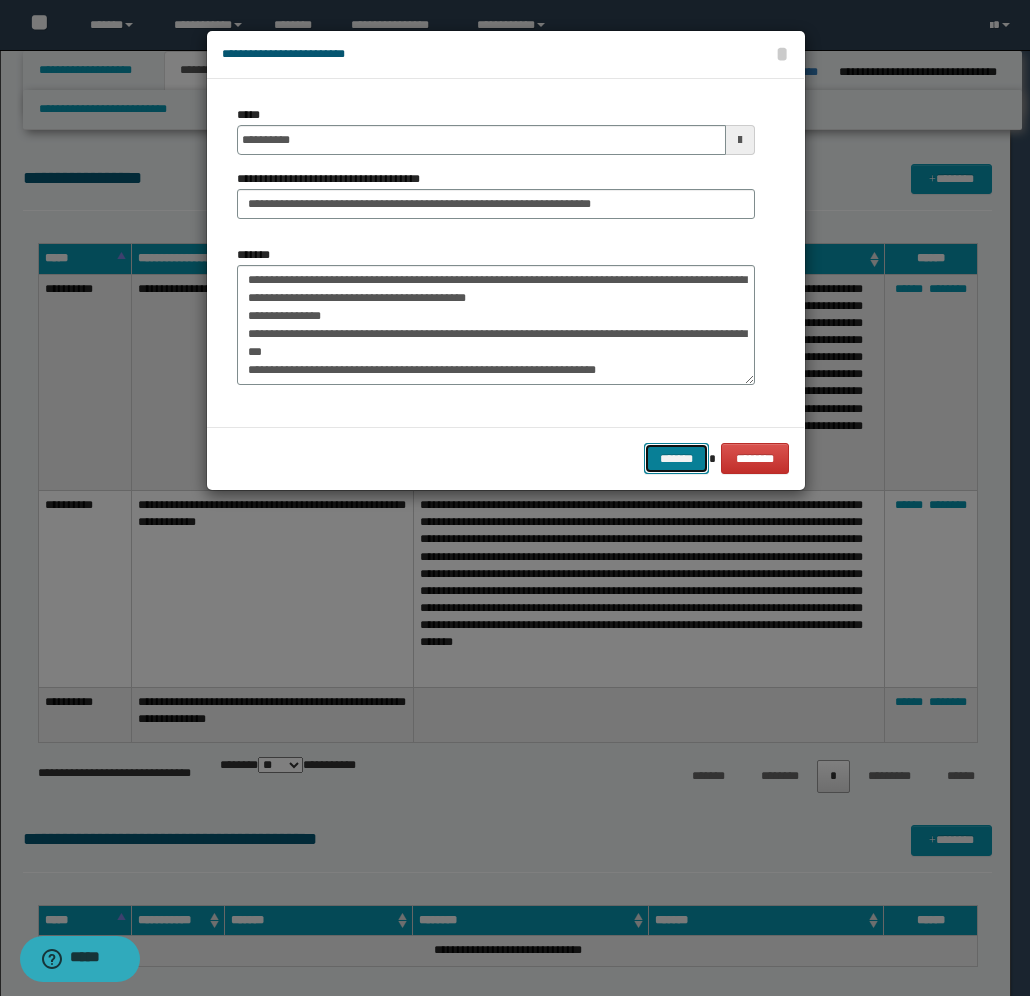 click on "*******" at bounding box center (676, 458) 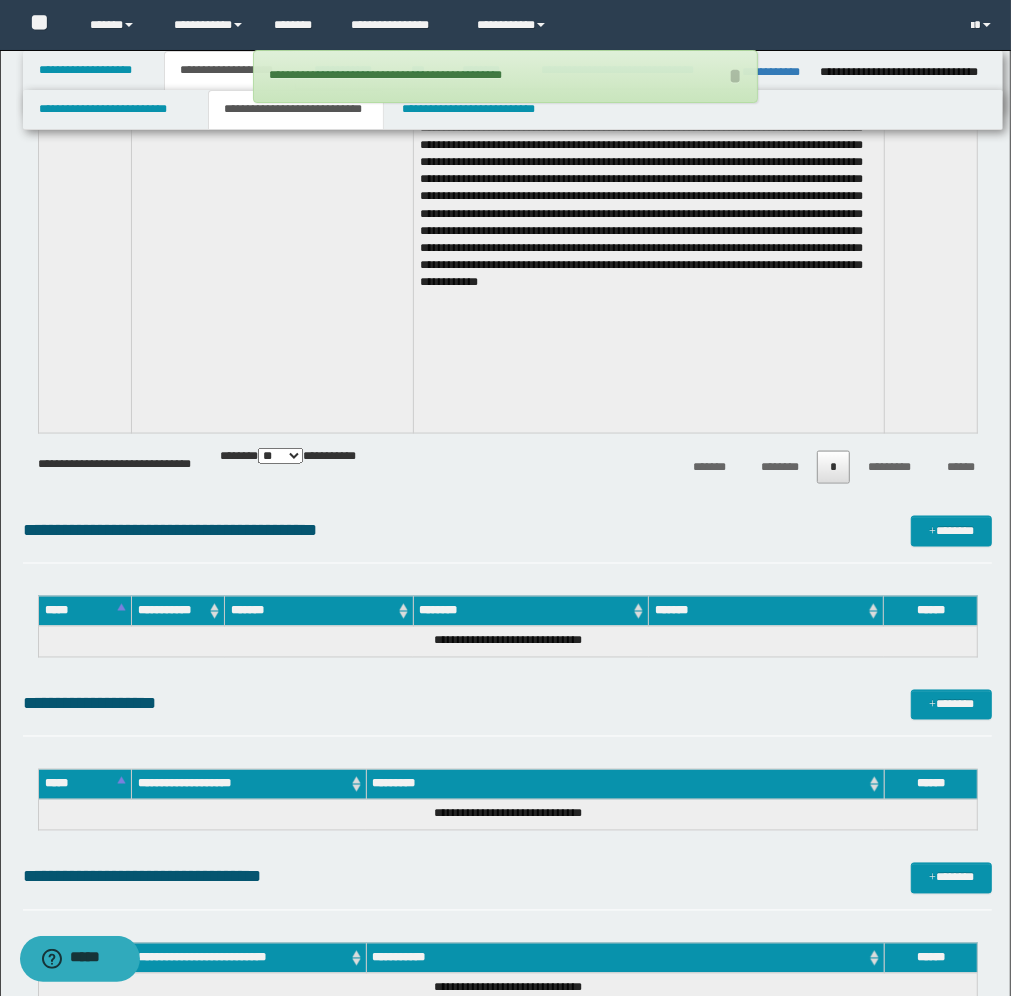 scroll, scrollTop: 1625, scrollLeft: 0, axis: vertical 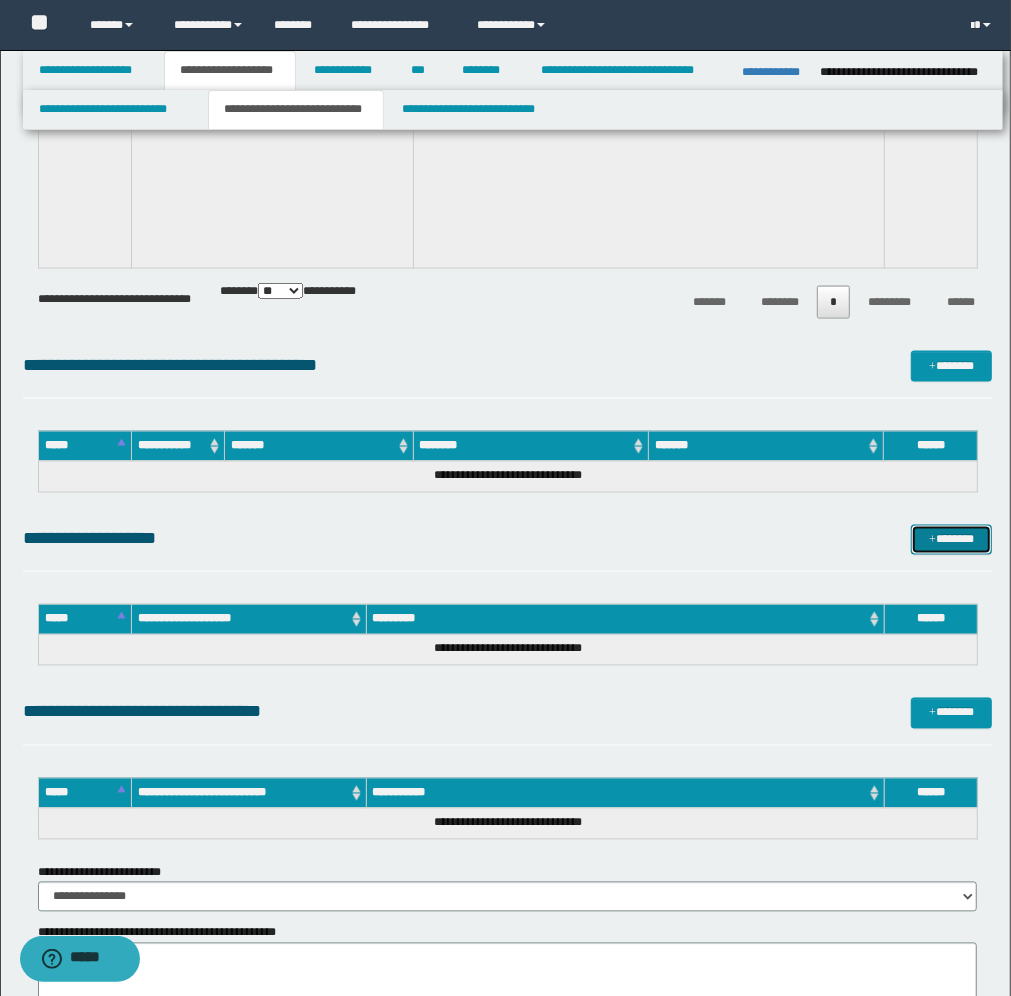 click on "*******" at bounding box center [951, 540] 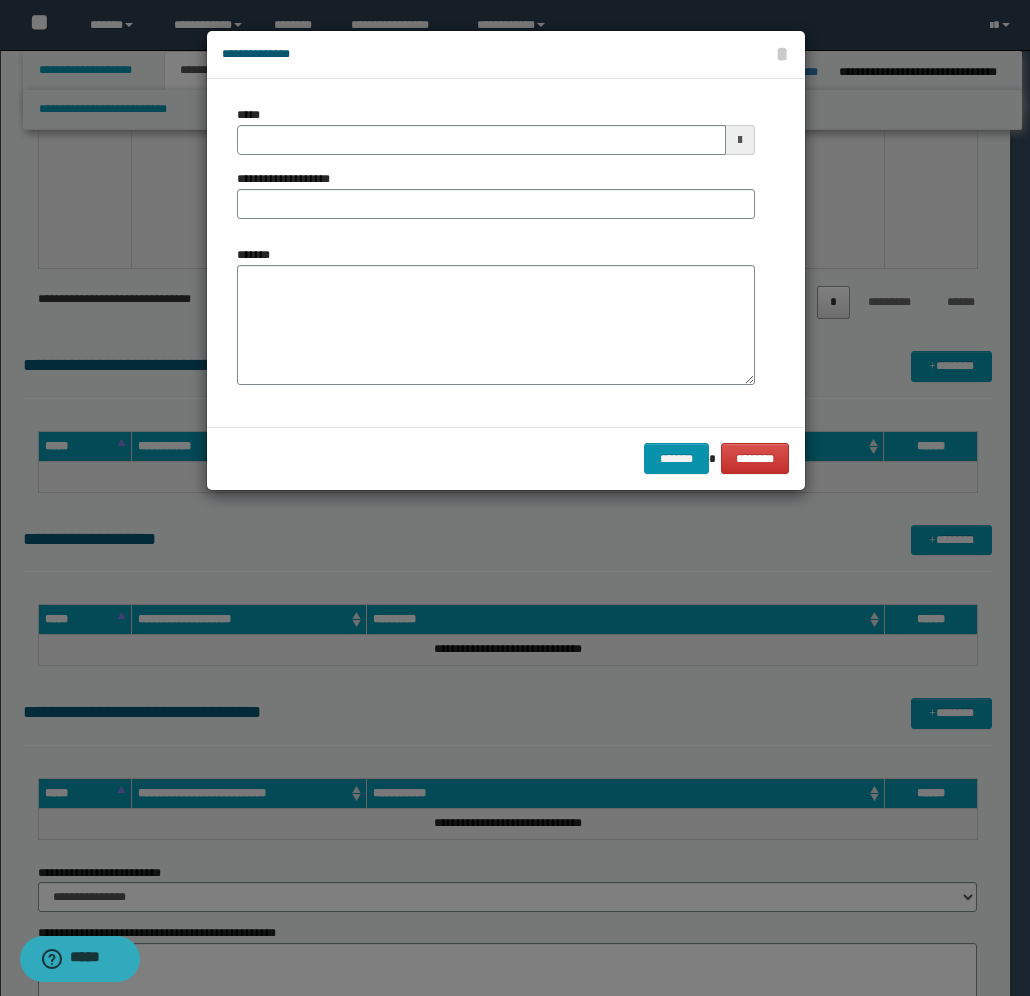 click at bounding box center (740, 140) 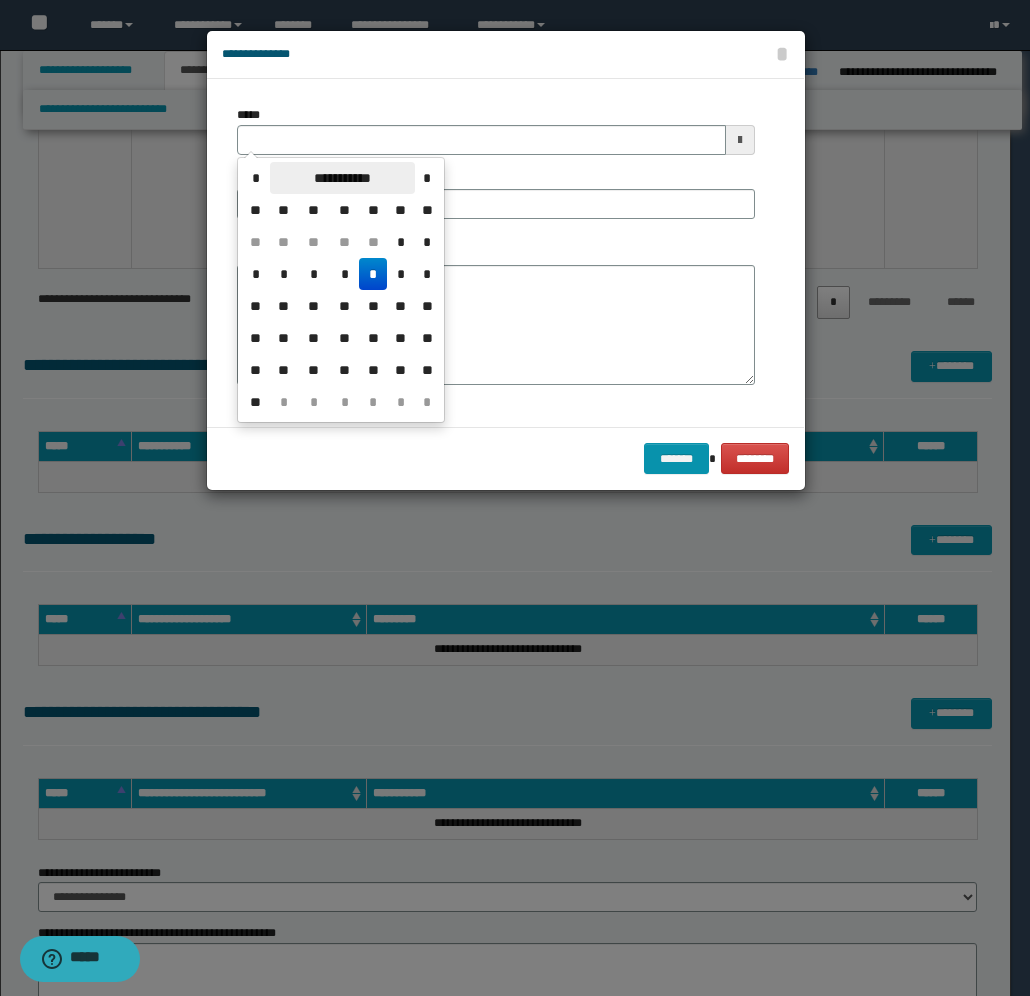 click on "**********" at bounding box center (342, 178) 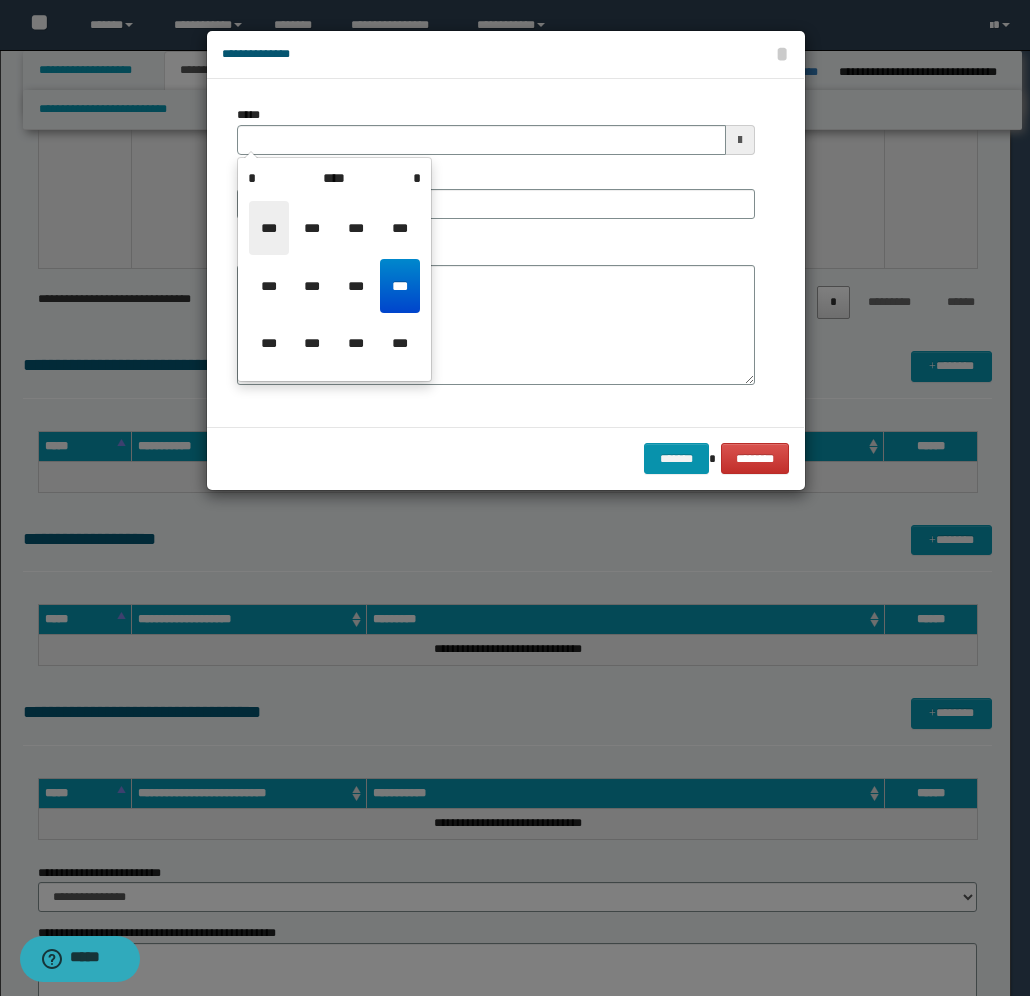 click on "***" at bounding box center [269, 228] 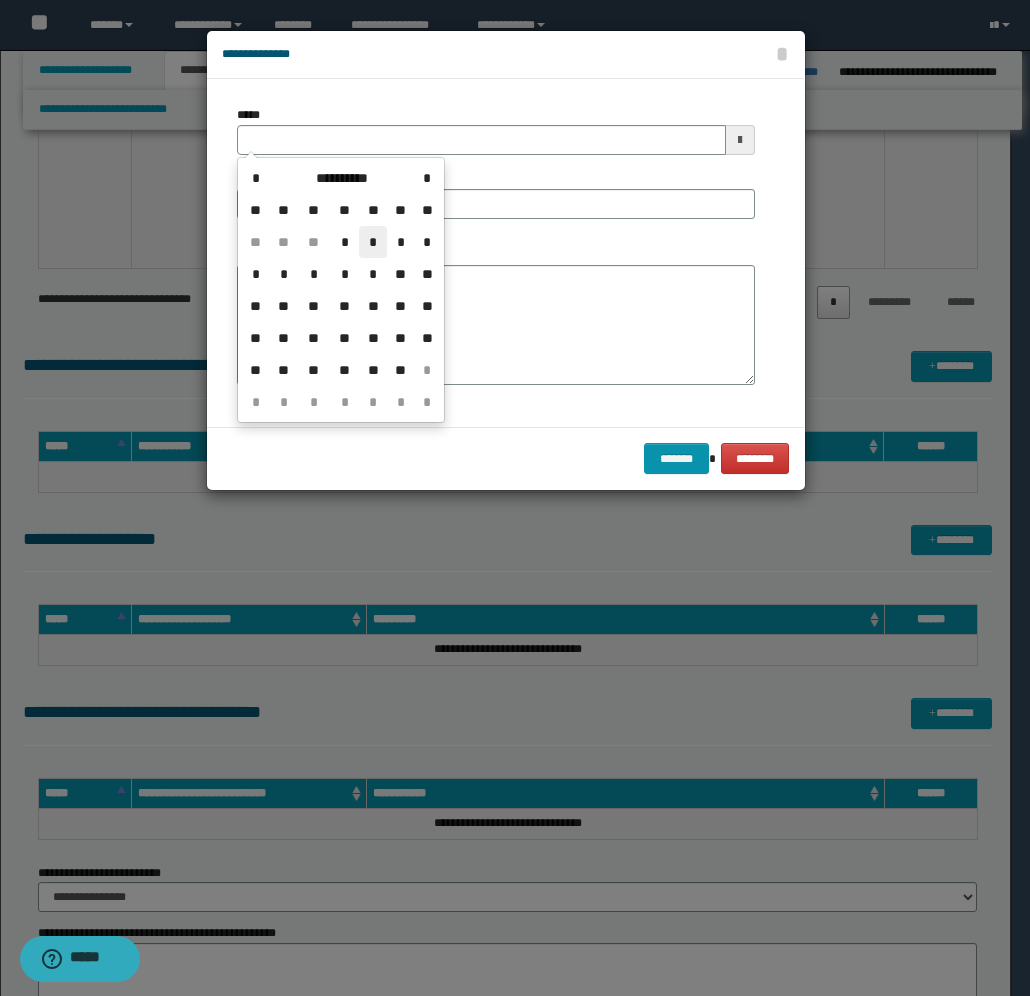 click on "*" at bounding box center [373, 242] 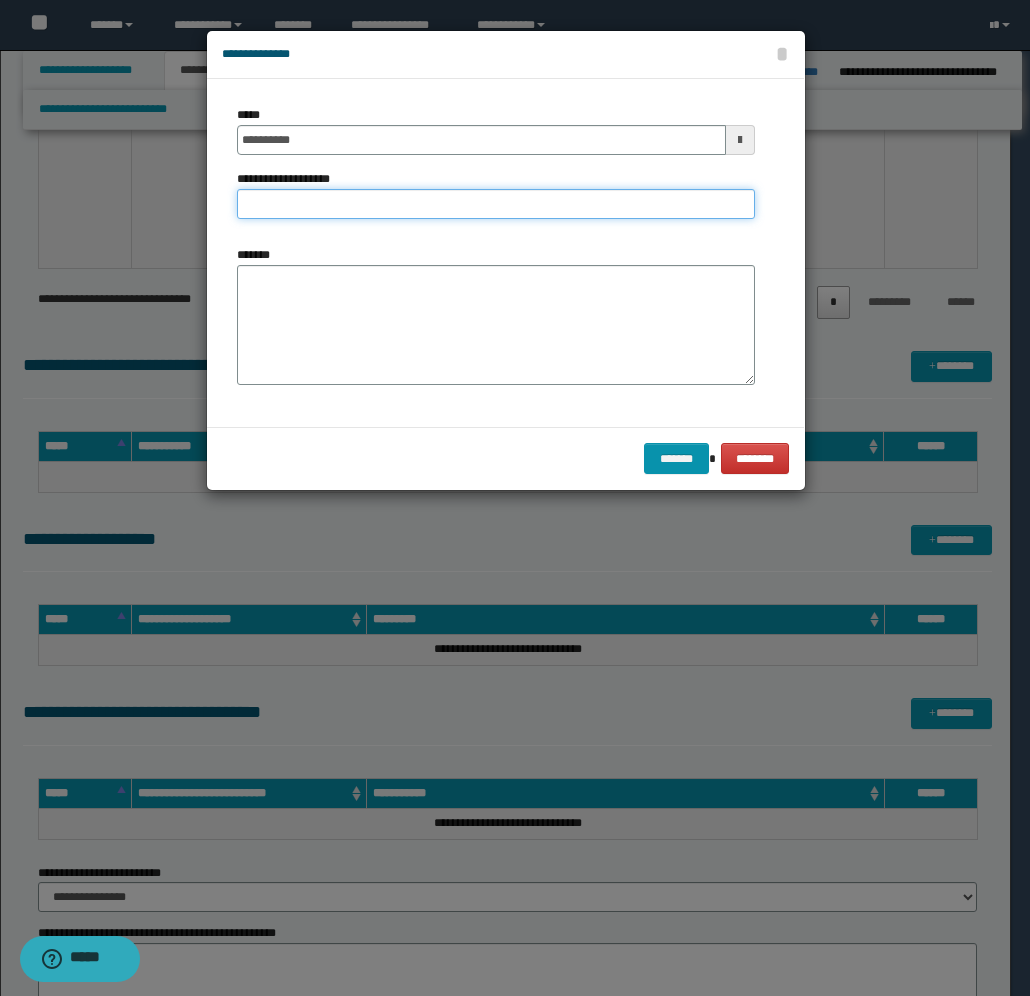 click on "**********" at bounding box center (496, 204) 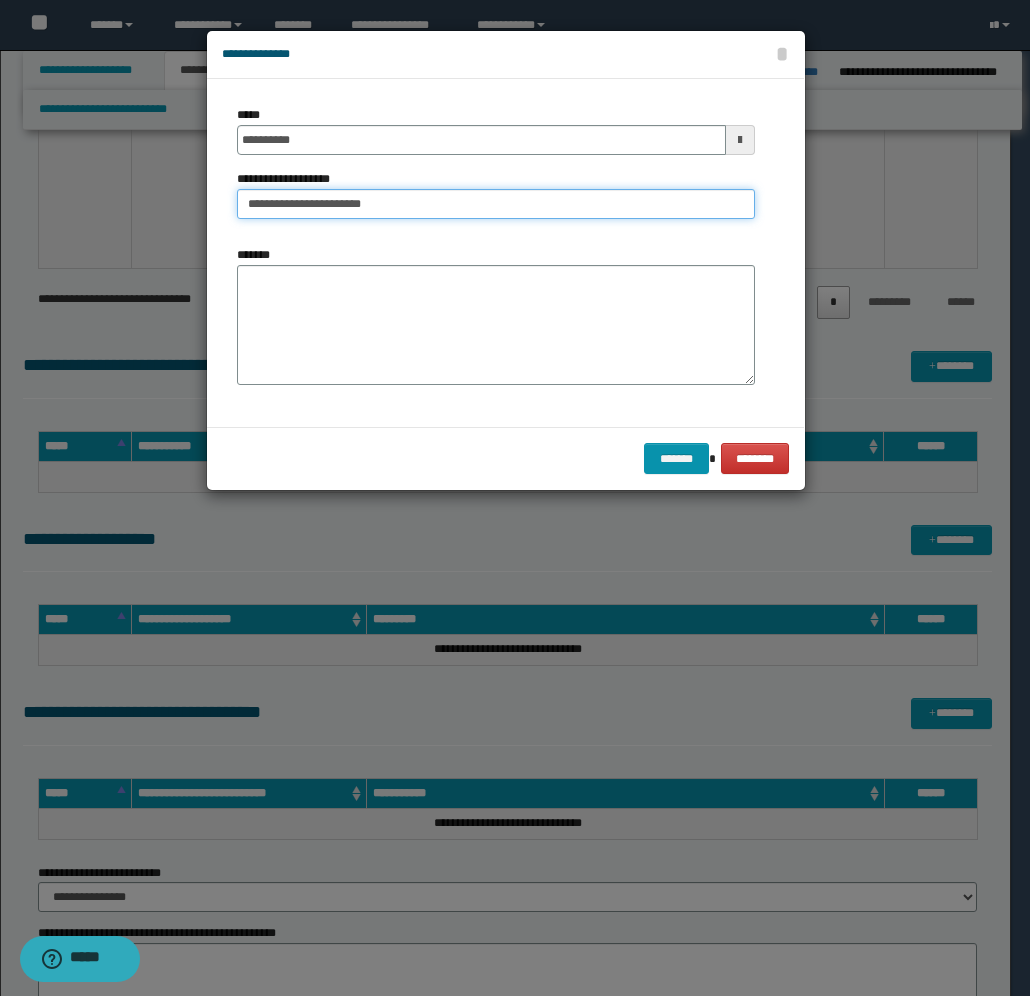 type on "**********" 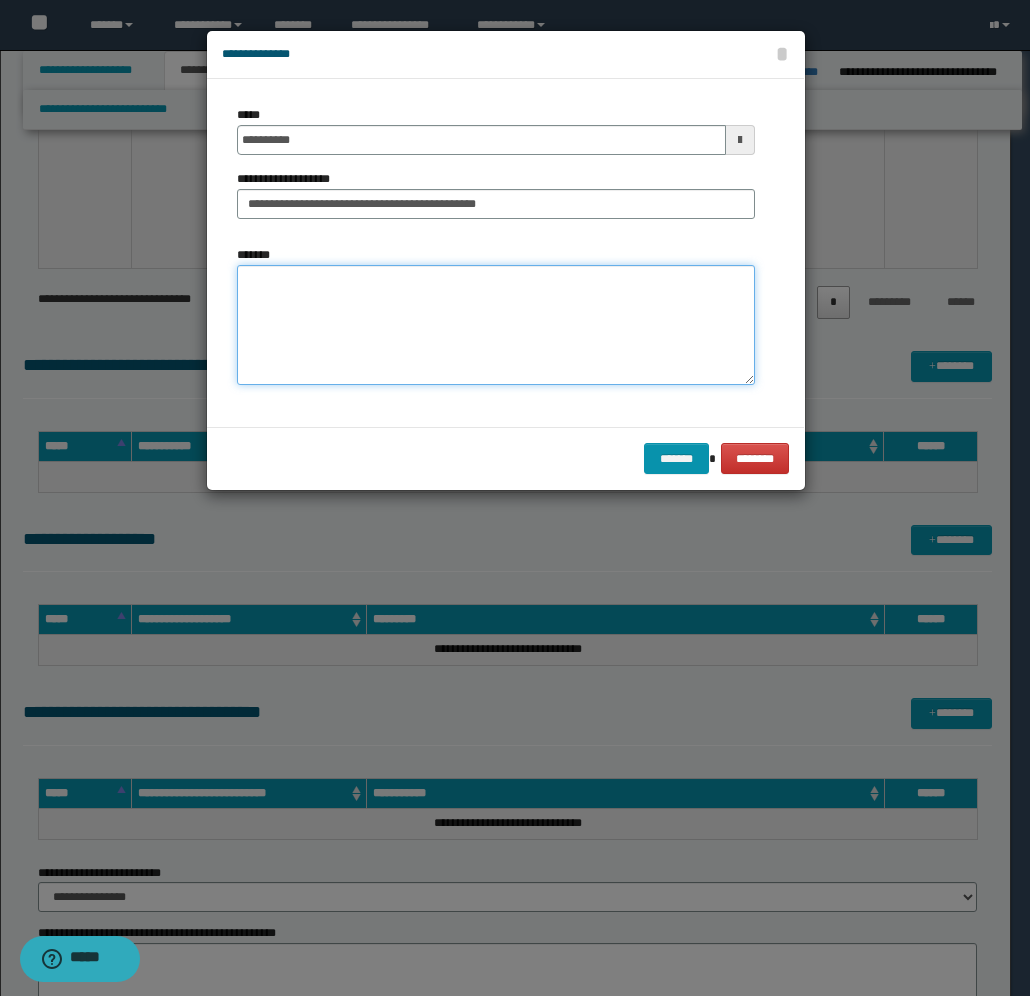 click on "*******" at bounding box center [496, 325] 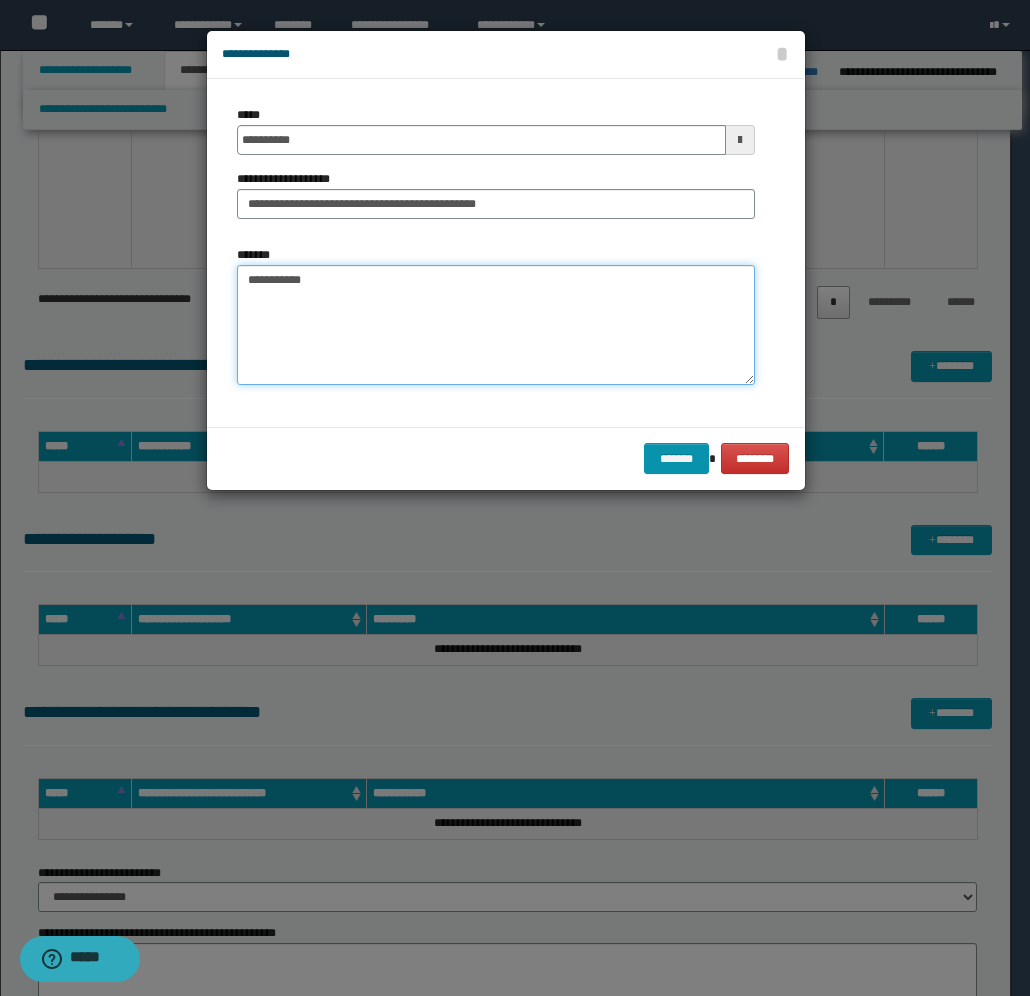 type on "**********" 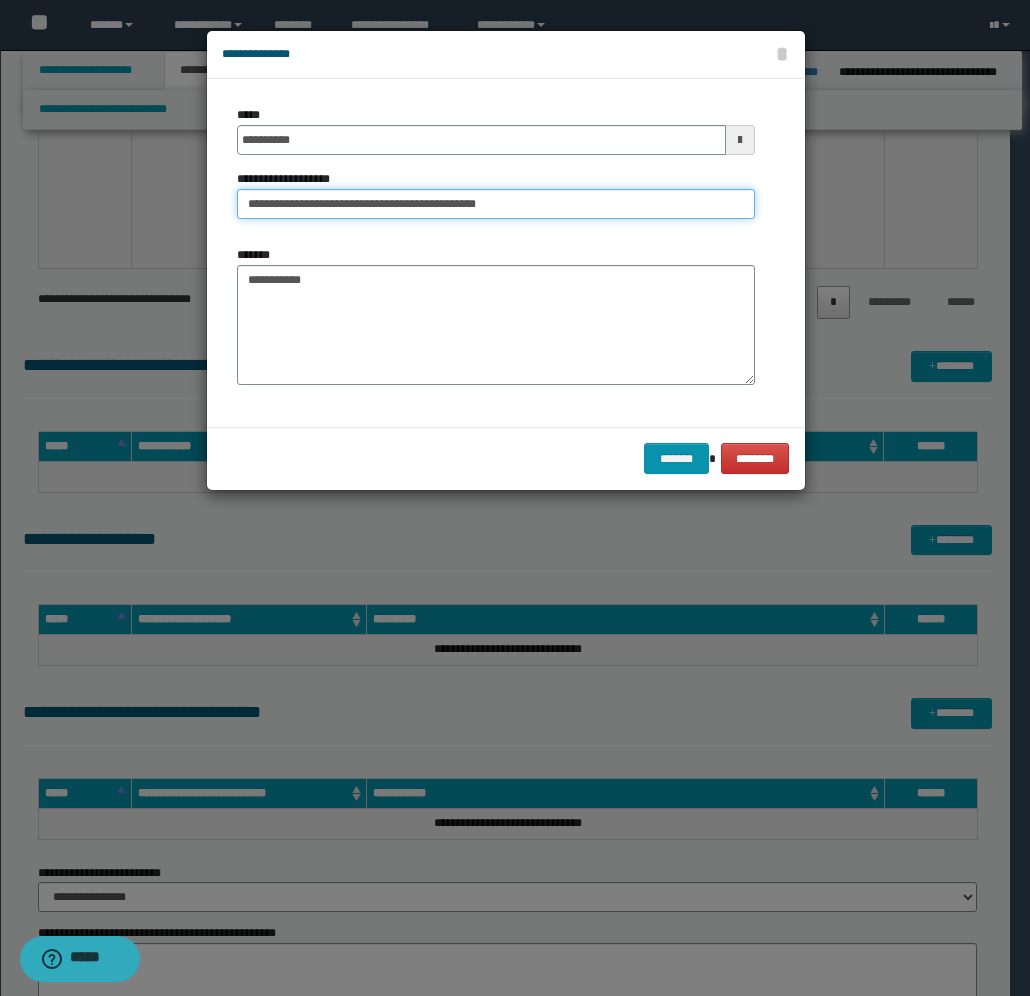 click on "**********" at bounding box center (496, 204) 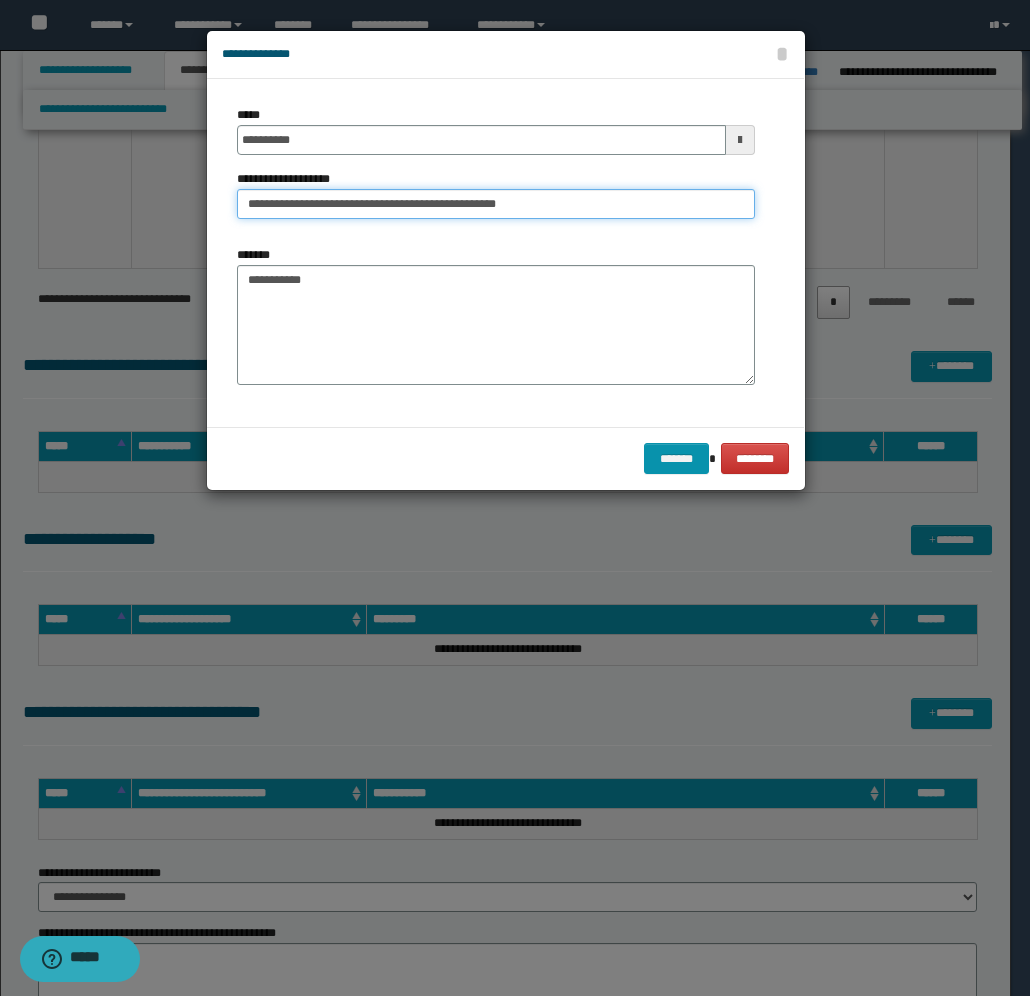 type on "**********" 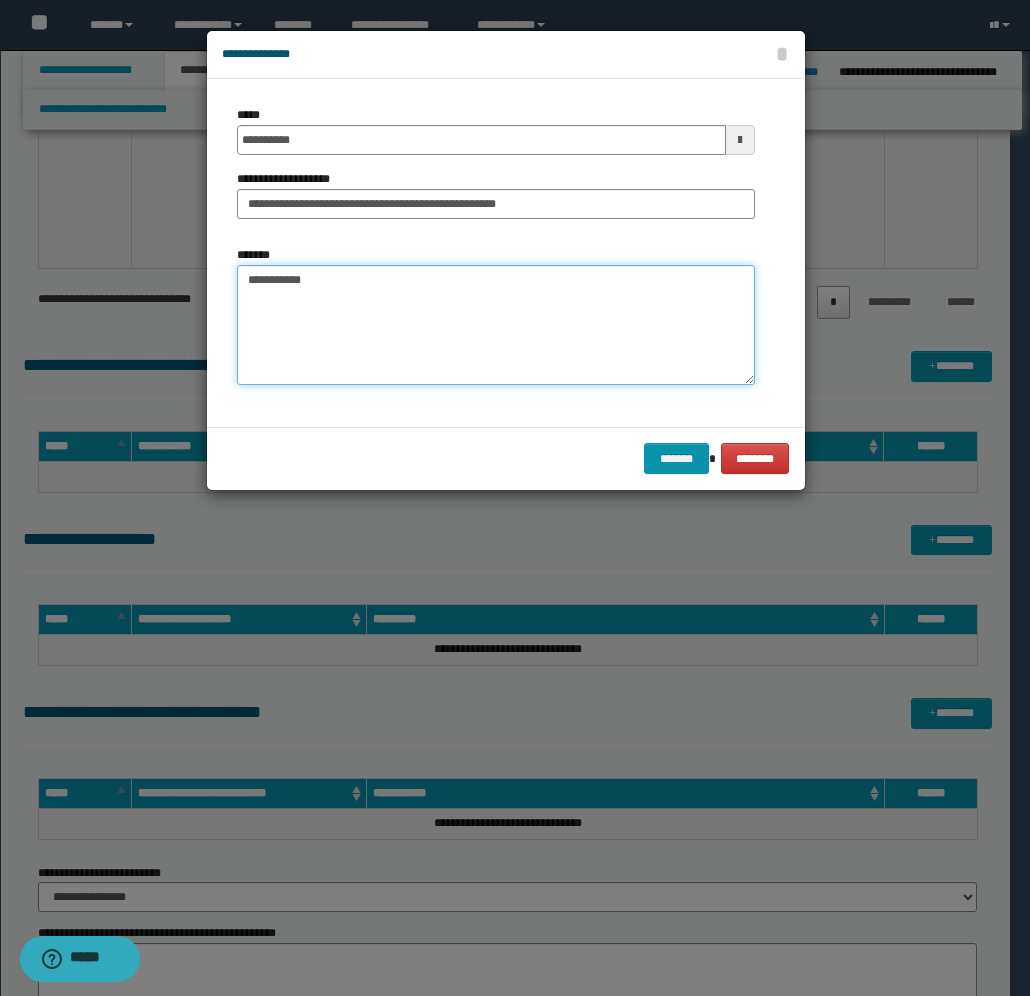 click on "**********" at bounding box center (496, 325) 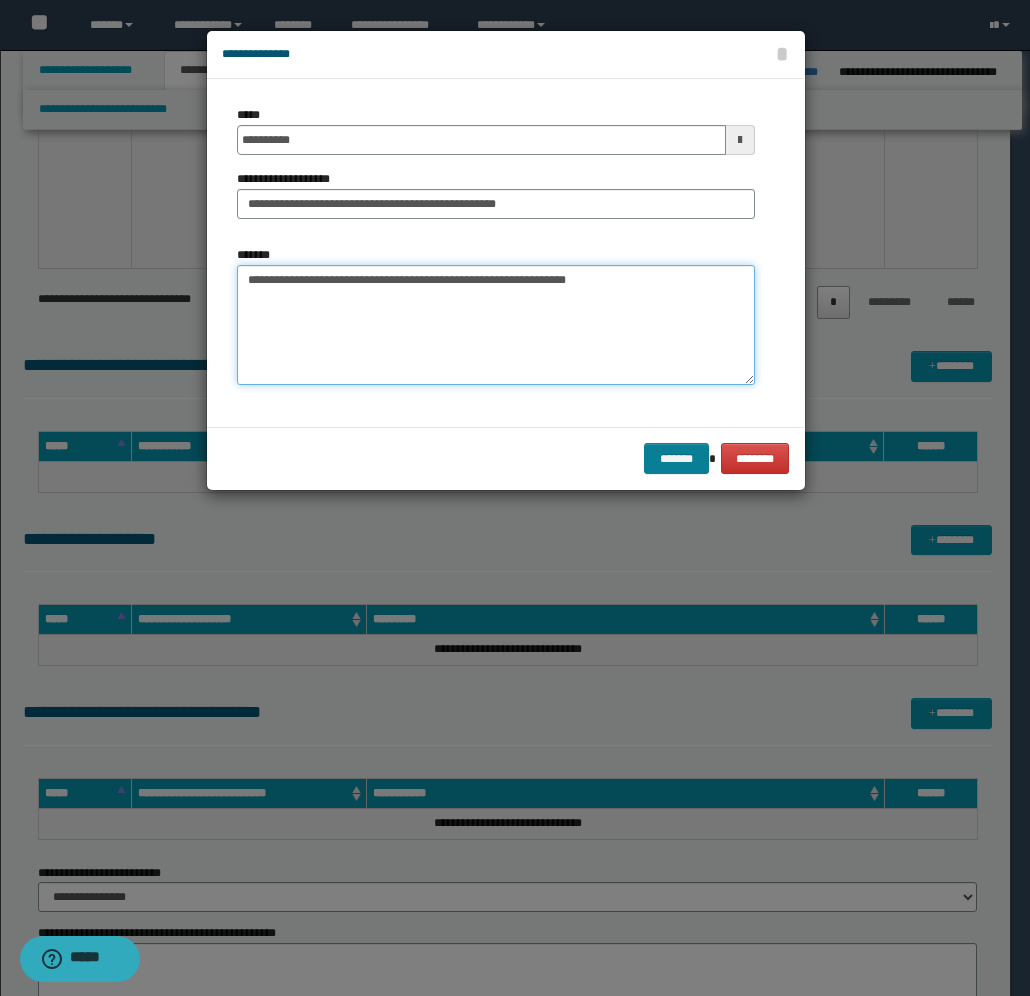 type on "**********" 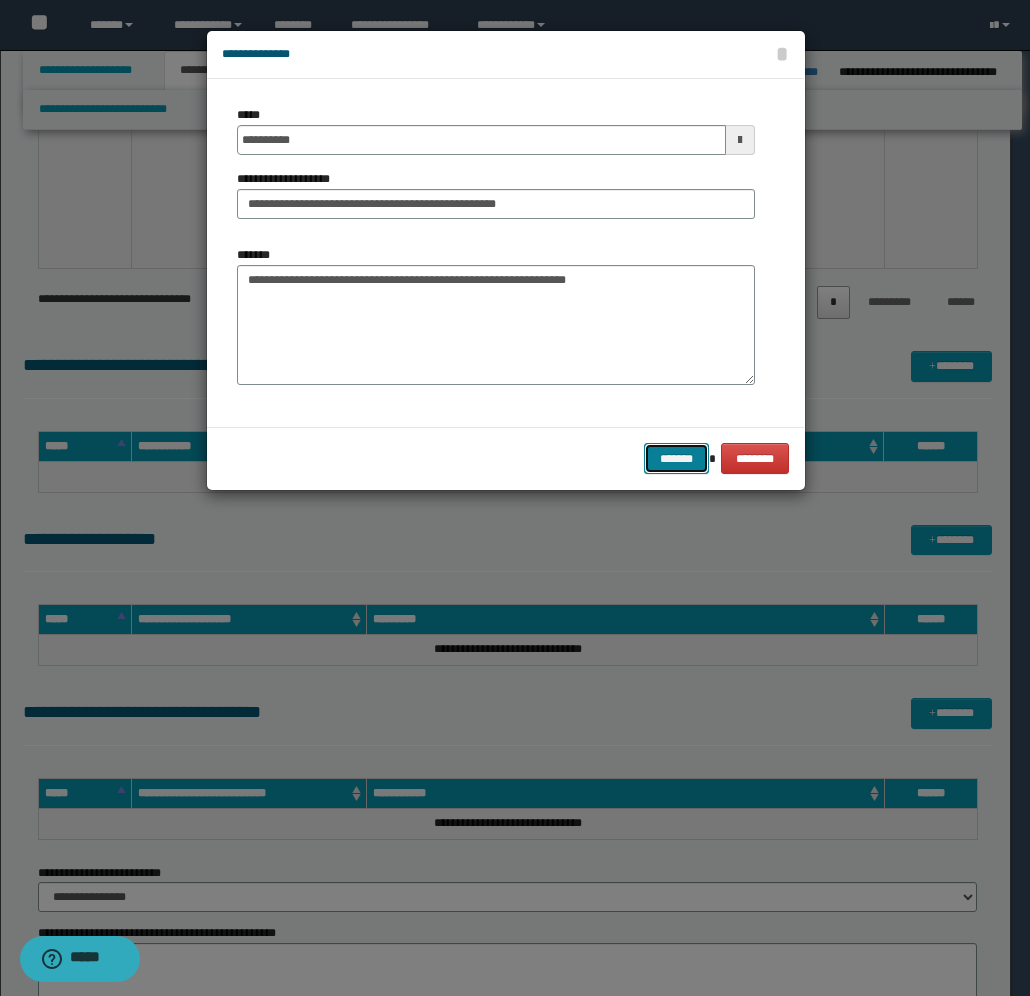 click on "*******" at bounding box center [676, 458] 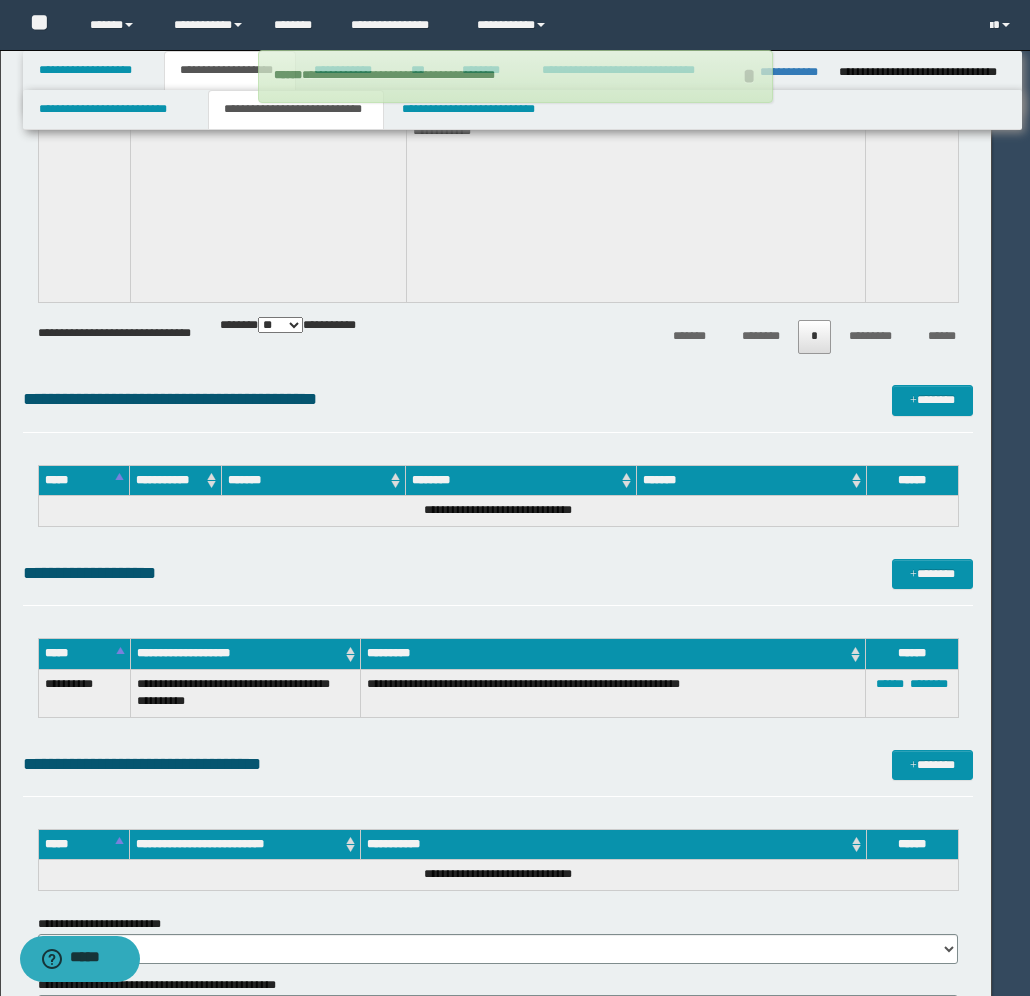 type 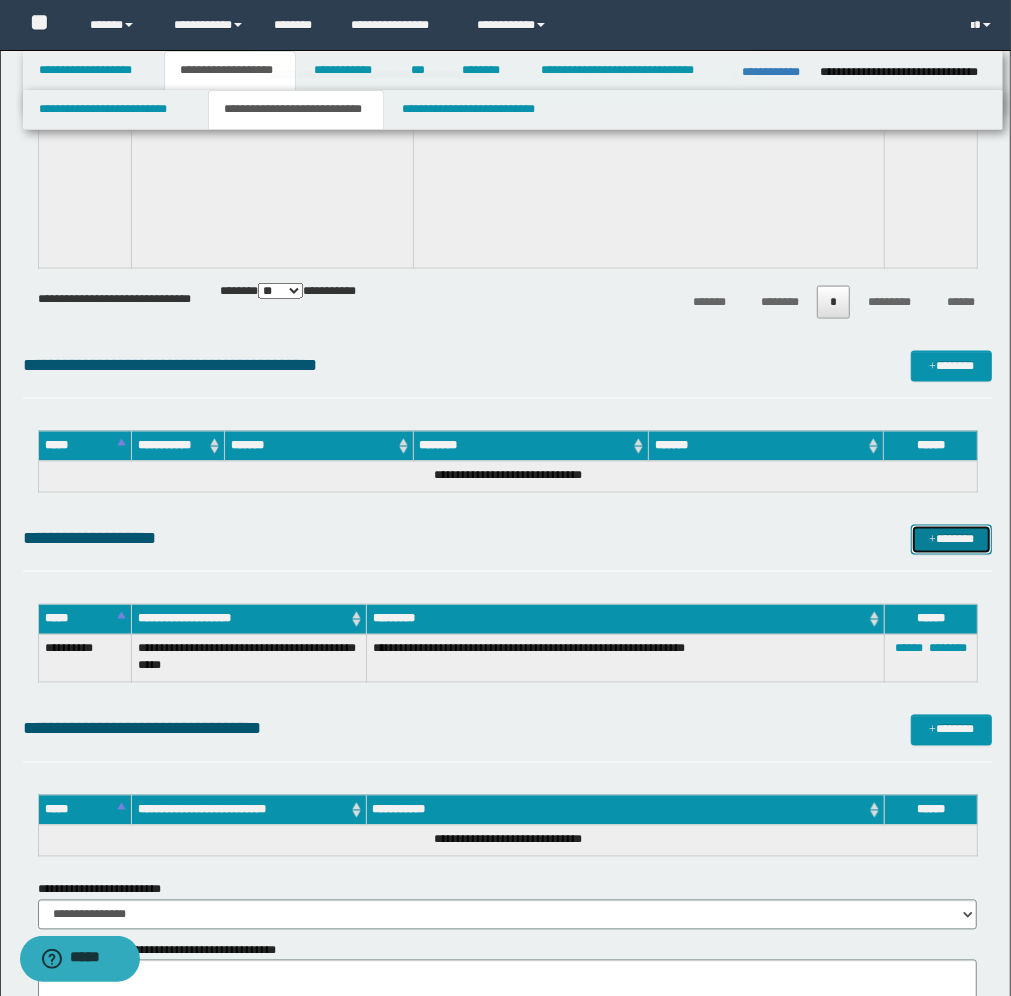 click on "*******" at bounding box center (951, 540) 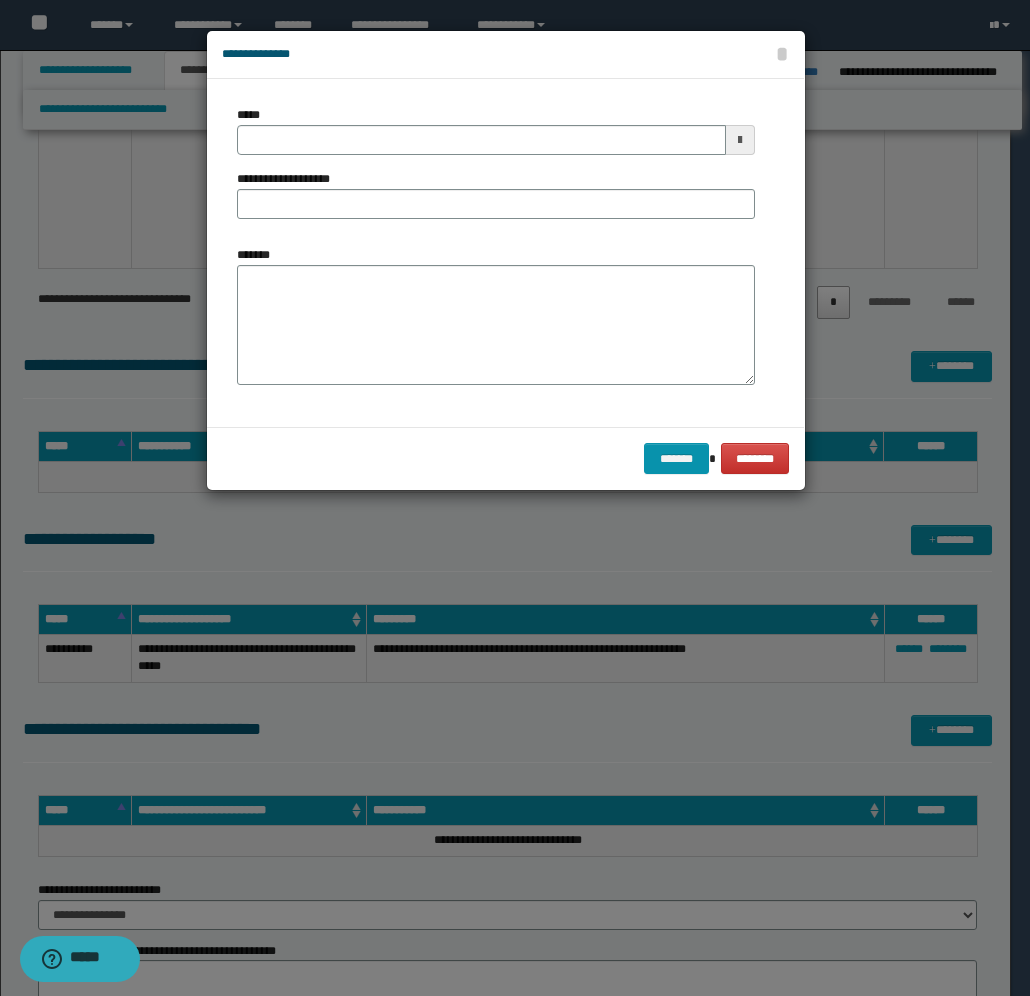 click at bounding box center (740, 140) 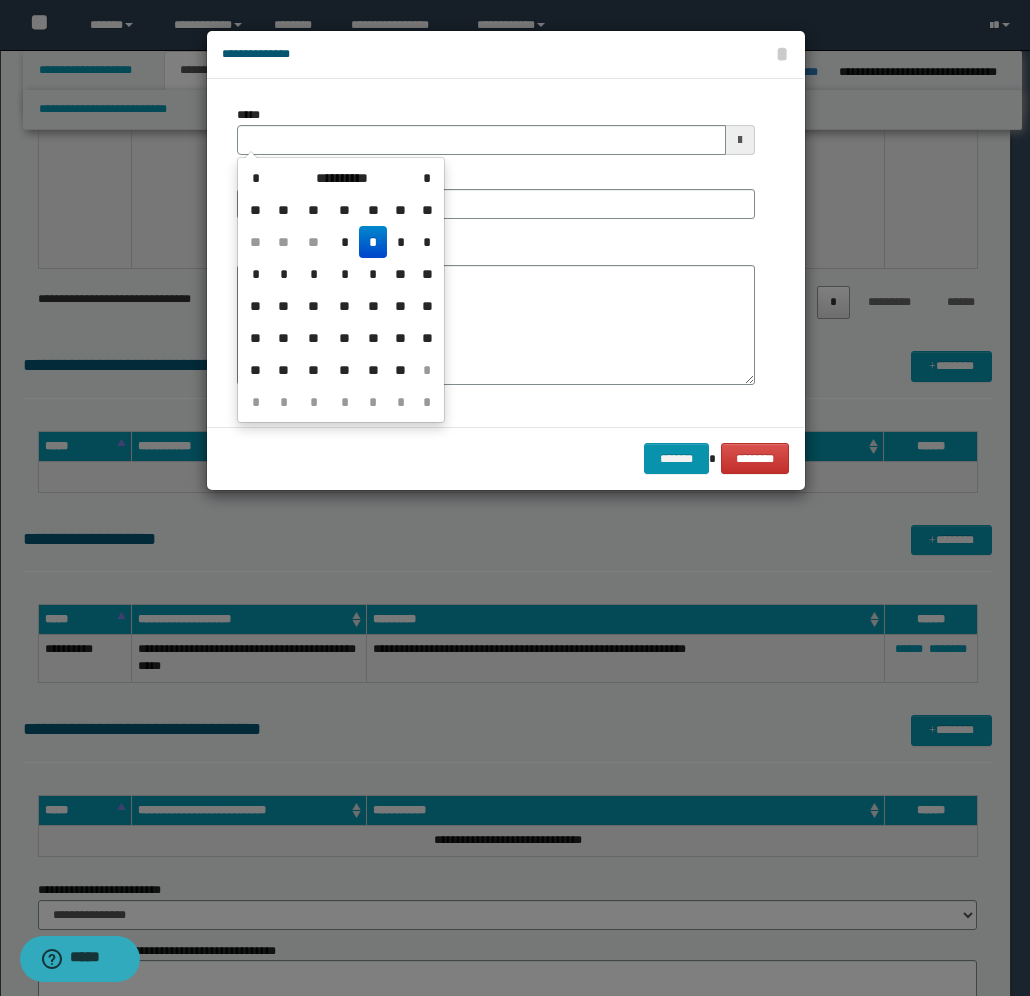 click on "*" at bounding box center (373, 242) 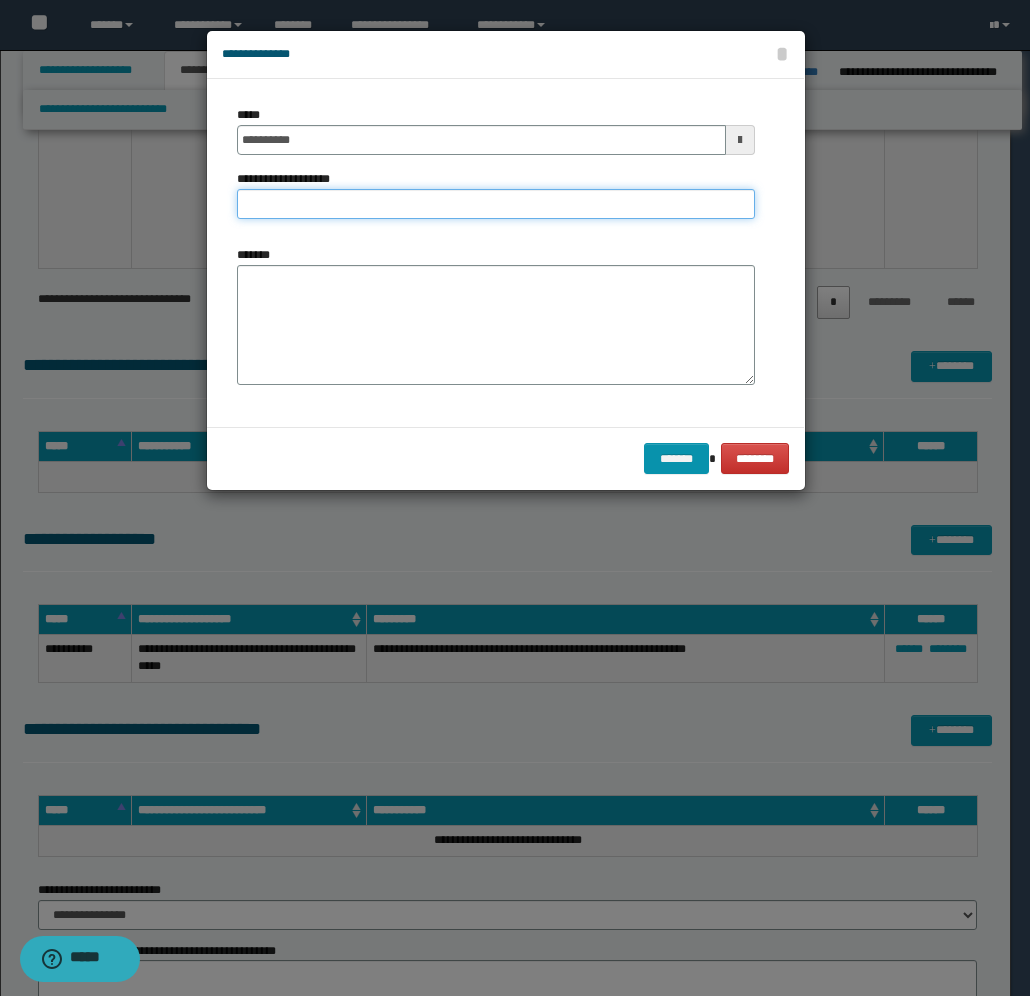 click on "**********" at bounding box center (496, 204) 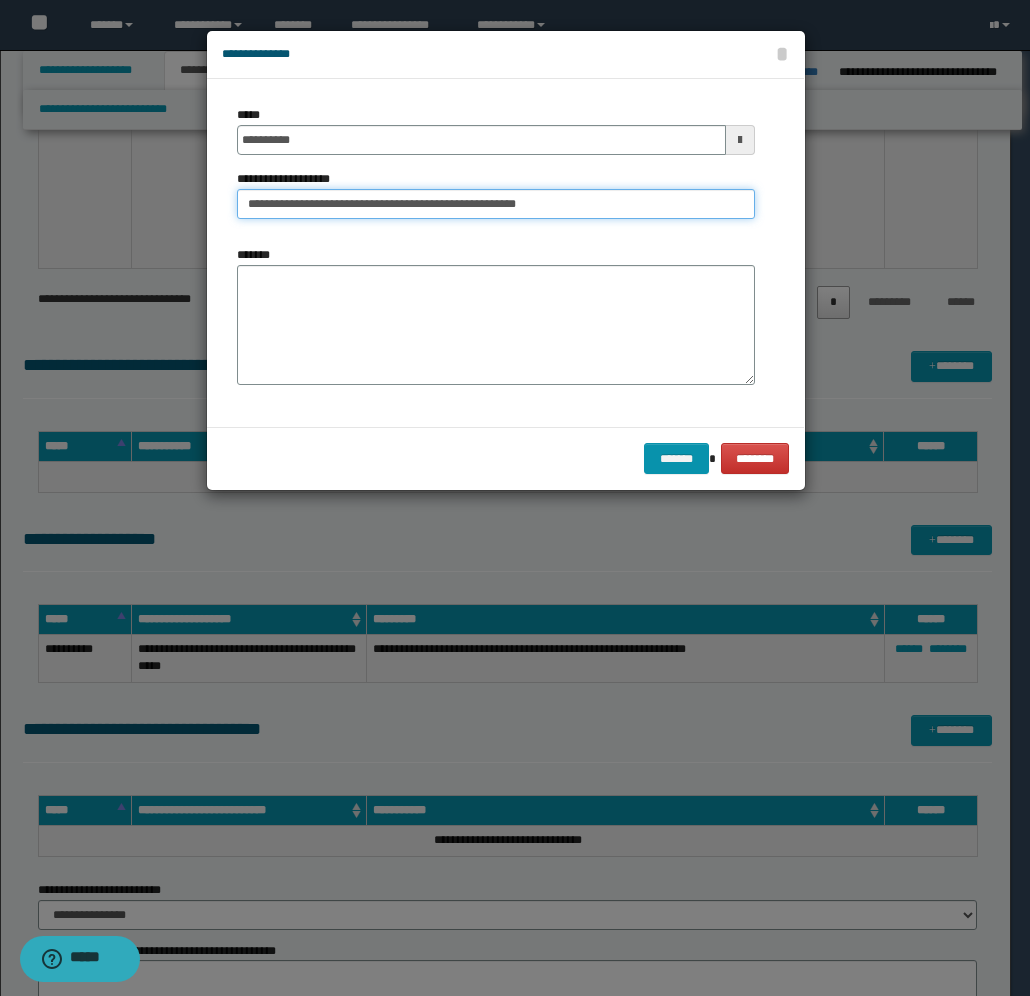 type on "**********" 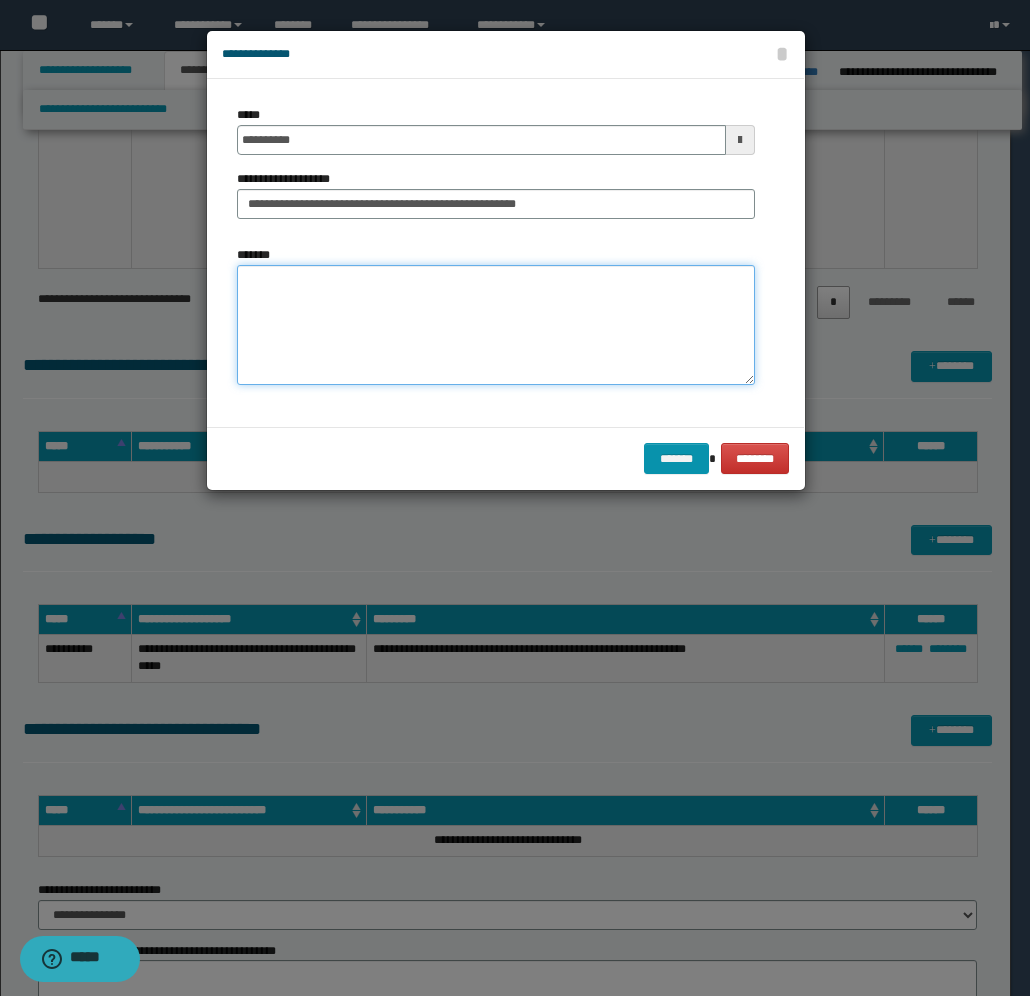 click on "*******" at bounding box center [496, 325] 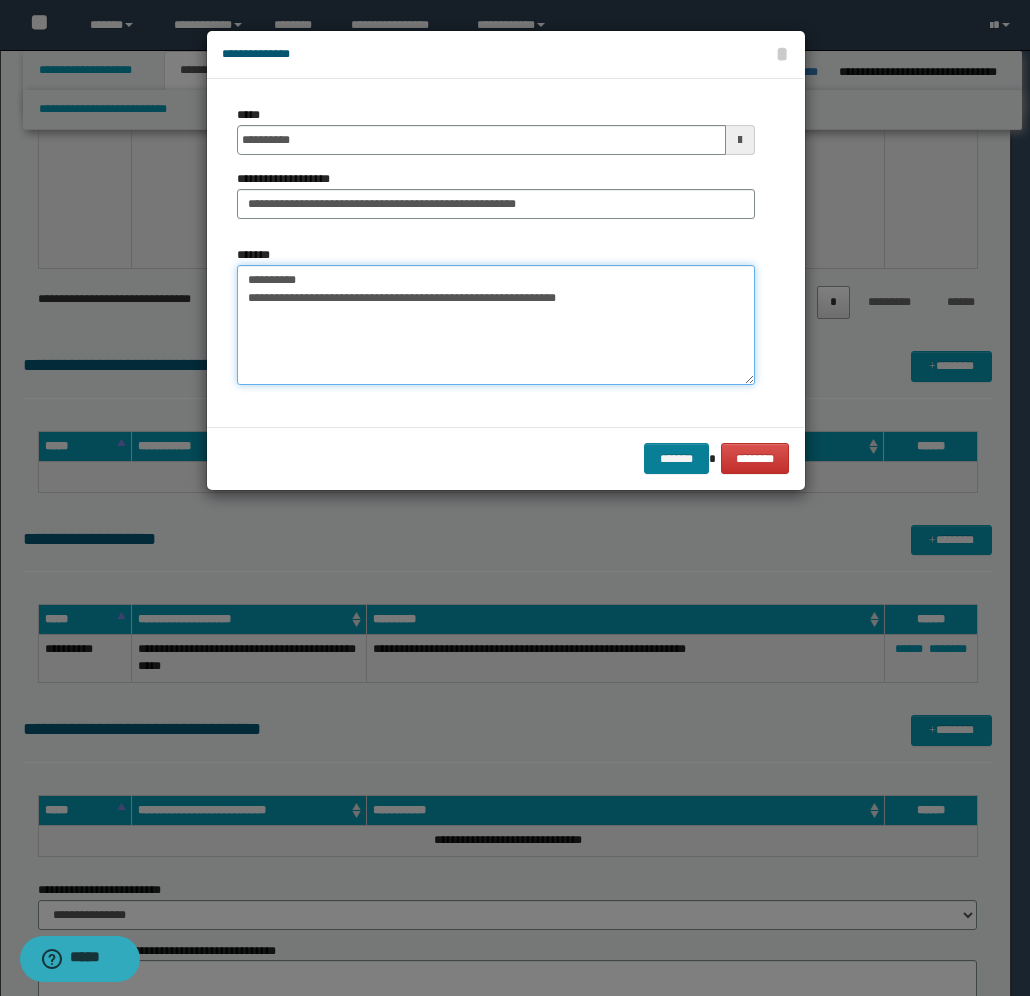 type on "**********" 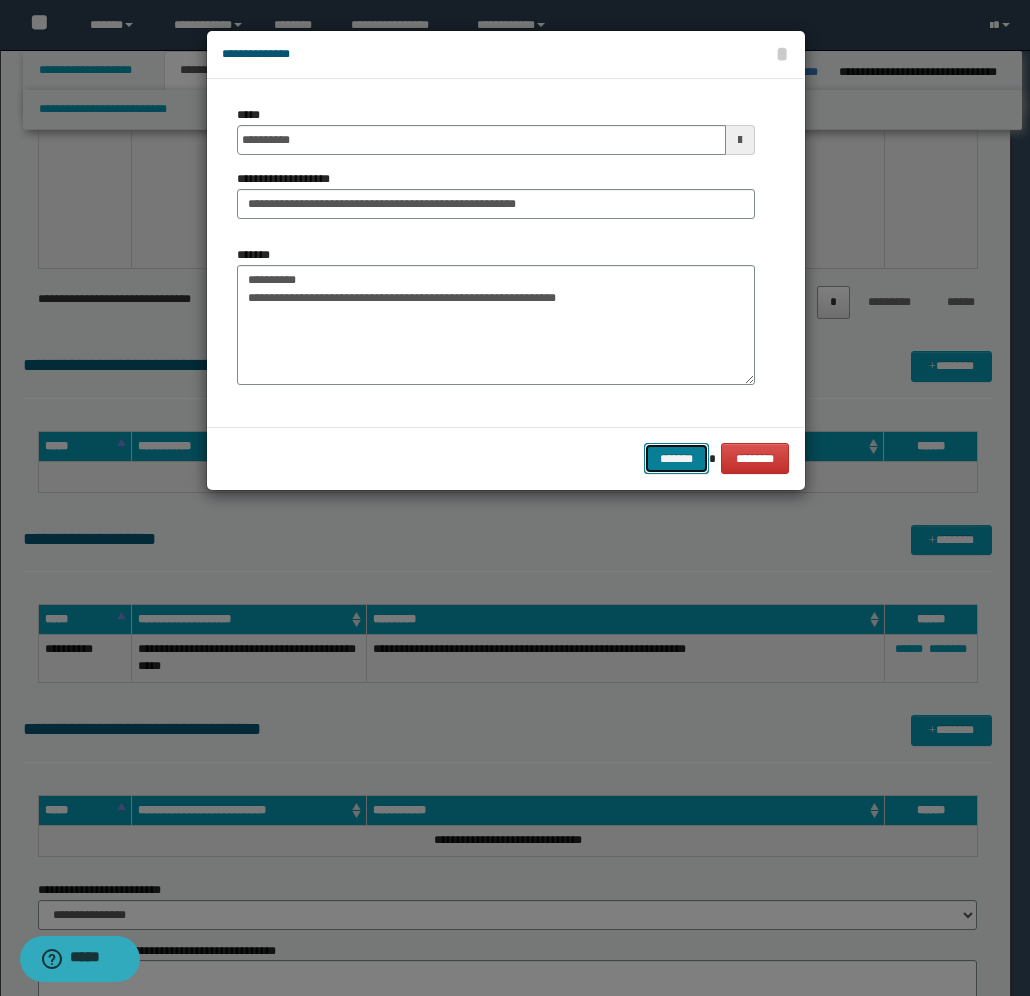 click on "*******" at bounding box center [676, 458] 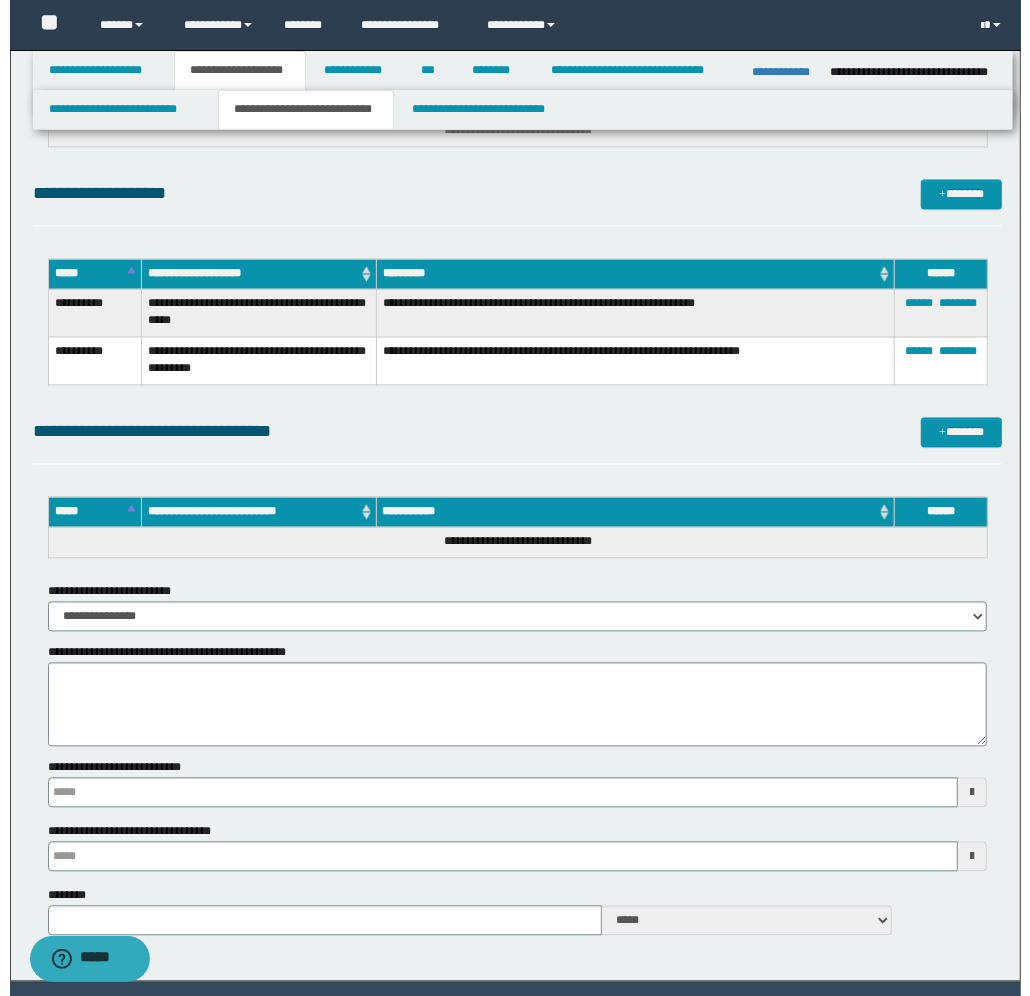 scroll, scrollTop: 2000, scrollLeft: 0, axis: vertical 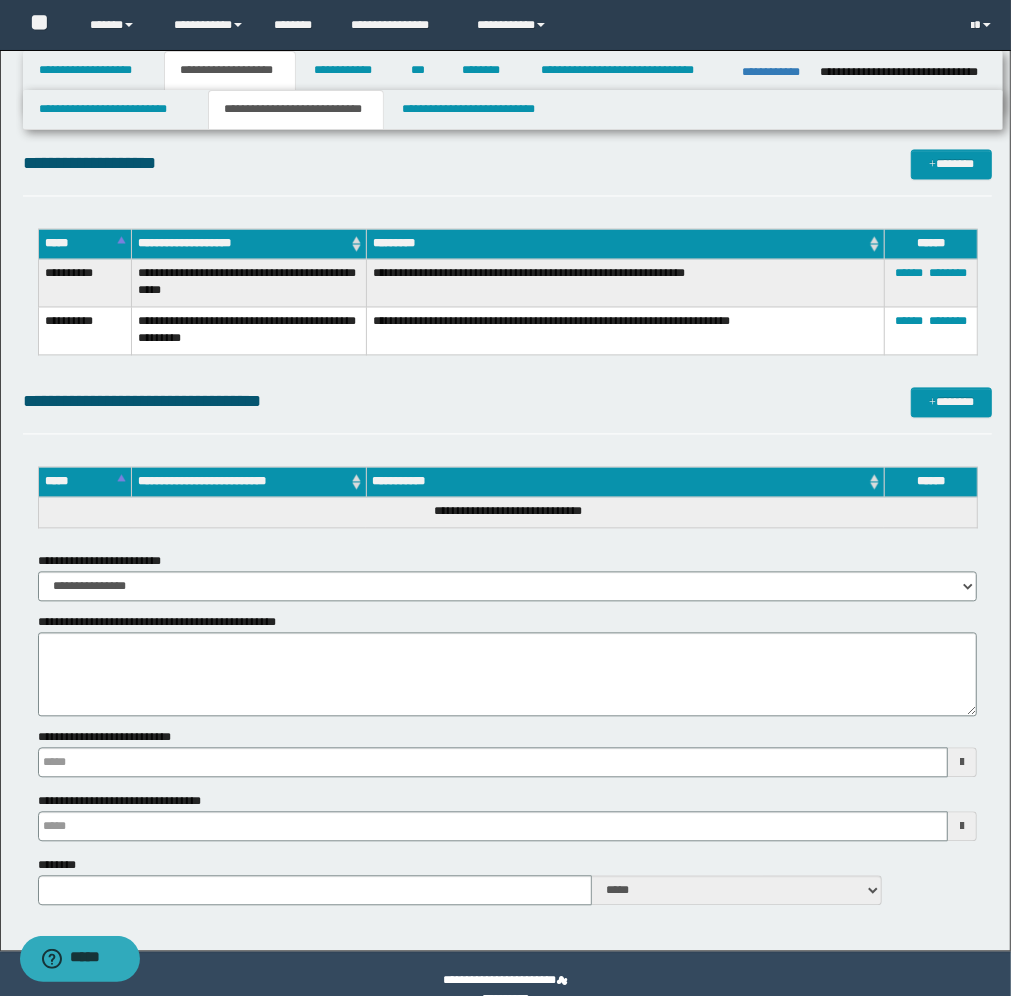 type 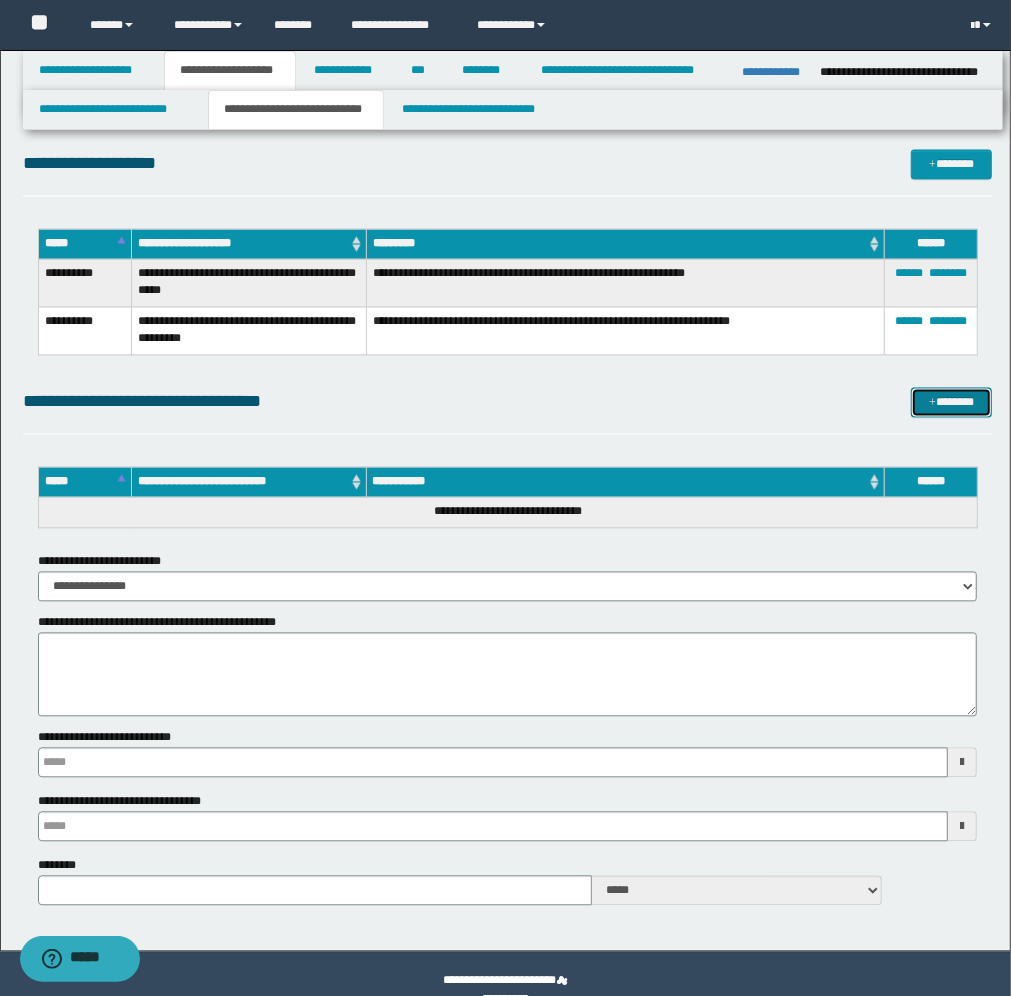 click on "*******" at bounding box center (951, 403) 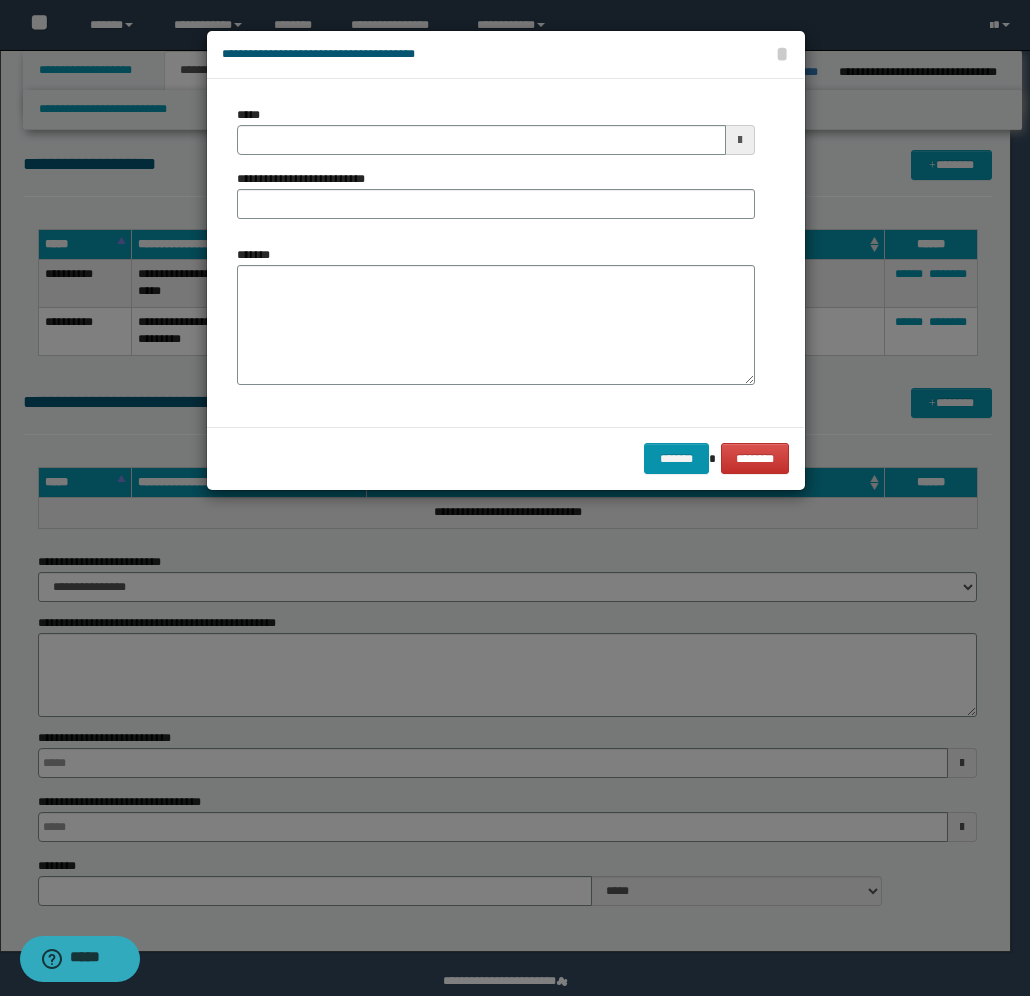 click at bounding box center (740, 140) 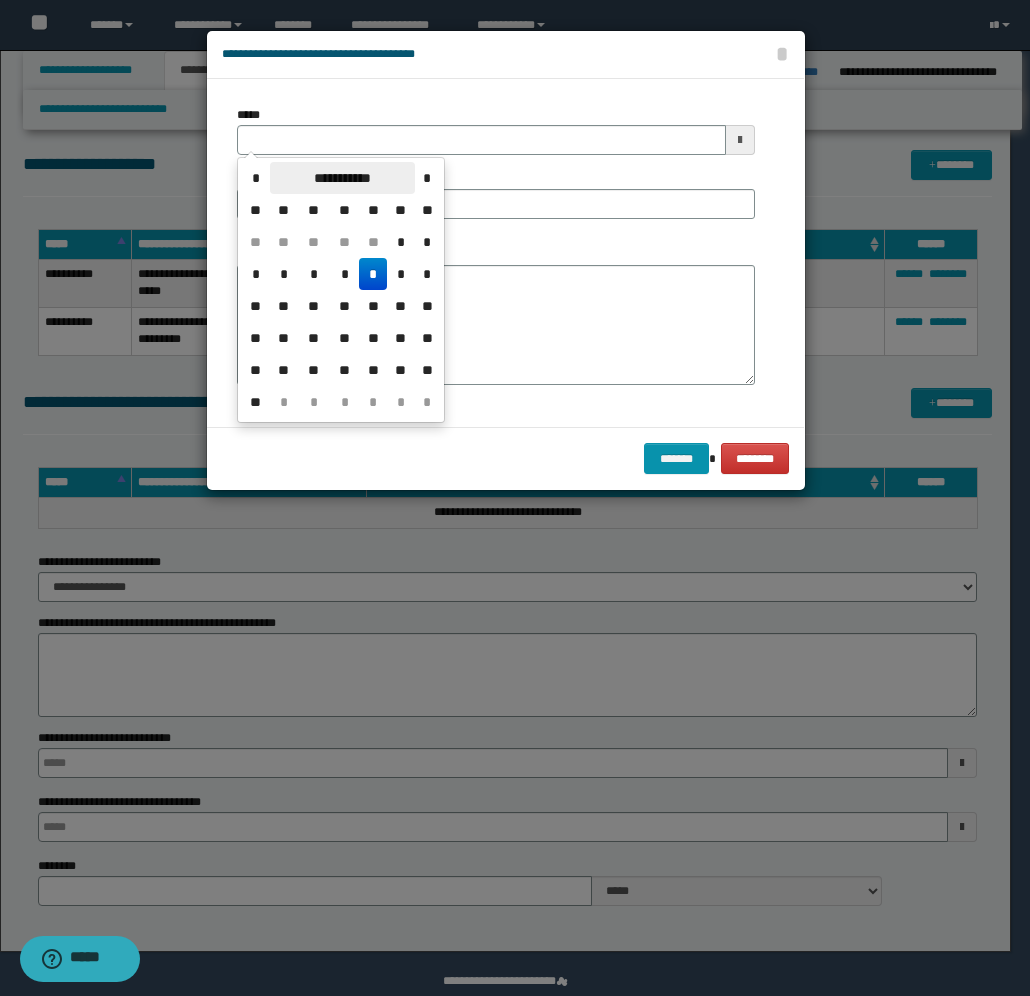 click on "**********" at bounding box center [342, 178] 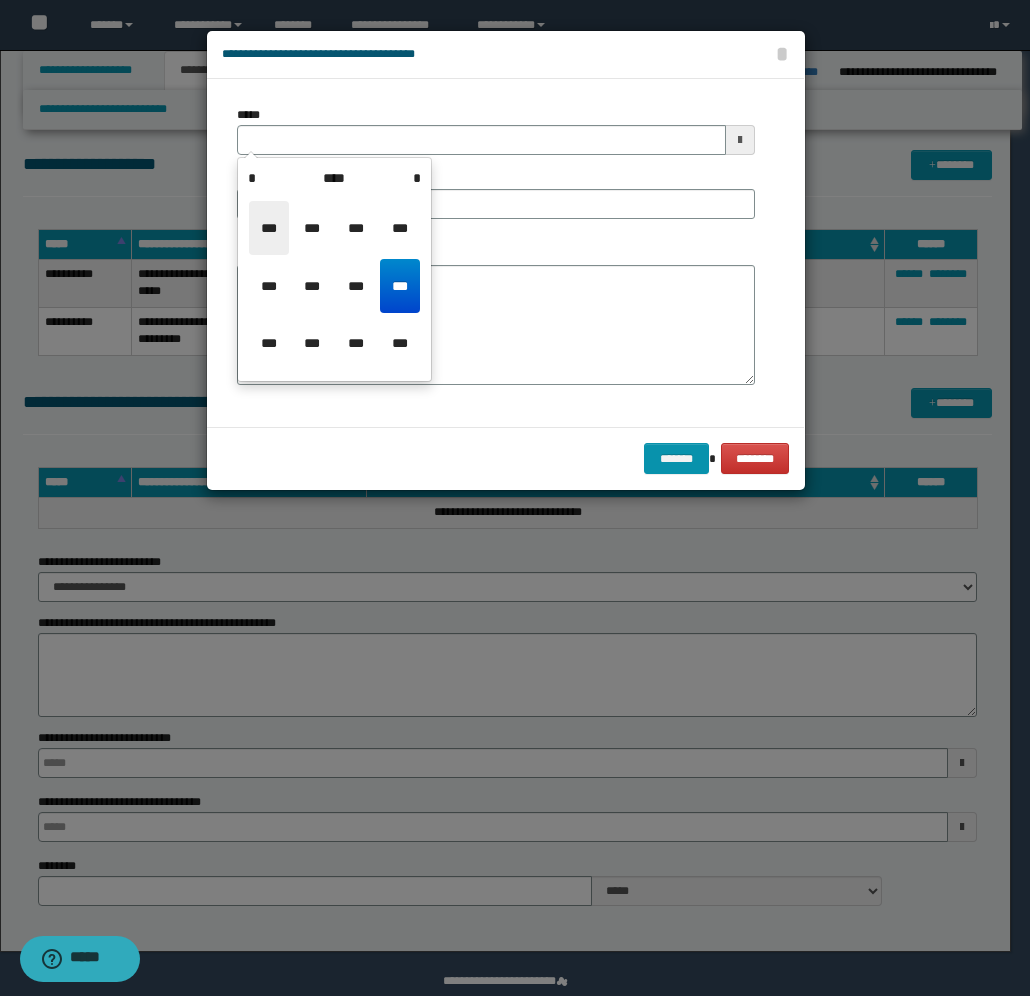 click on "***" at bounding box center [269, 228] 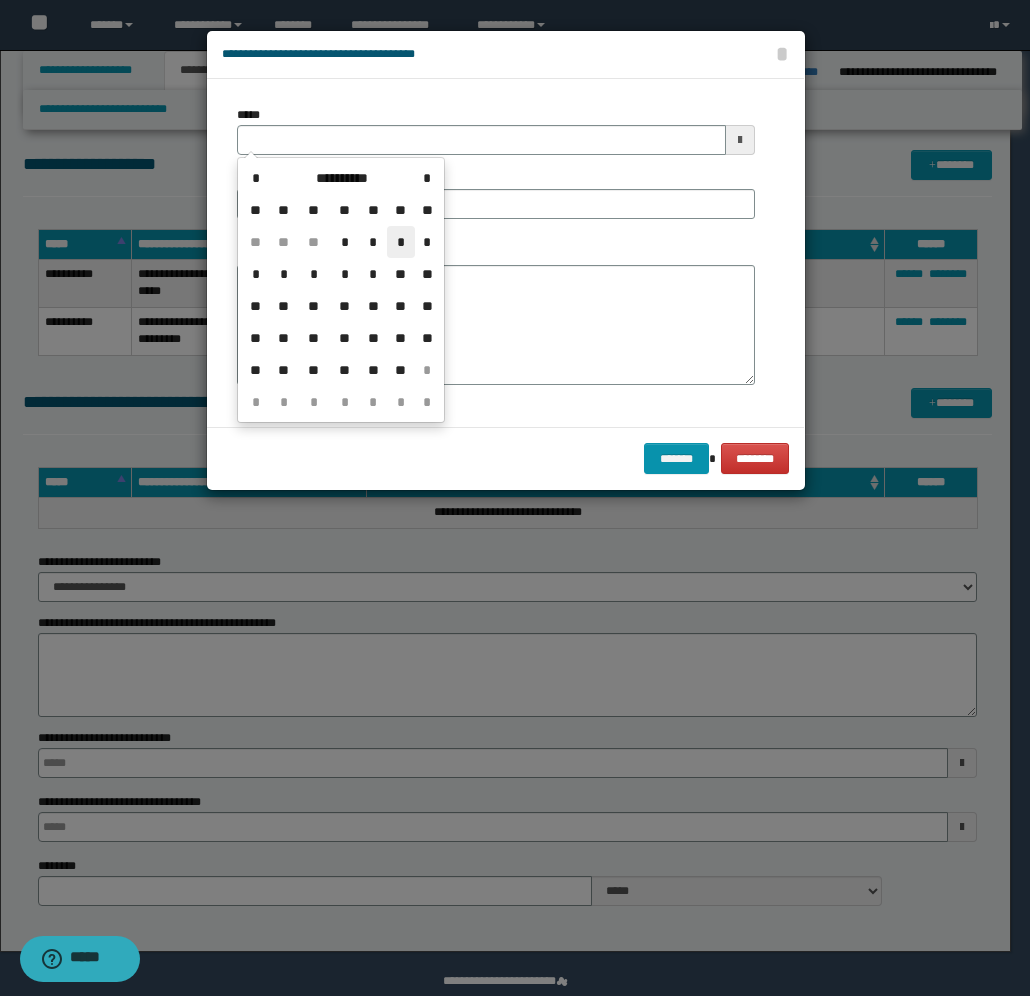 click on "*" at bounding box center [401, 242] 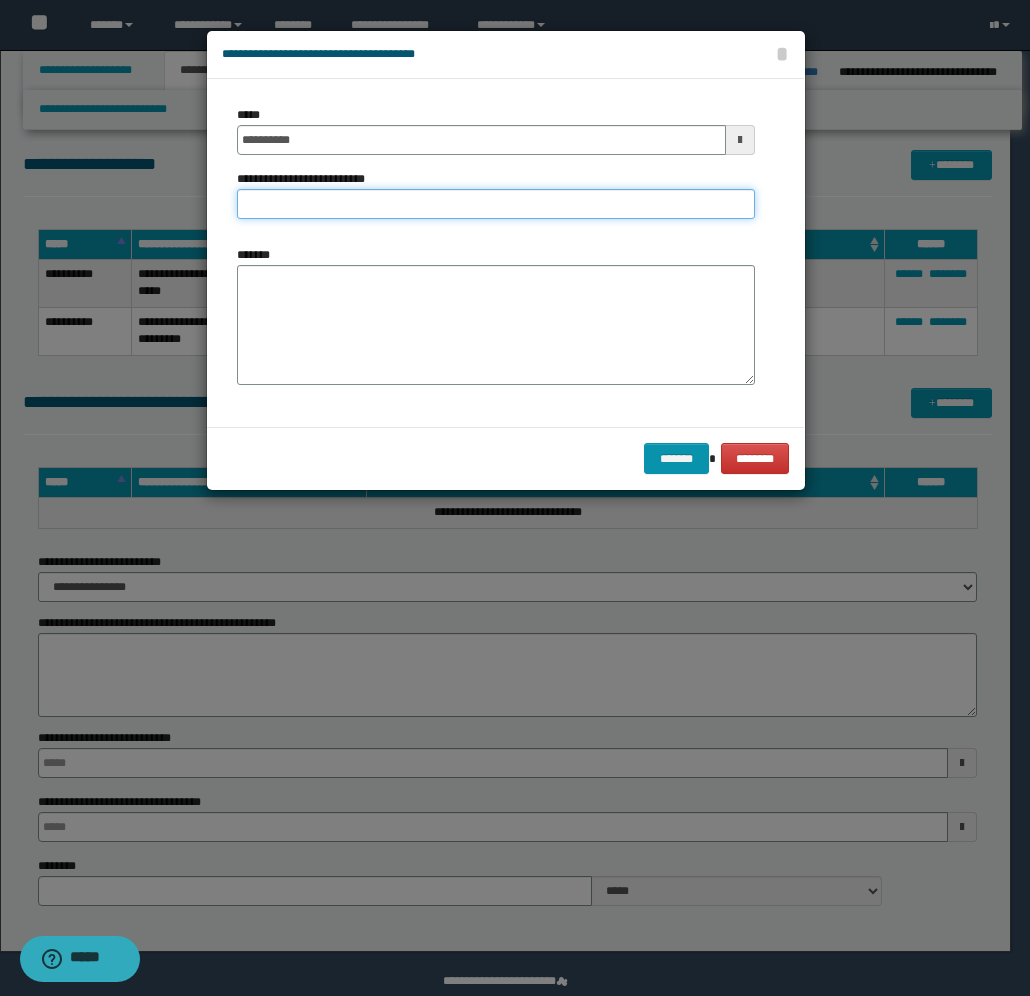 click on "**********" at bounding box center (496, 204) 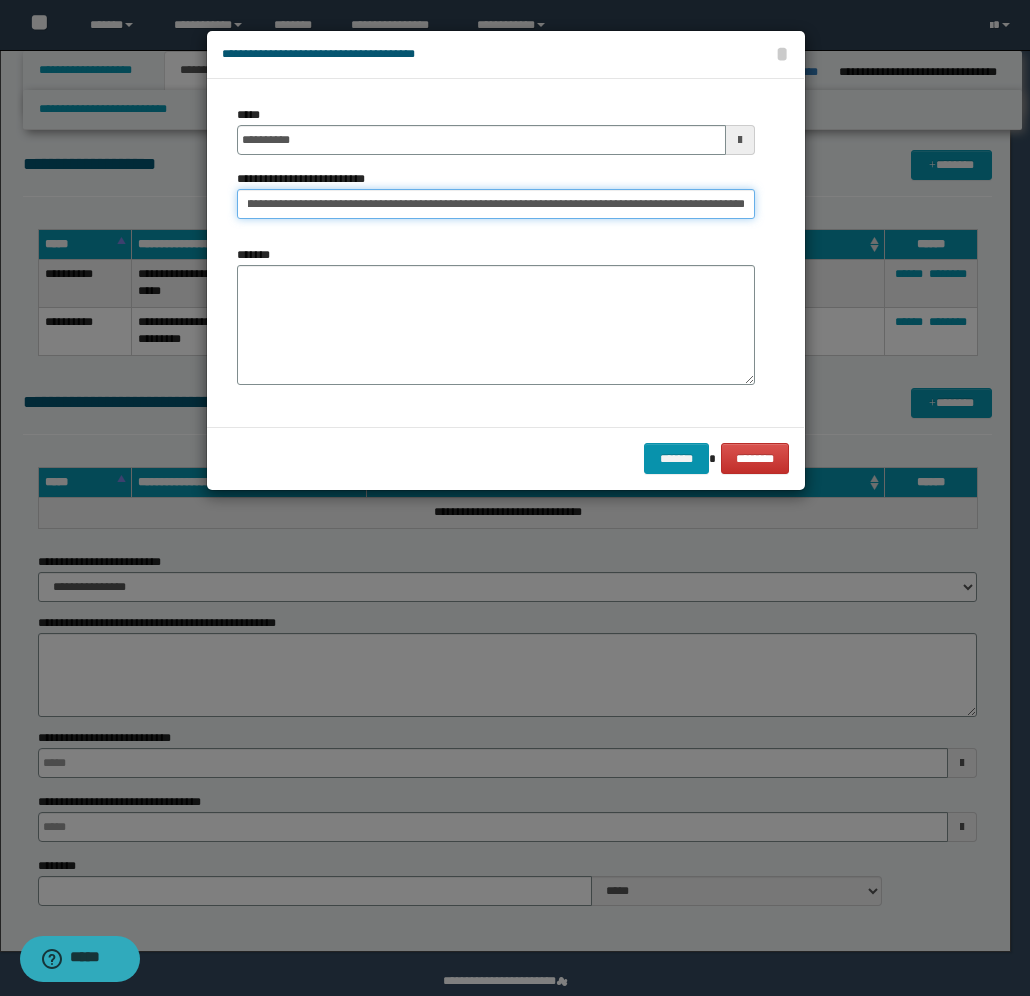scroll, scrollTop: 0, scrollLeft: 155, axis: horizontal 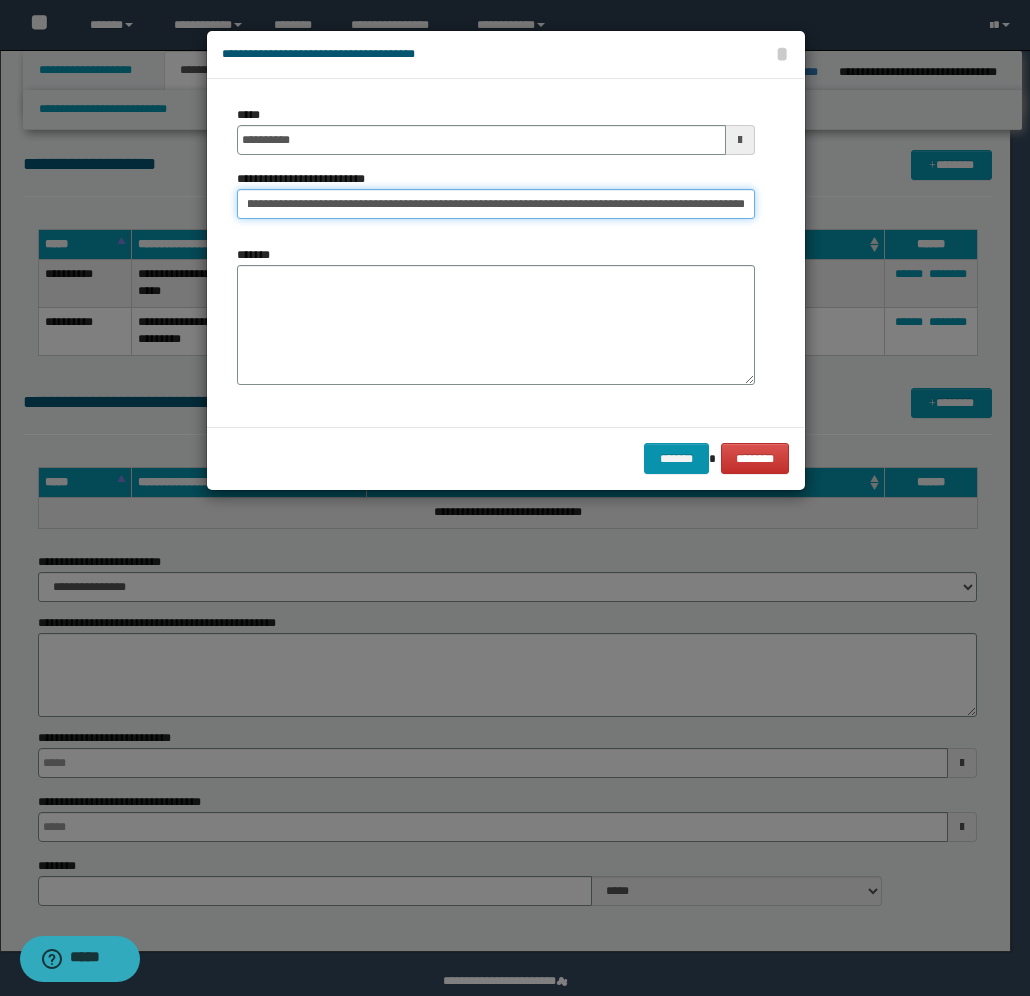 type on "**********" 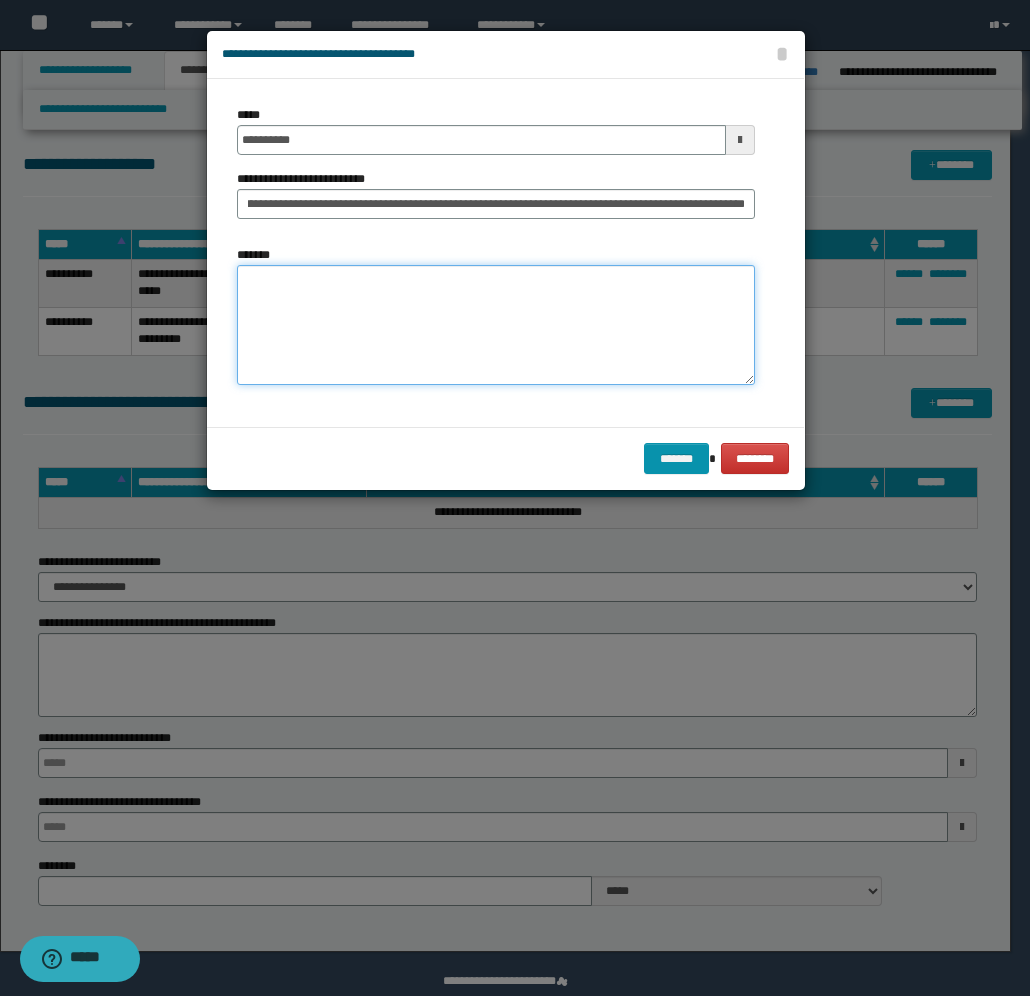 click on "*******" at bounding box center [496, 325] 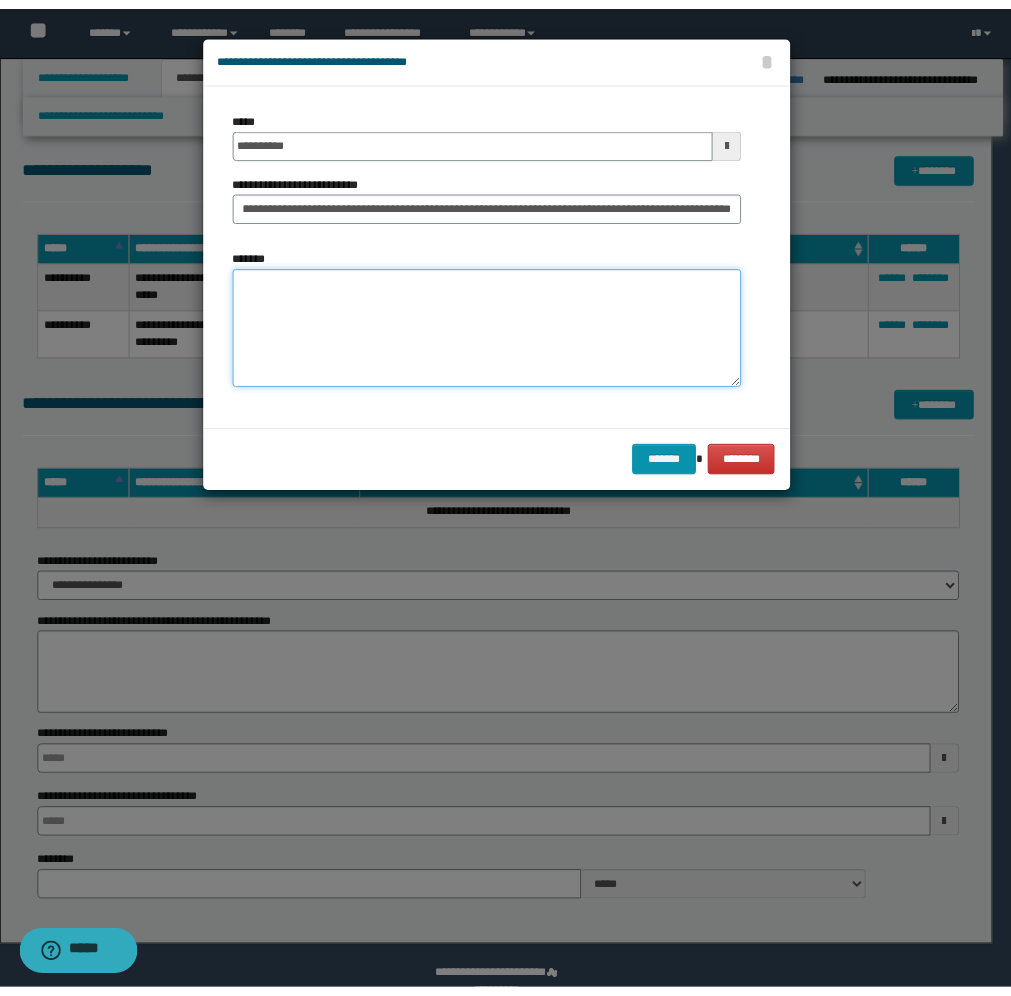 scroll, scrollTop: 0, scrollLeft: 0, axis: both 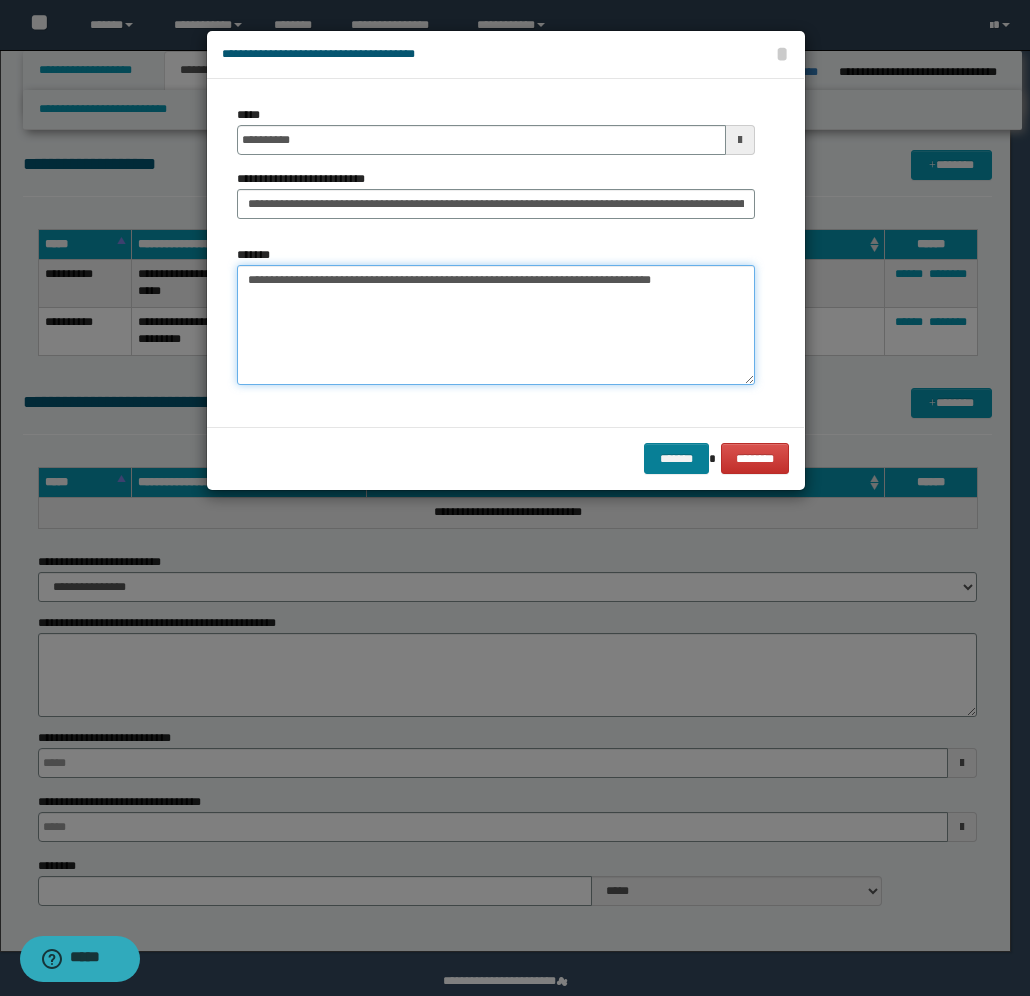 type on "**********" 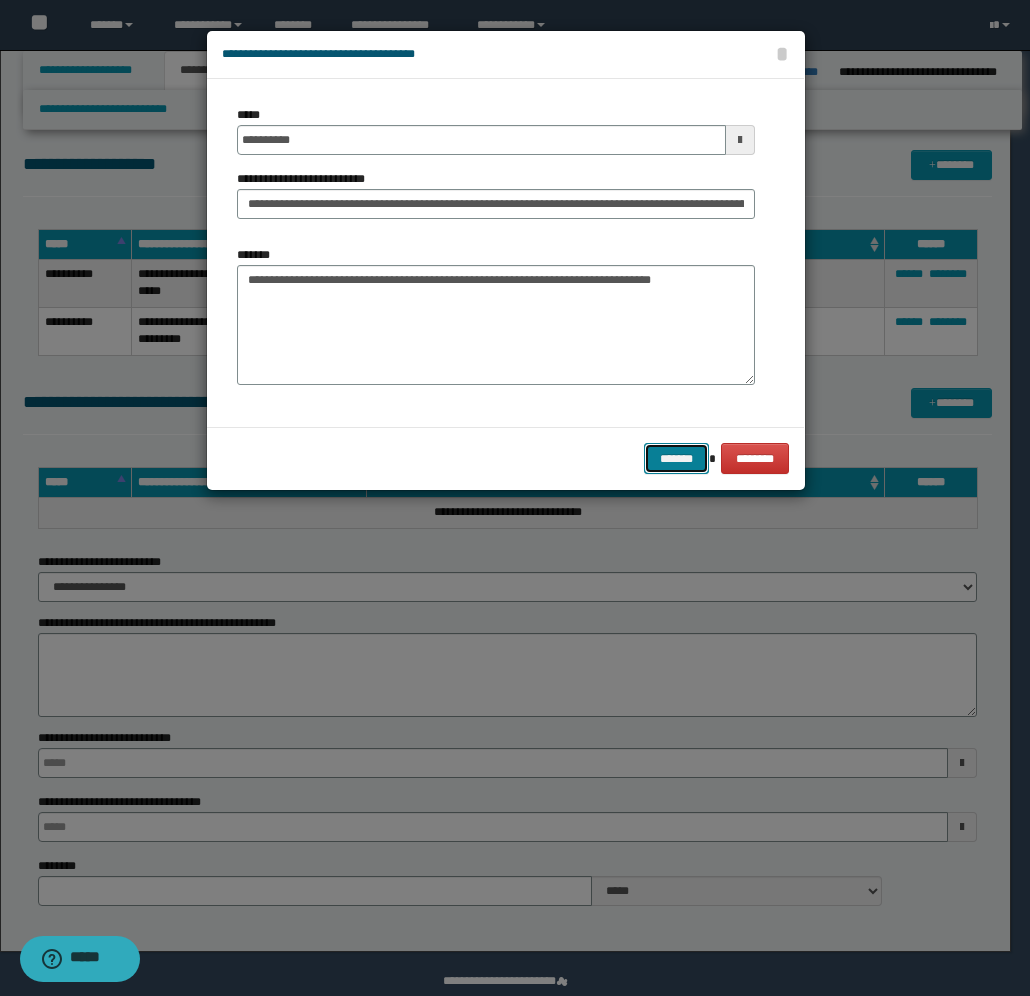 click on "*******" at bounding box center [676, 458] 